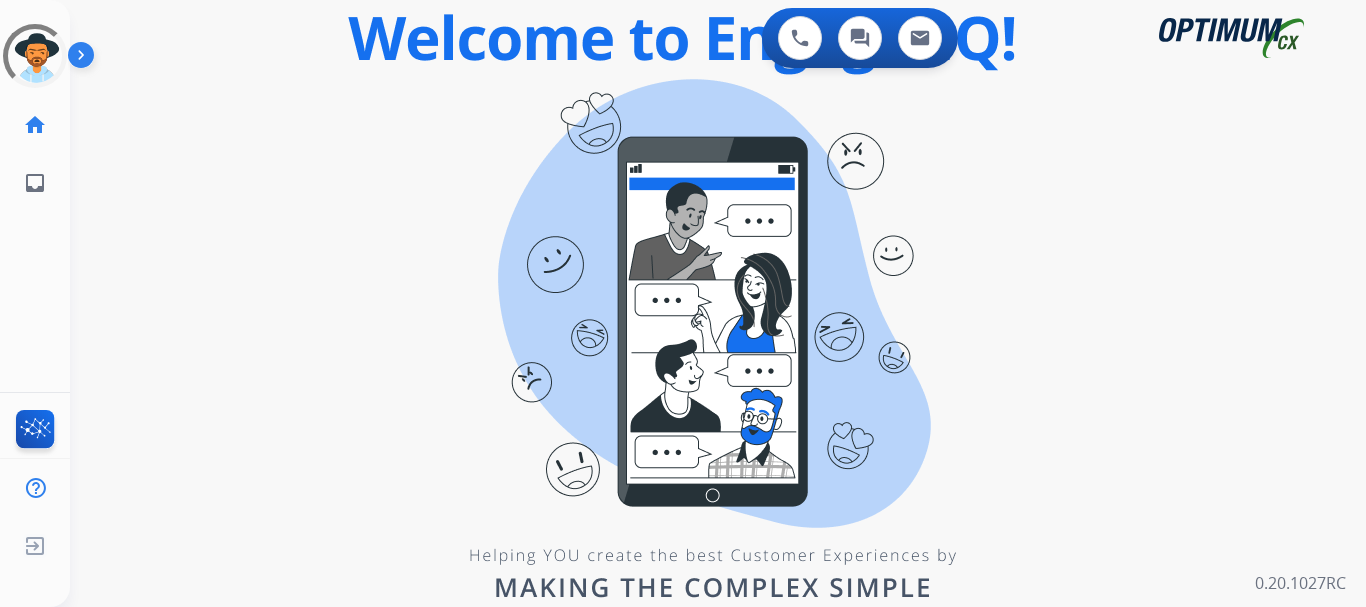scroll, scrollTop: 0, scrollLeft: 0, axis: both 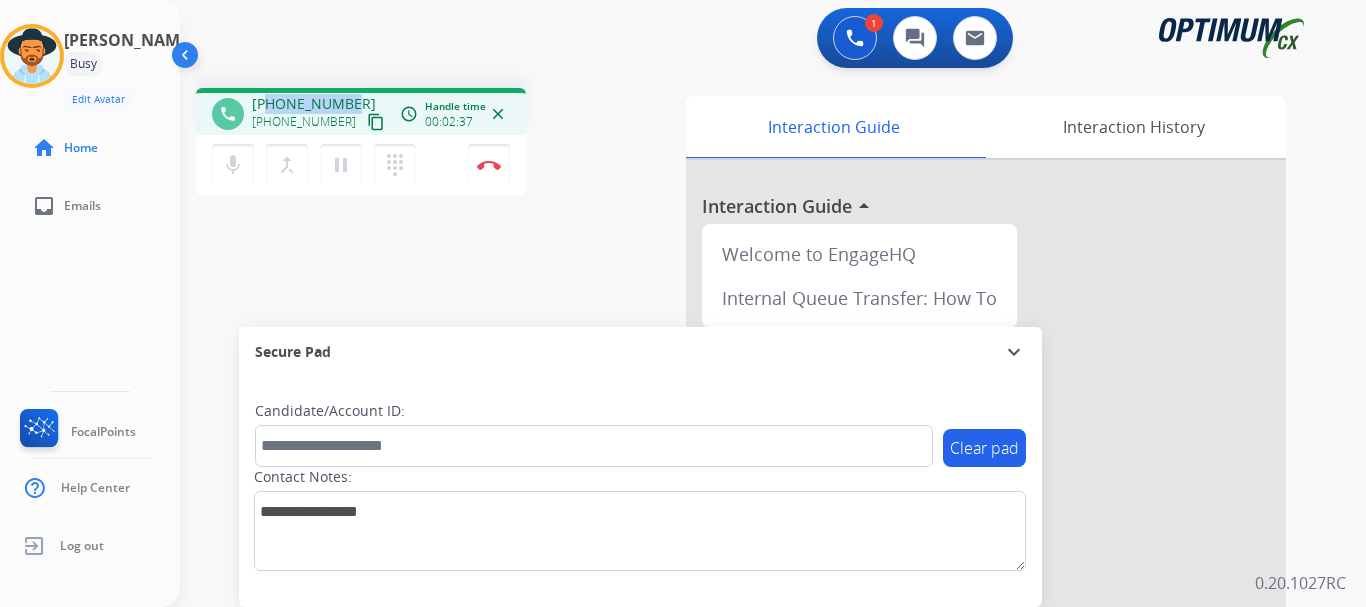 drag, startPoint x: 269, startPoint y: 103, endPoint x: 346, endPoint y: 97, distance: 77.23341 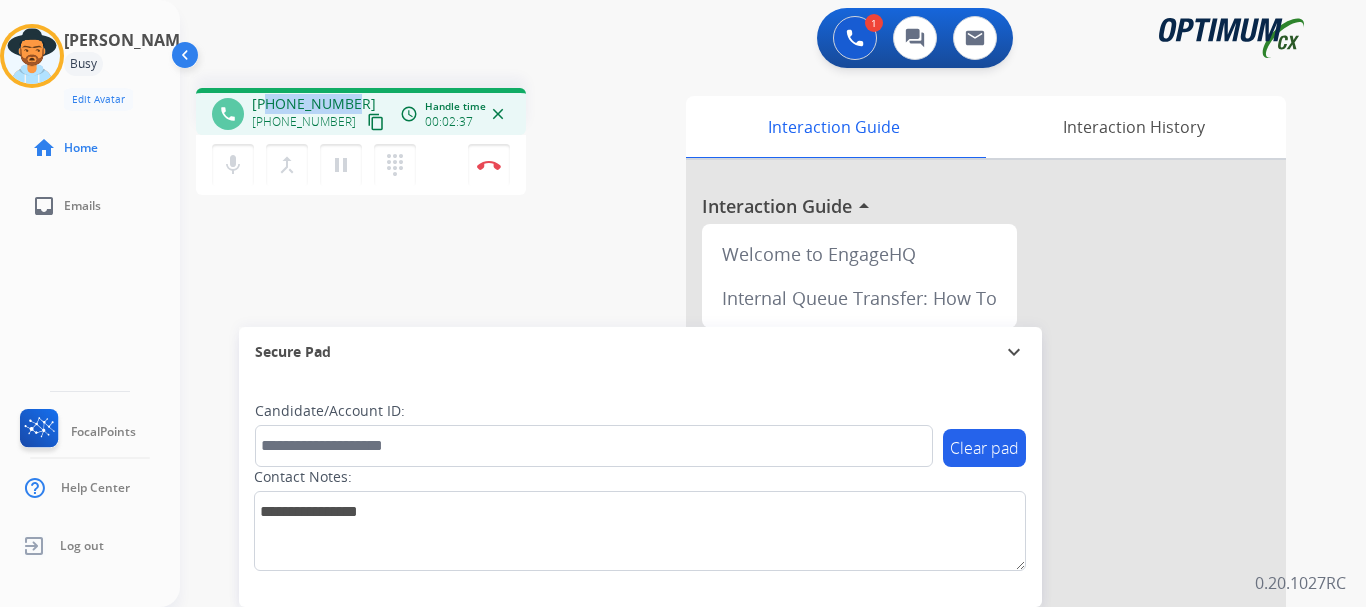 click on "[PHONE_NUMBER]" at bounding box center (314, 104) 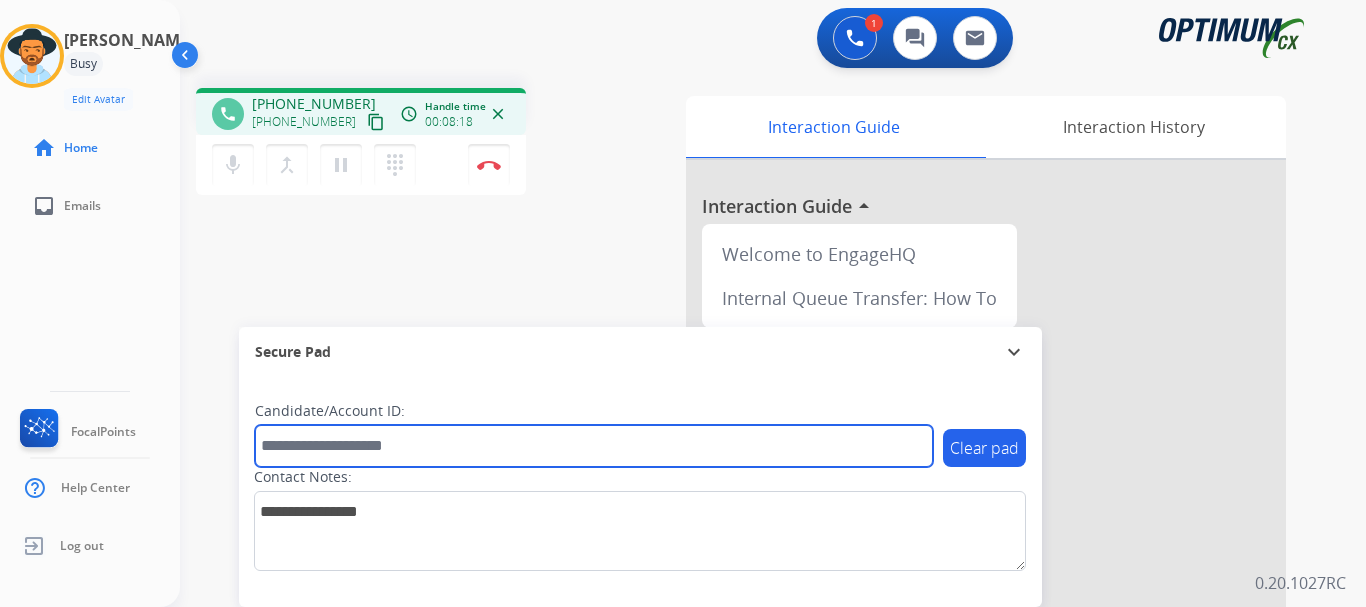 click at bounding box center [594, 446] 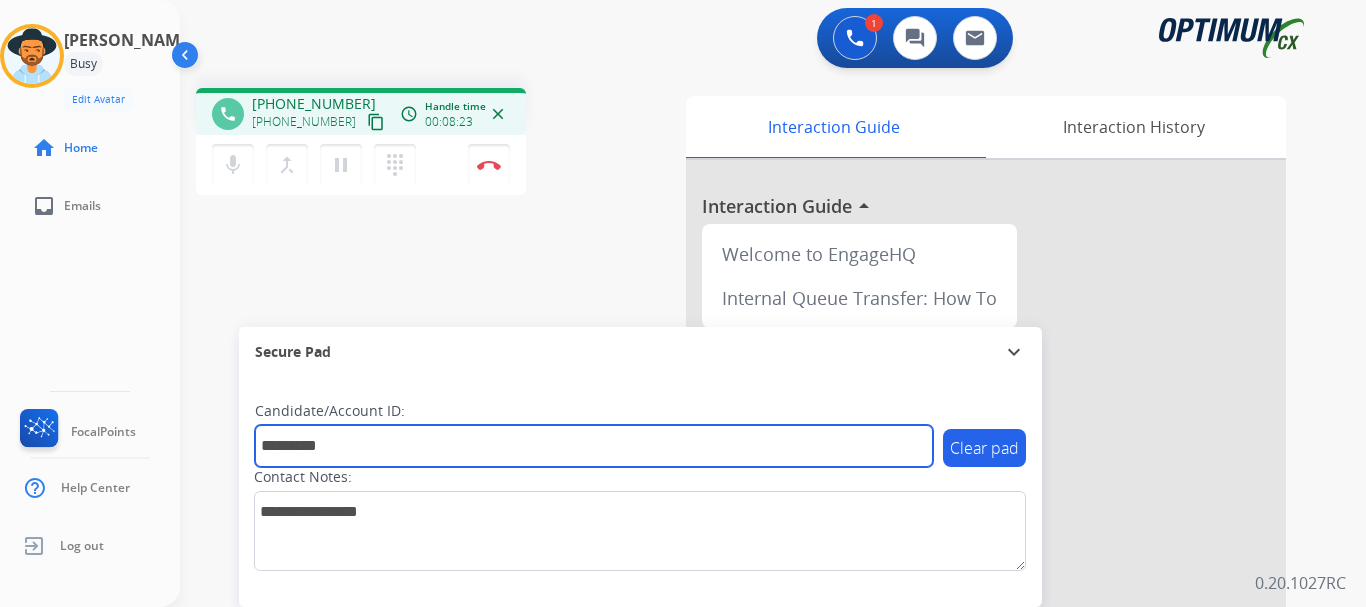 type on "*********" 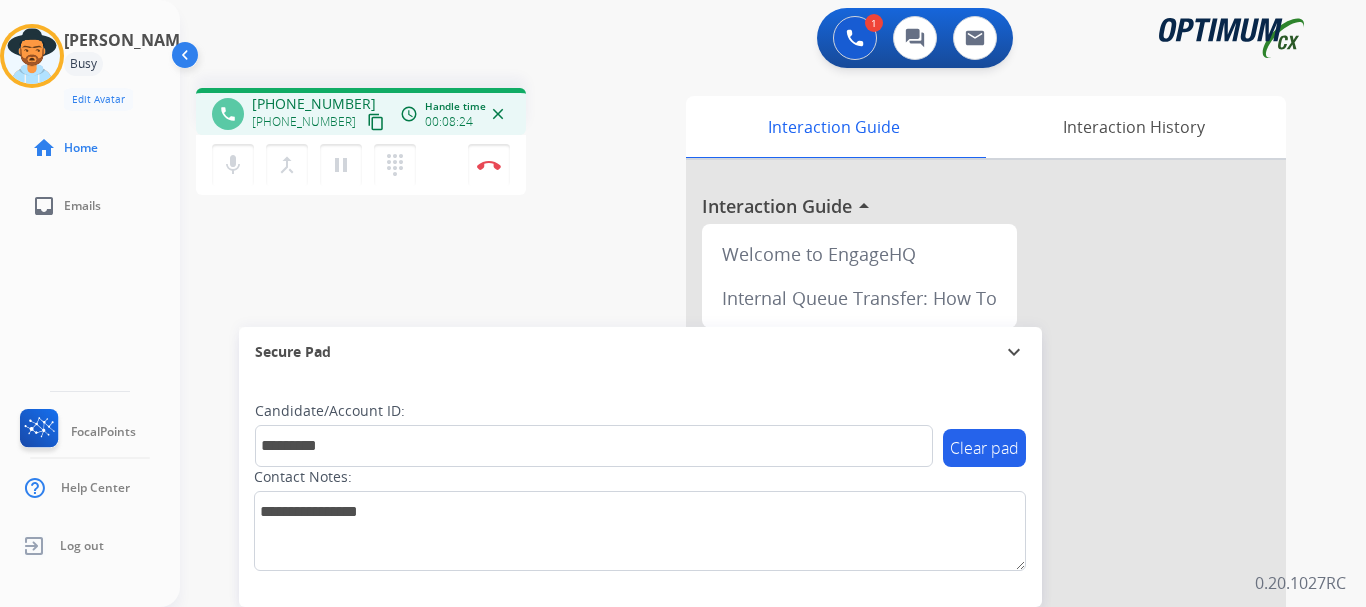 click at bounding box center (489, 165) 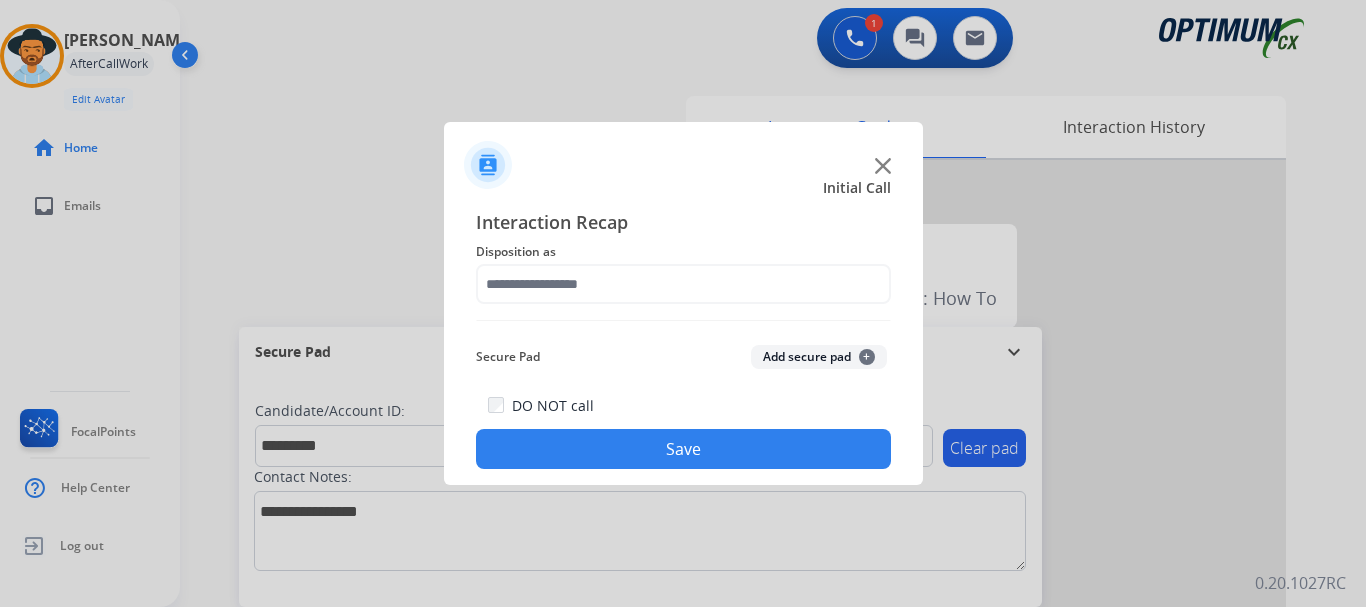click on "Add secure pad  +" 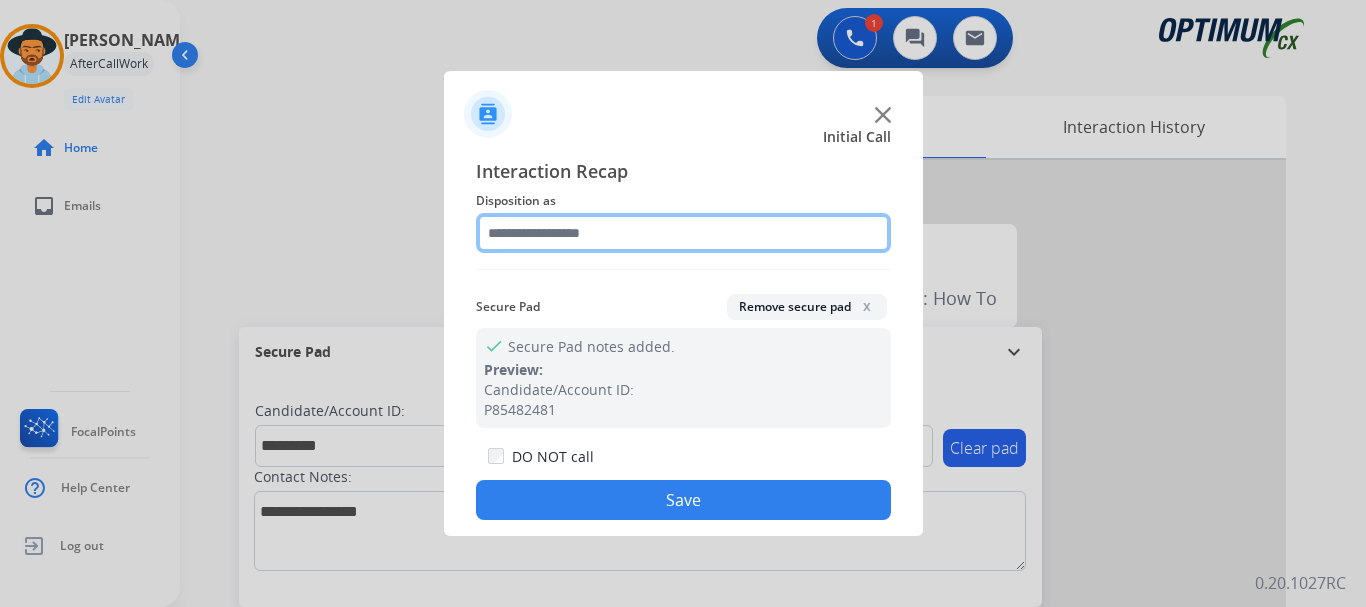 click 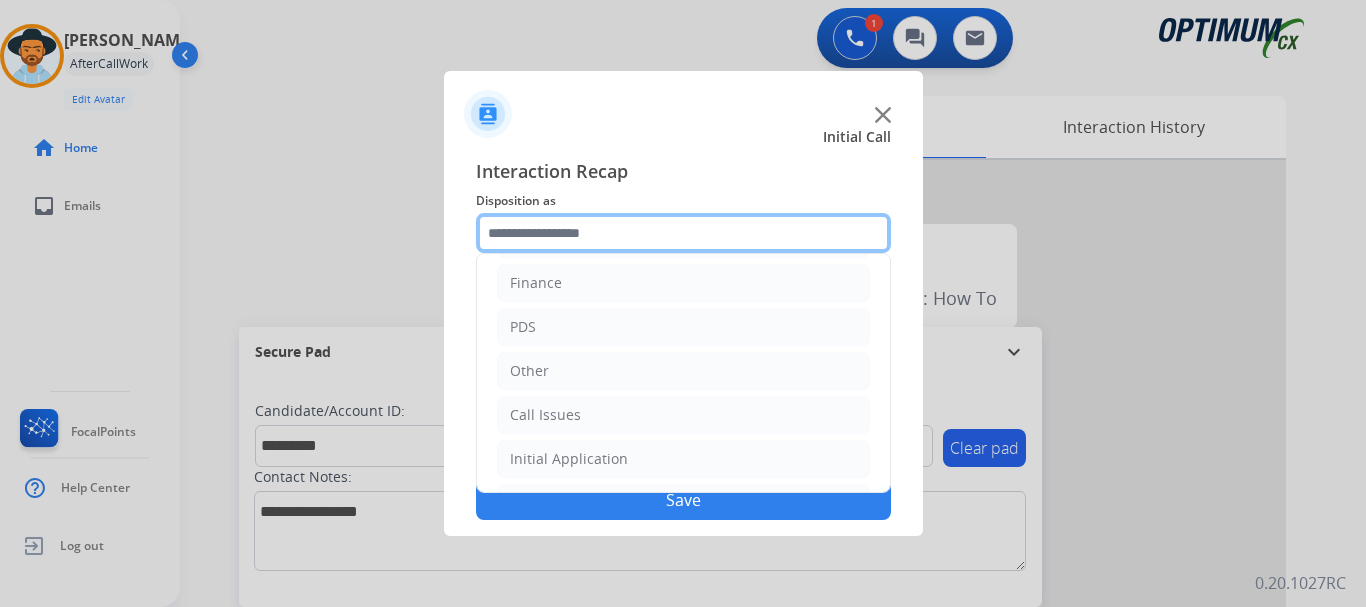 scroll, scrollTop: 19, scrollLeft: 0, axis: vertical 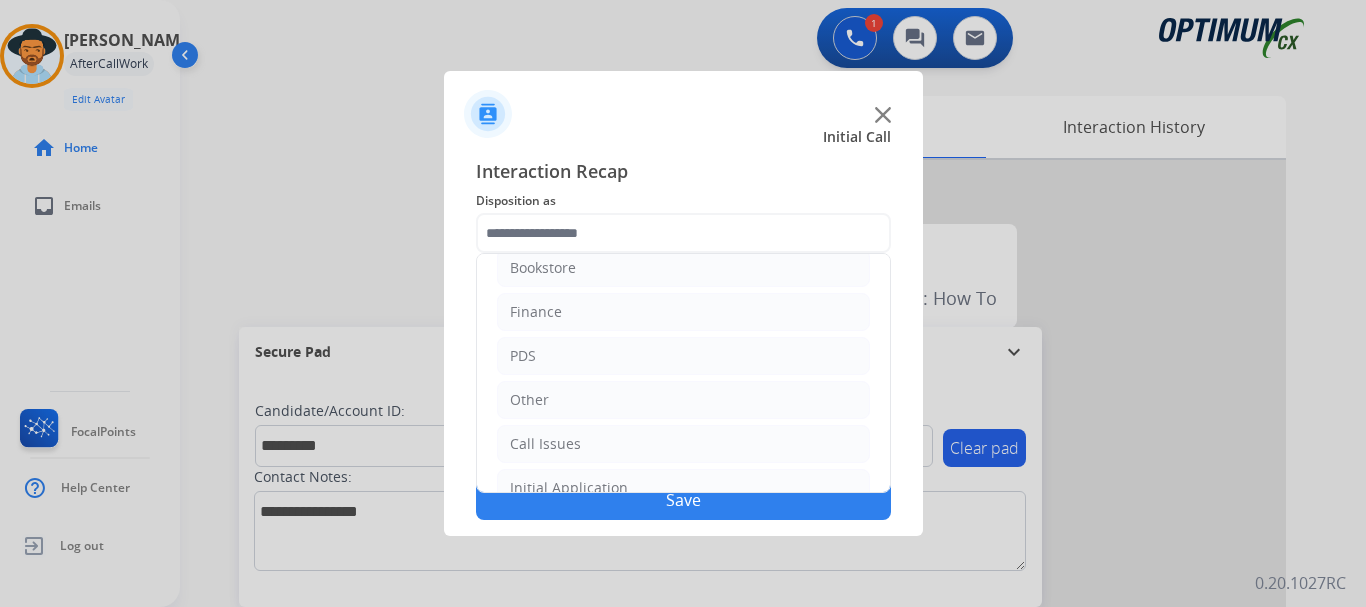 click on "PDS" 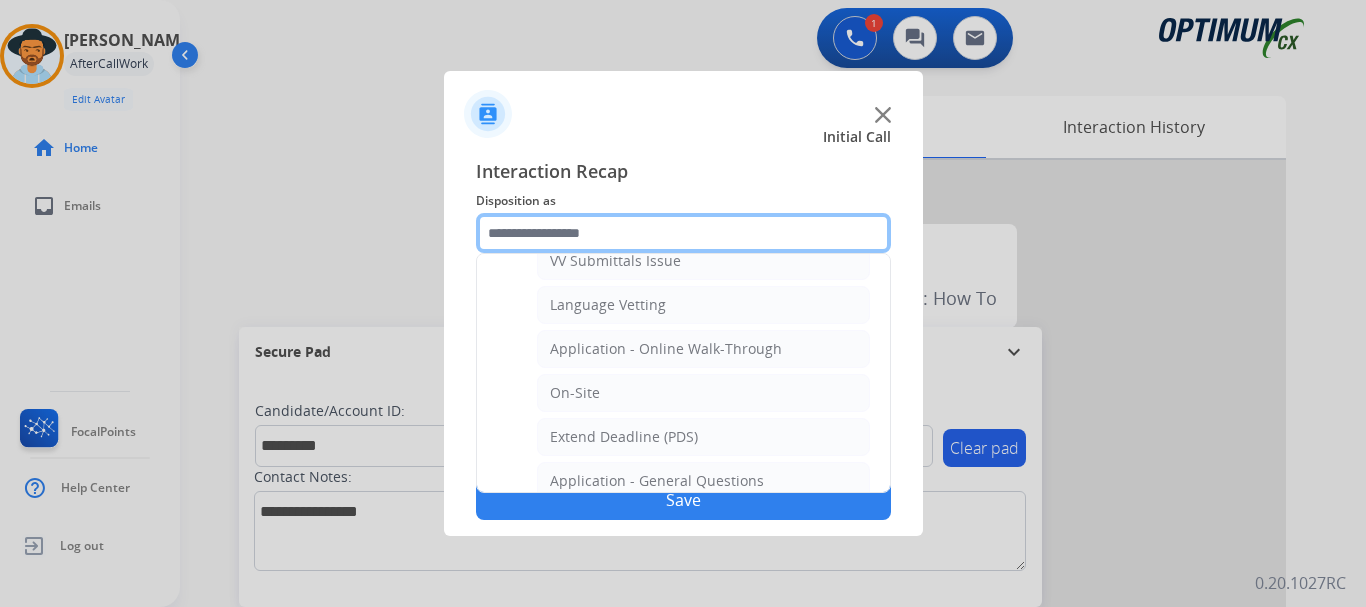 scroll, scrollTop: 421, scrollLeft: 0, axis: vertical 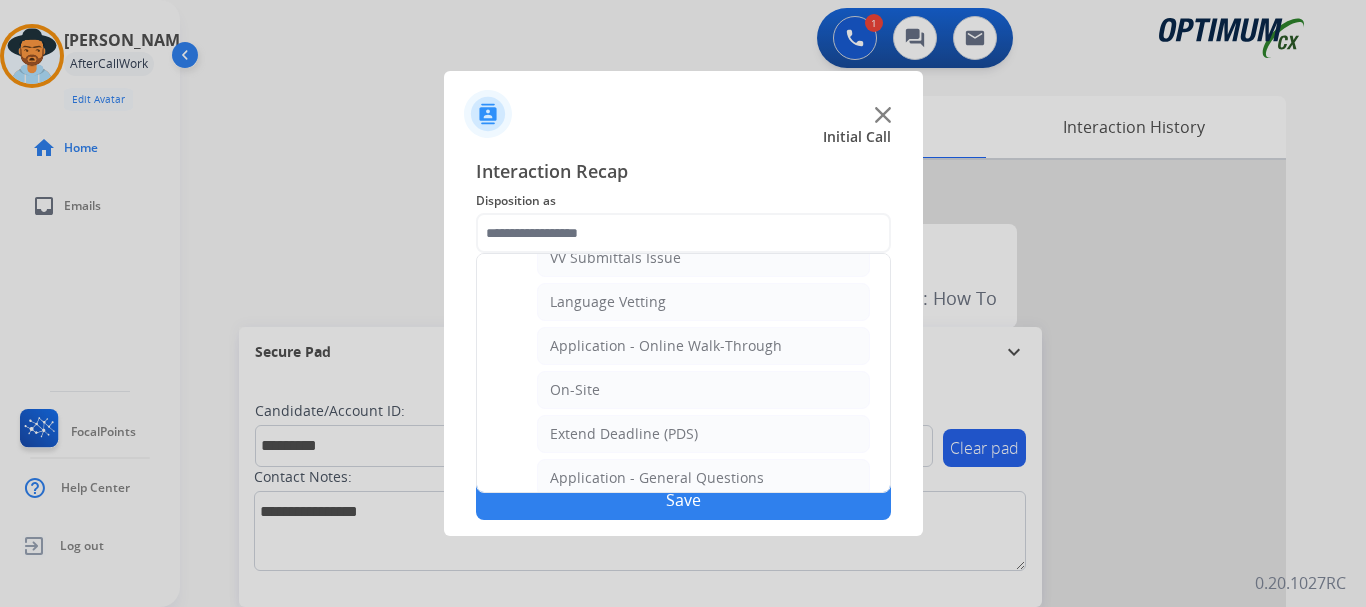 click on "Language Vetting" 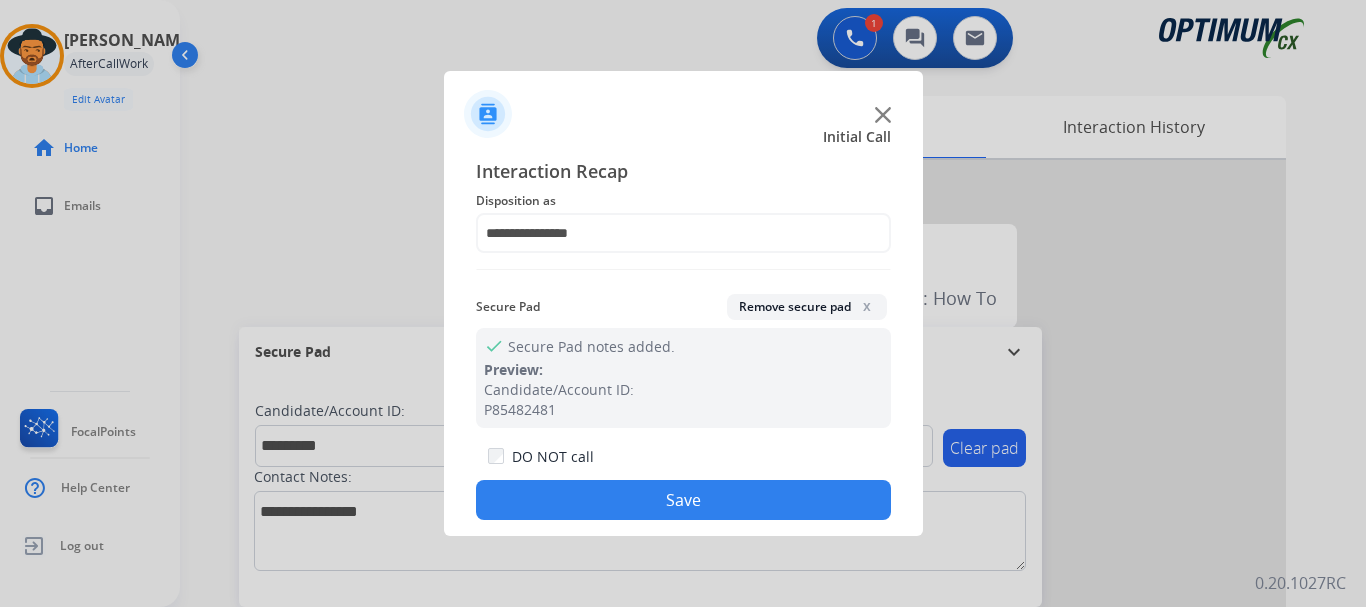 click on "Save" 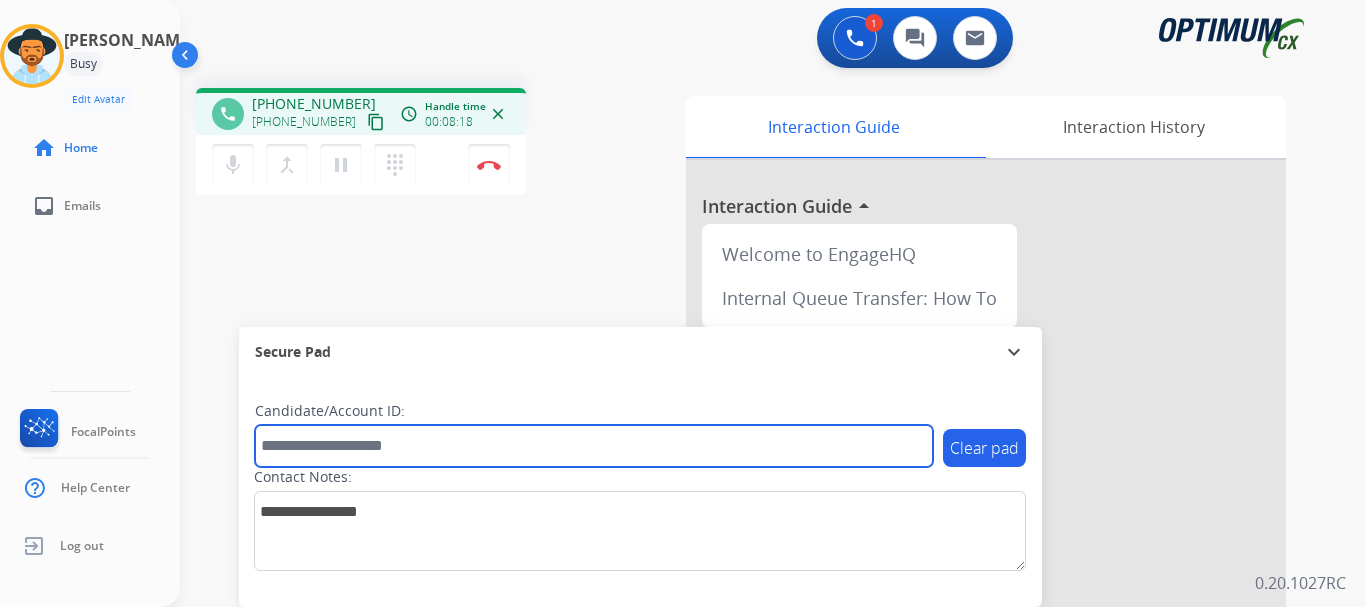 click at bounding box center (594, 446) 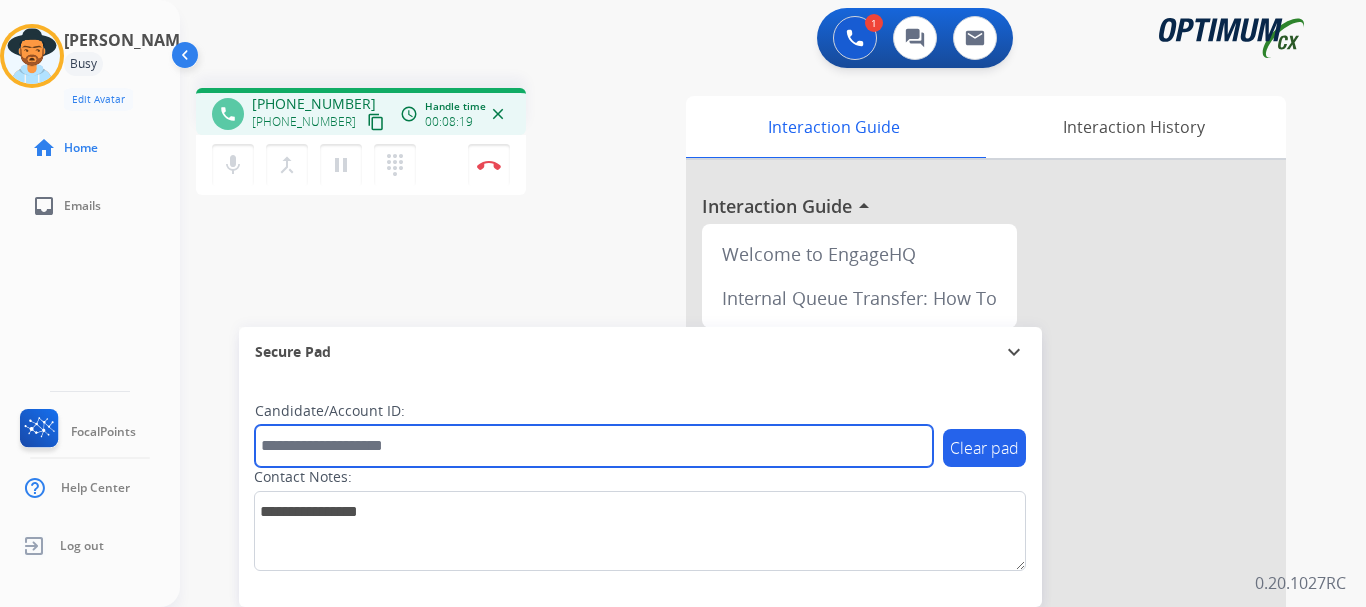 paste on "*******" 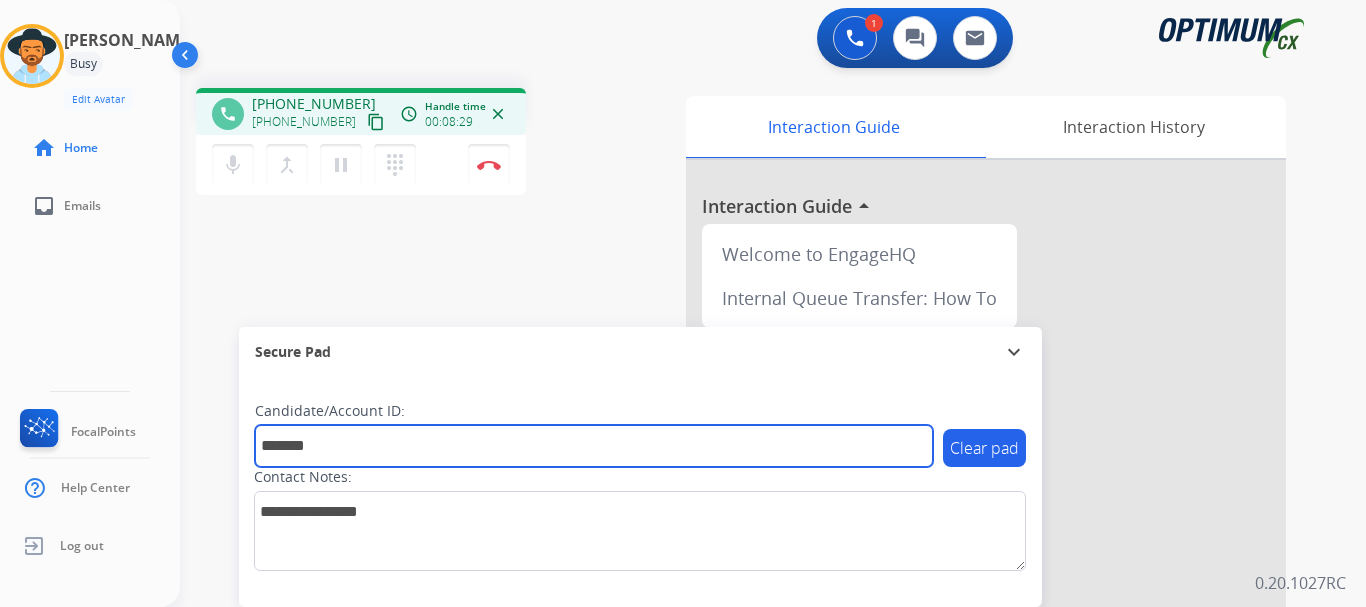 type on "*******" 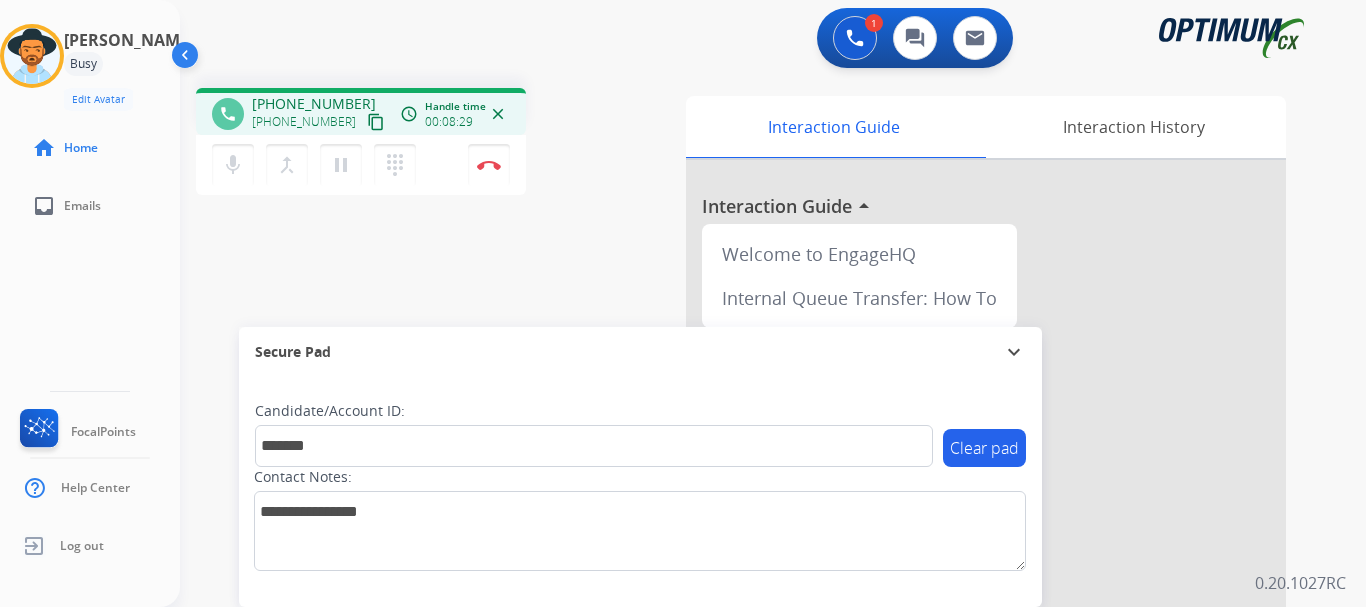 click on "Disconnect" at bounding box center (489, 165) 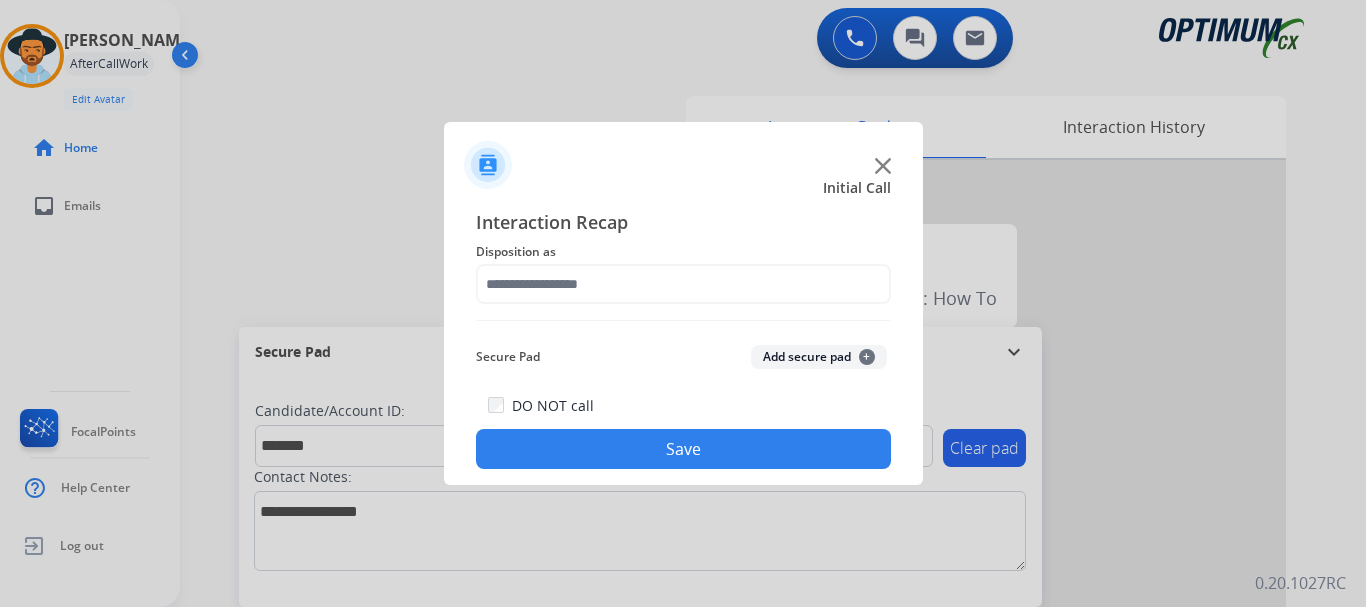 click on "Add secure pad  +" 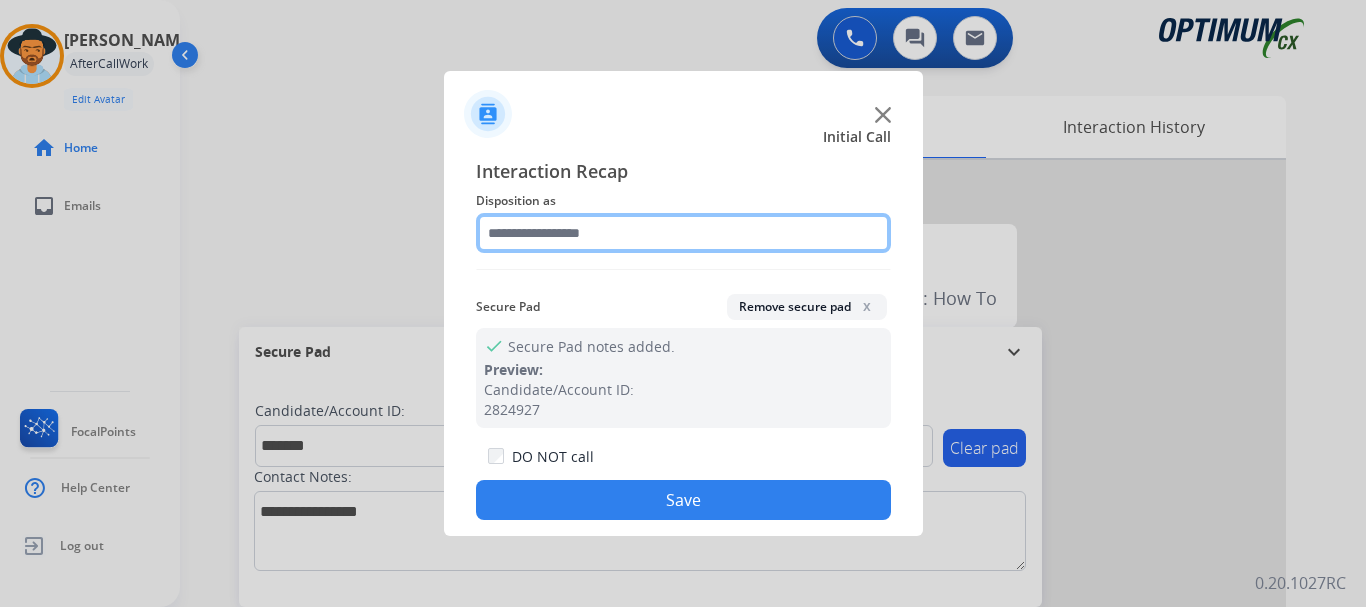 click 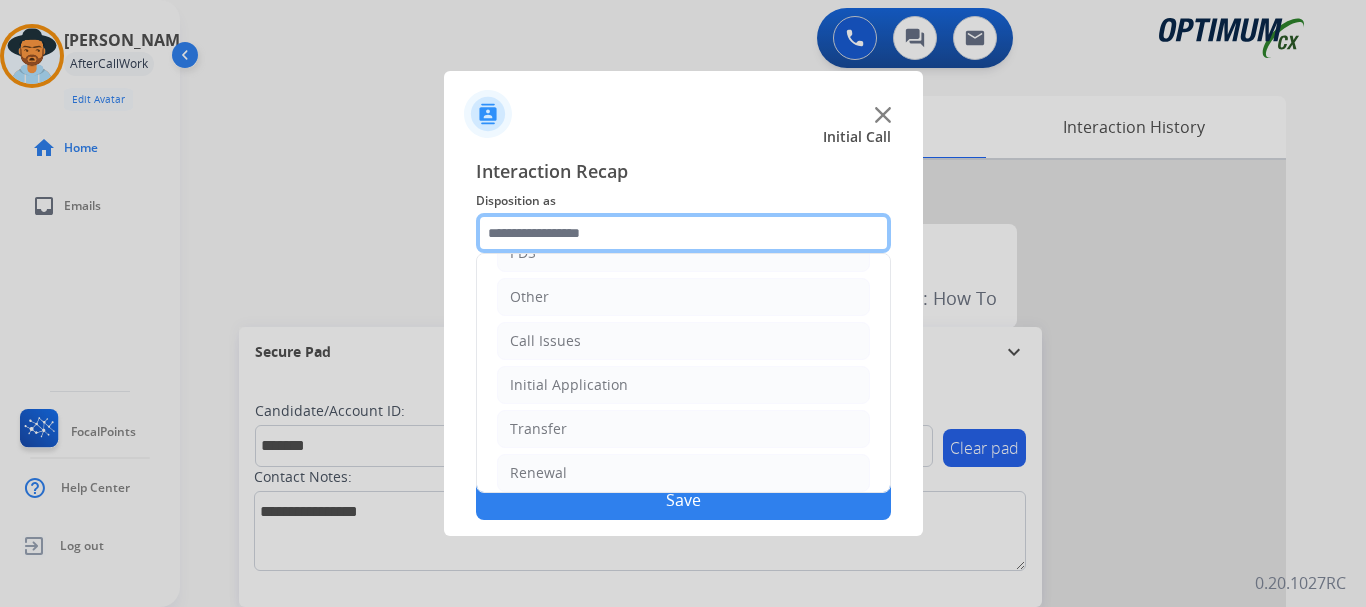 scroll, scrollTop: 136, scrollLeft: 0, axis: vertical 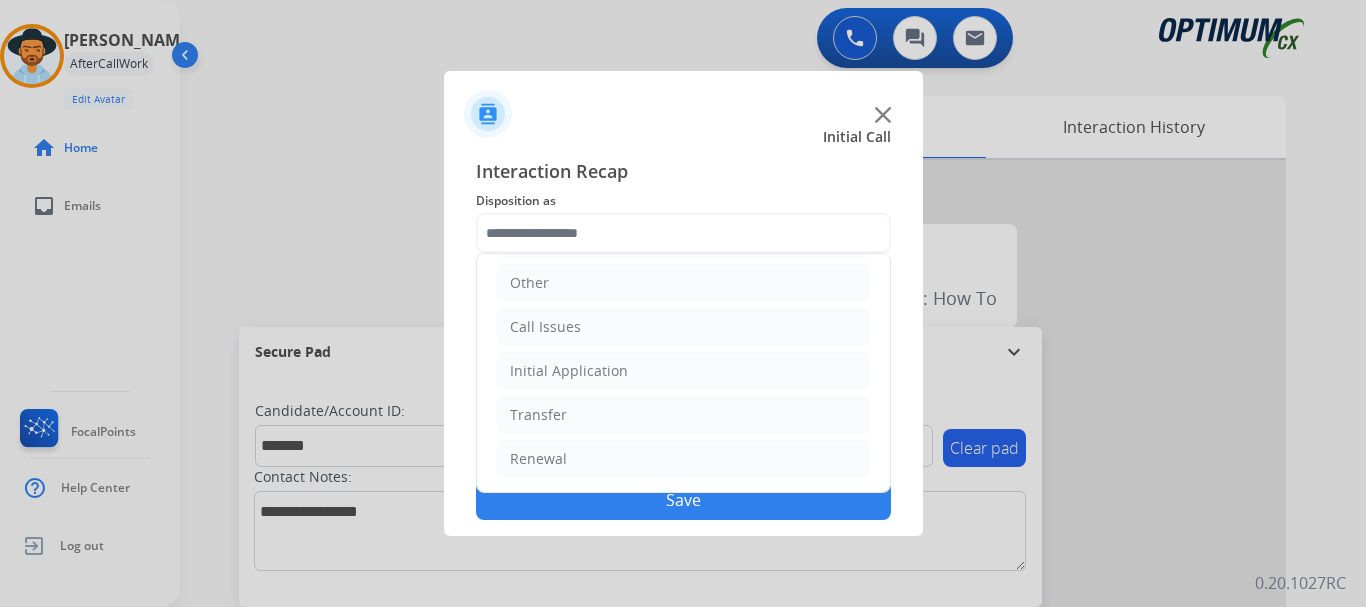 click on "Renewal" 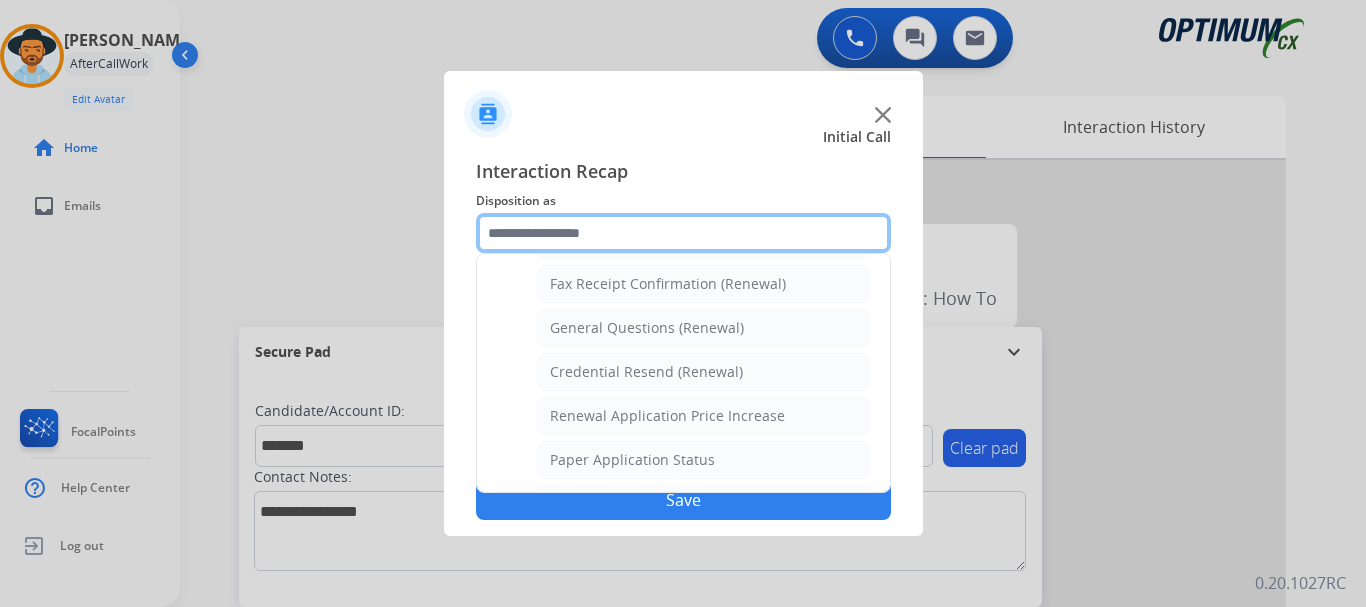 scroll, scrollTop: 557, scrollLeft: 0, axis: vertical 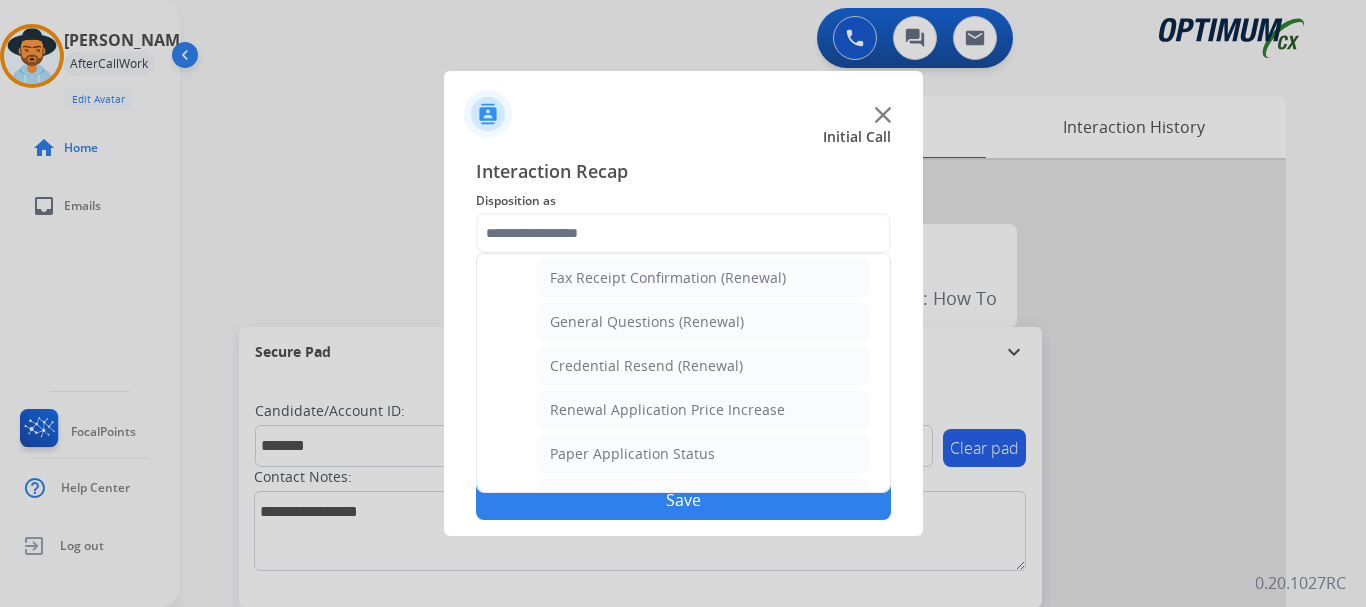 click on "Credential Resend (Renewal)" 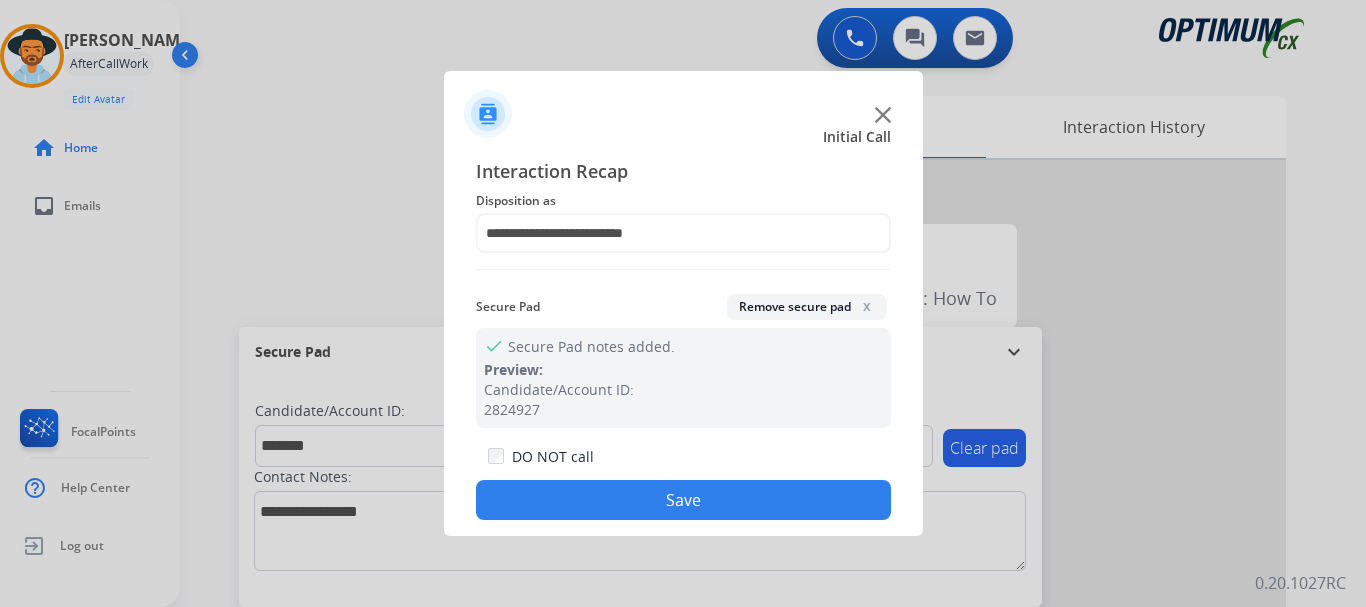 click on "Save" 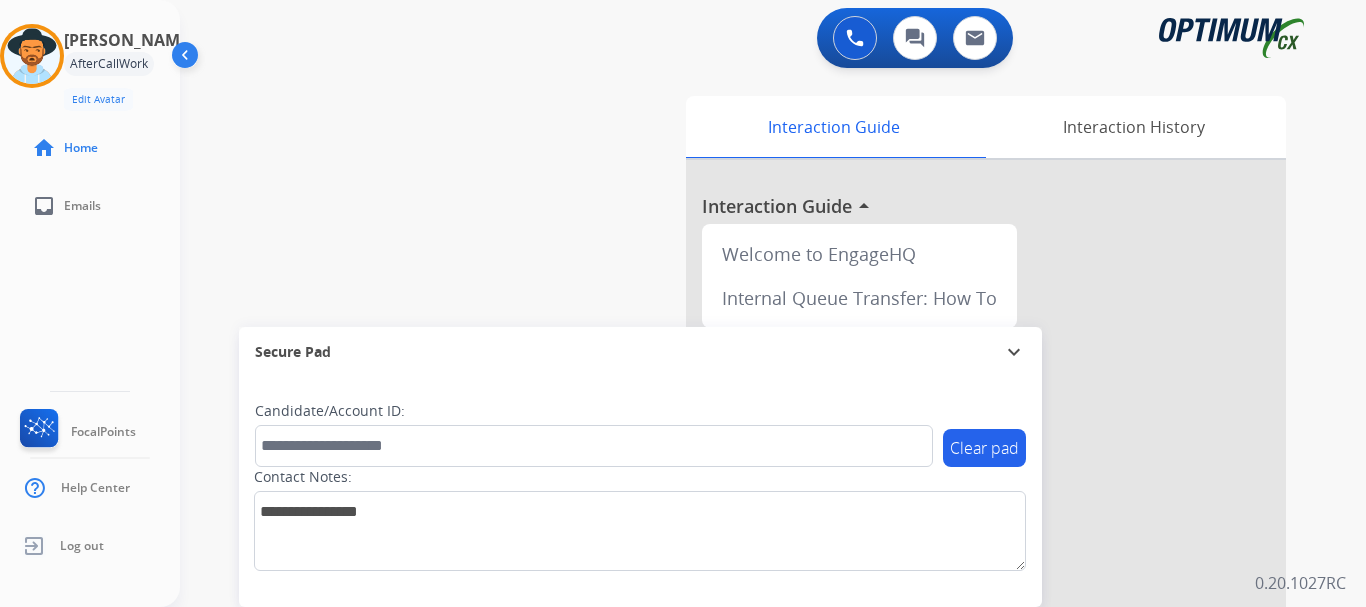click on "swap_horiz Break voice bridge close_fullscreen Connect 3-Way Call merge_type Separate 3-Way Call  Interaction Guide   Interaction History  Interaction Guide arrow_drop_up  Welcome to EngageHQ   Internal Queue Transfer: How To  Secure Pad expand_more Clear pad Candidate/Account ID: Contact Notes:" at bounding box center (749, 489) 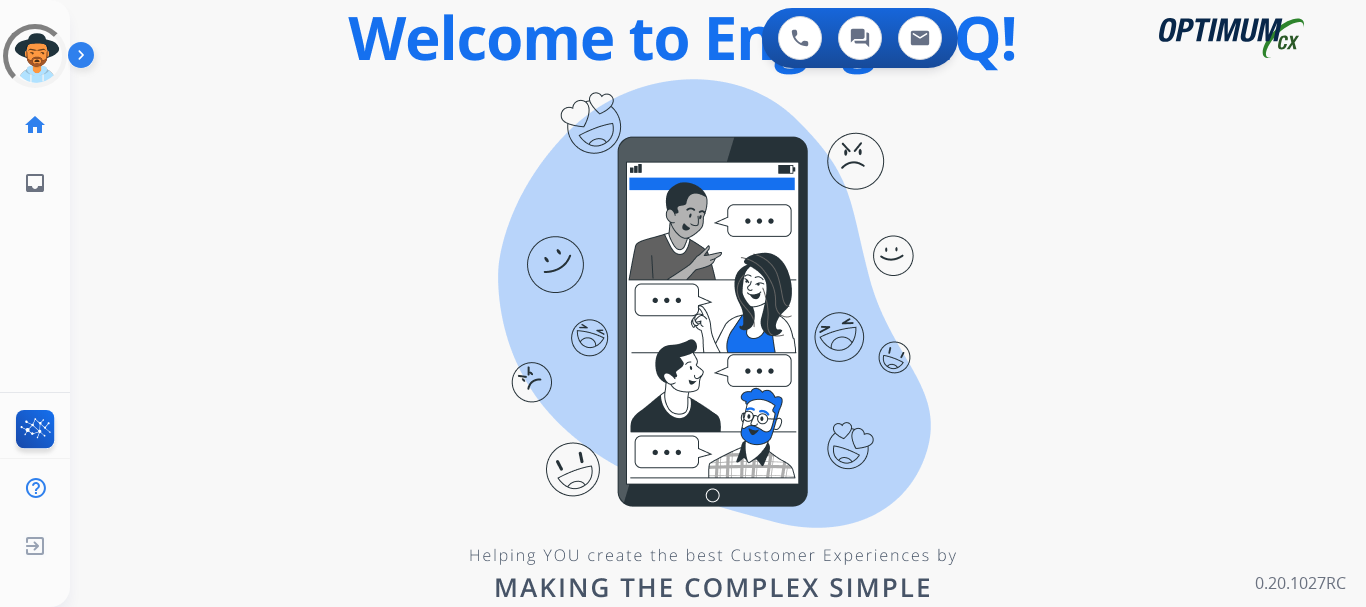 scroll, scrollTop: 0, scrollLeft: 0, axis: both 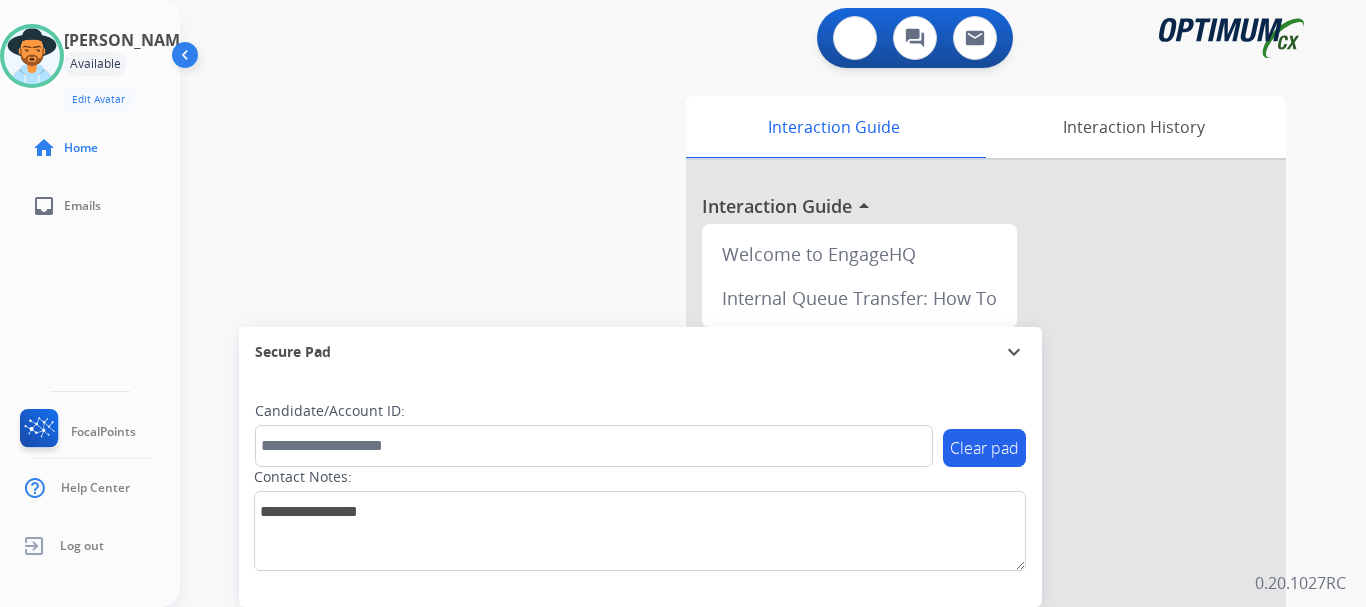 click at bounding box center [855, 38] 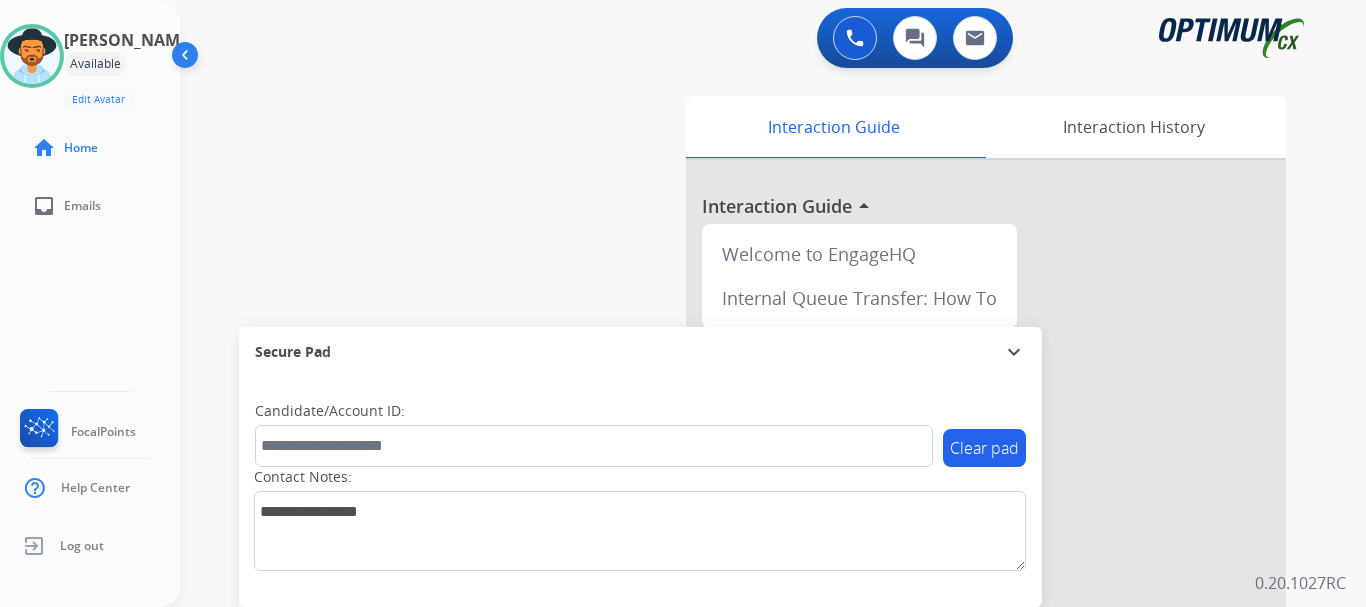 click at bounding box center [855, 38] 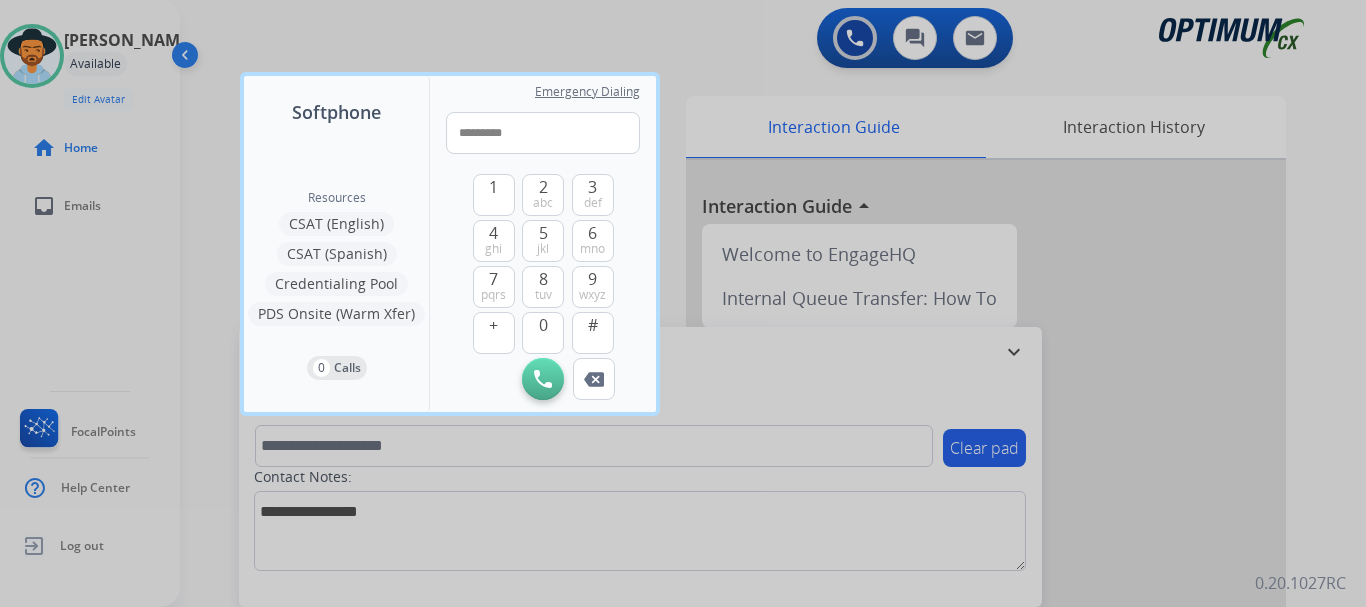 type on "**********" 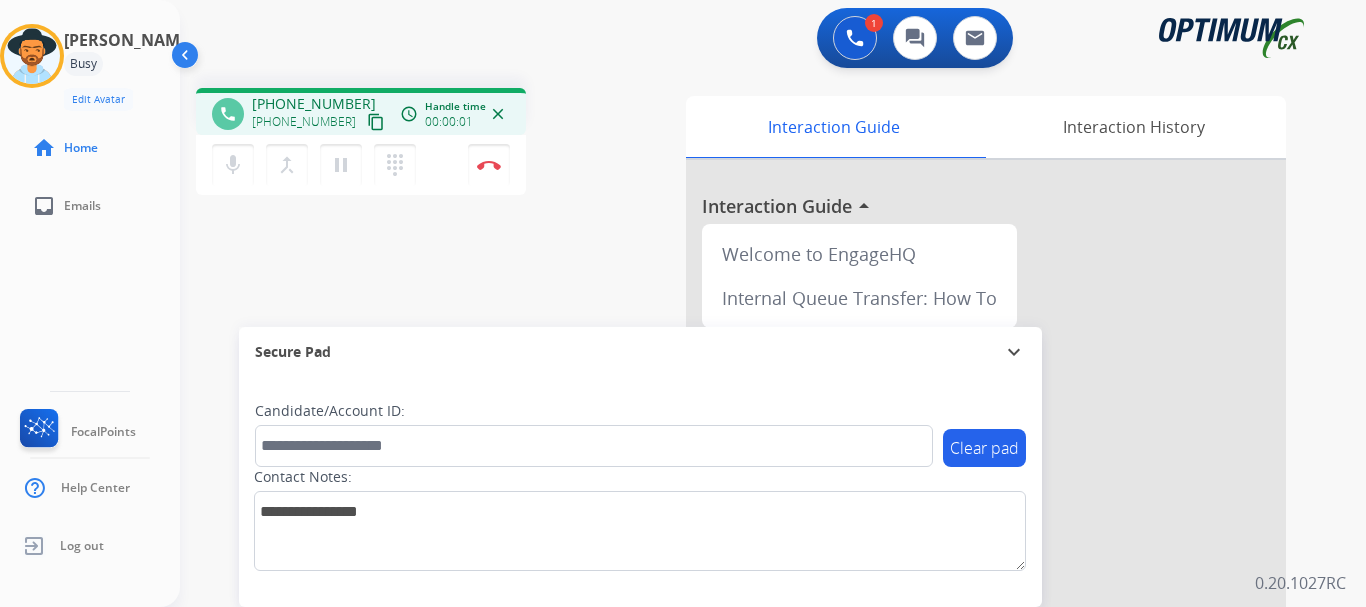 click on "Disconnect" at bounding box center (489, 165) 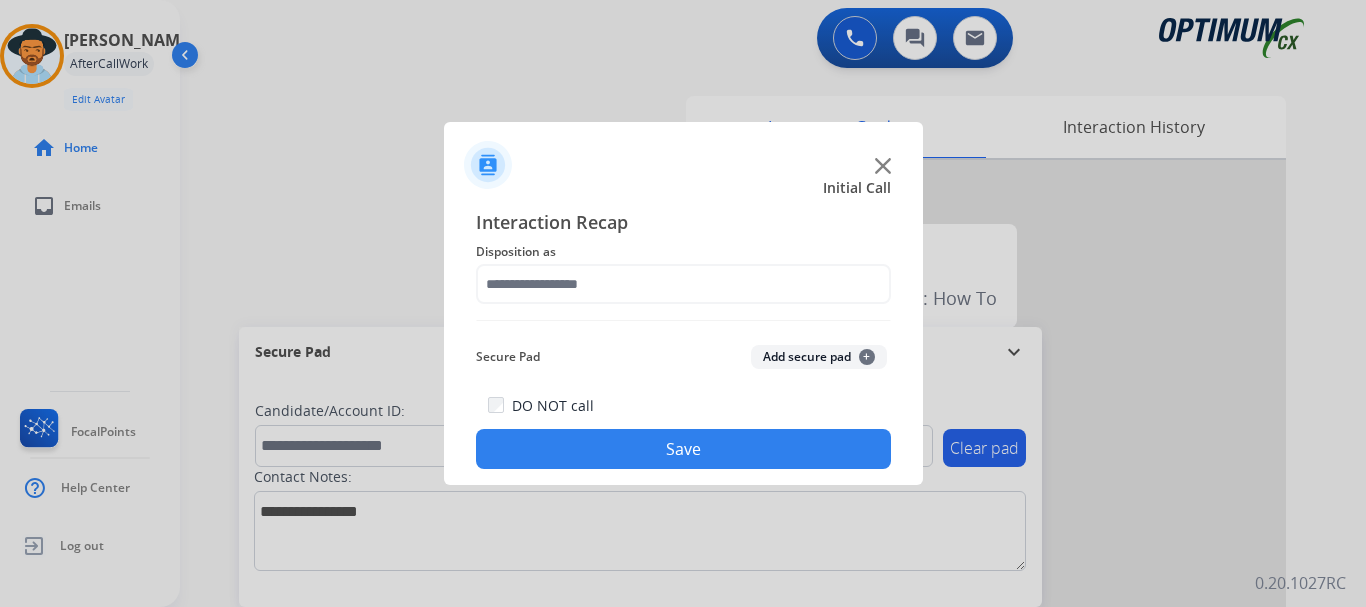 click on "Add secure pad  +" 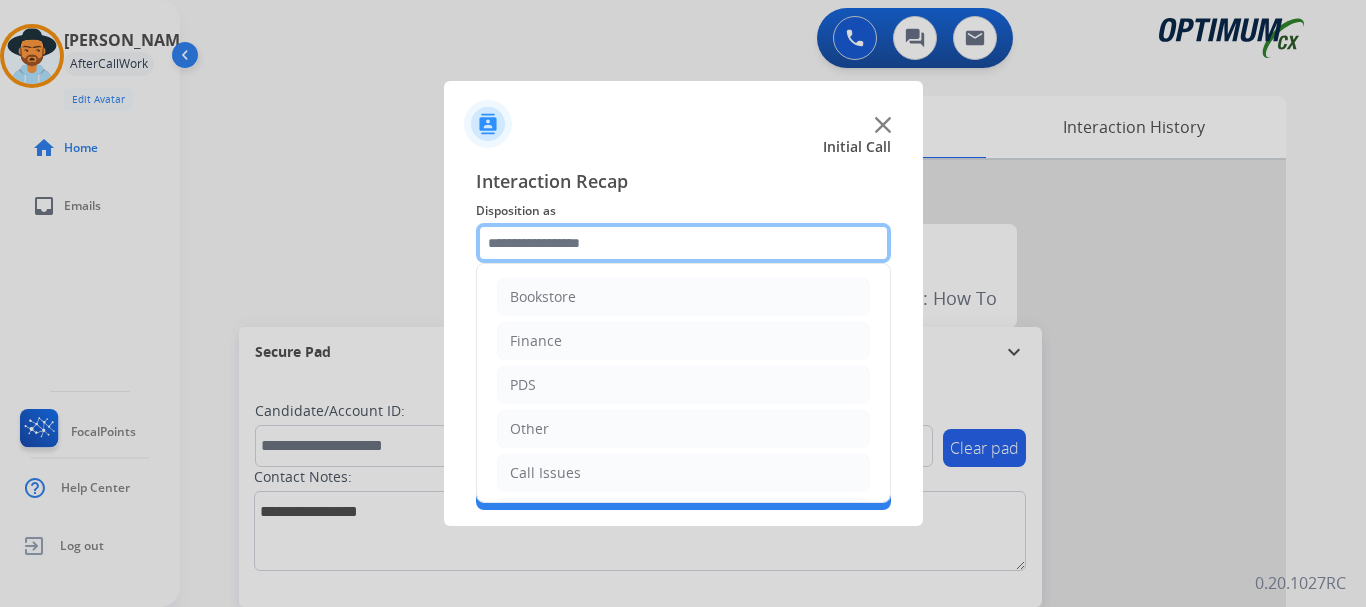 click 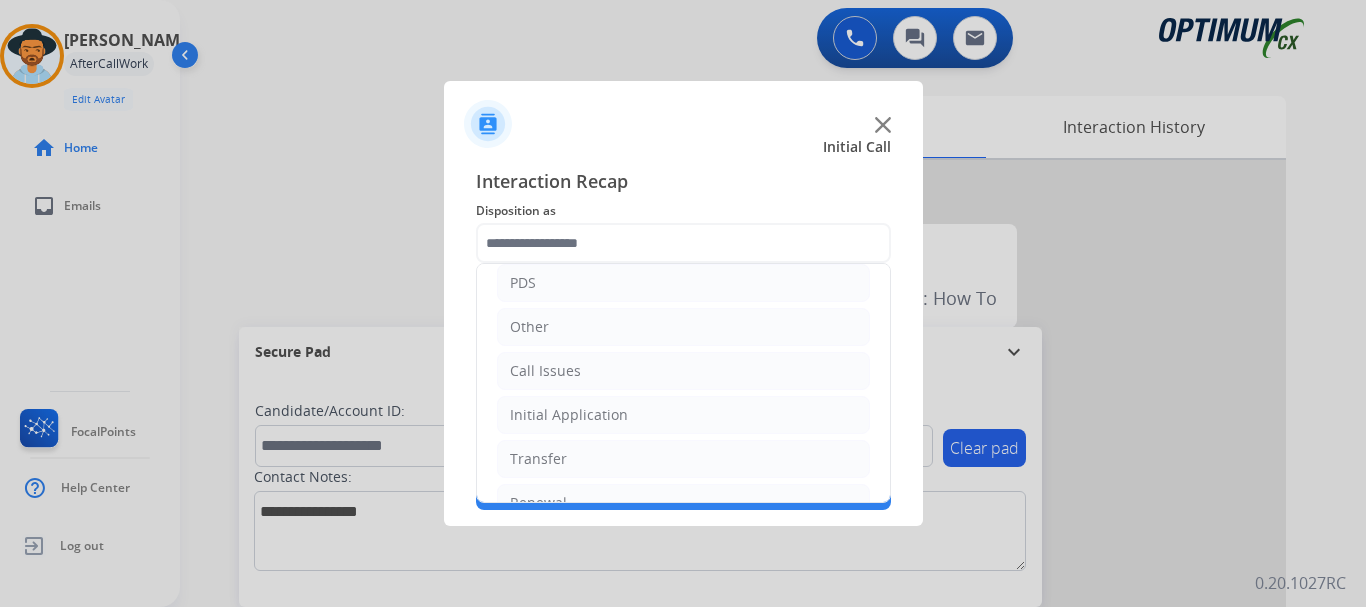 click on "Call Issues" 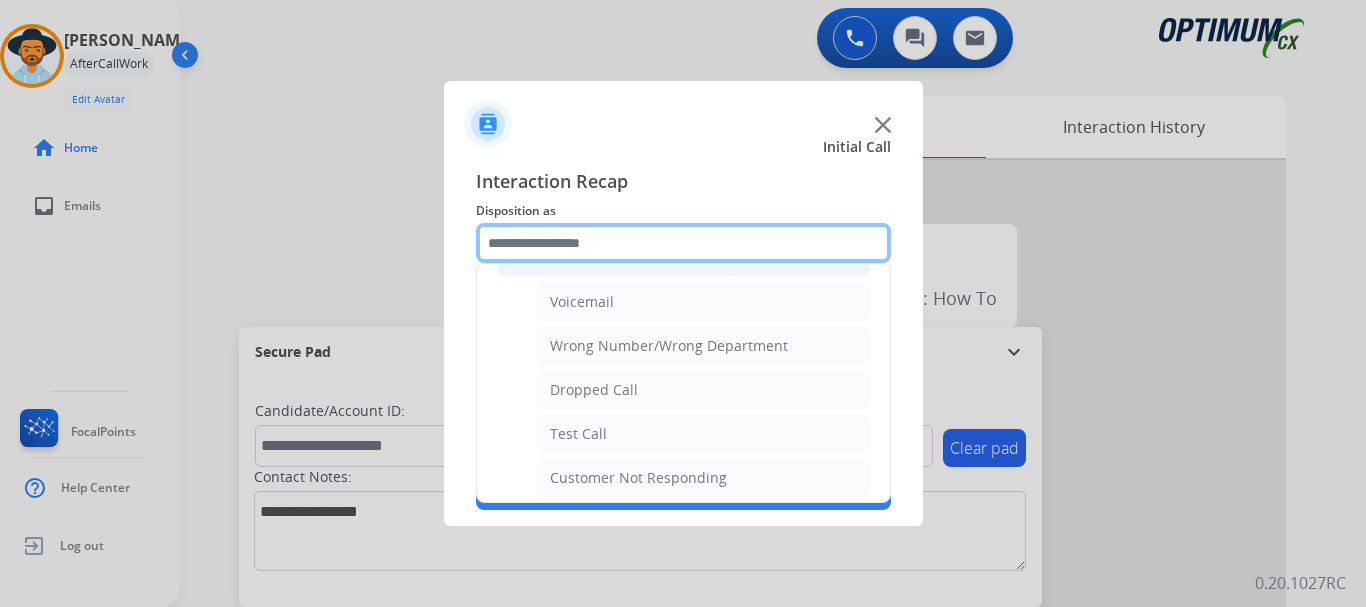 scroll, scrollTop: 225, scrollLeft: 0, axis: vertical 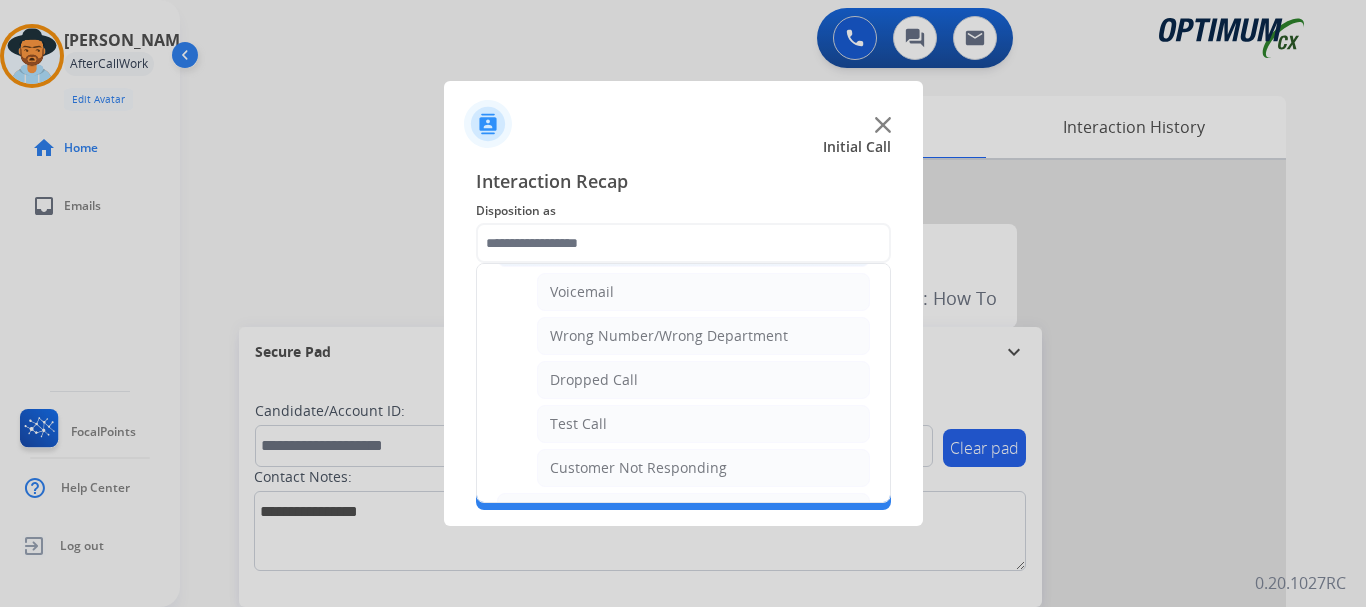 click on "Test Call" 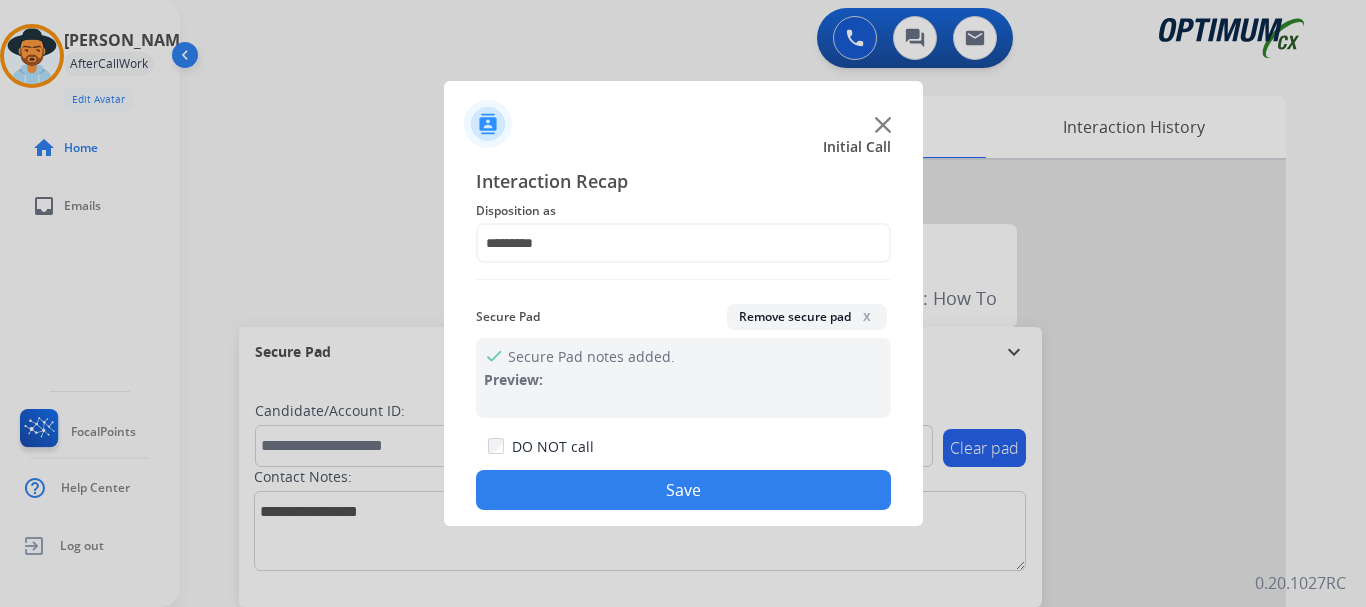 click on "Save" 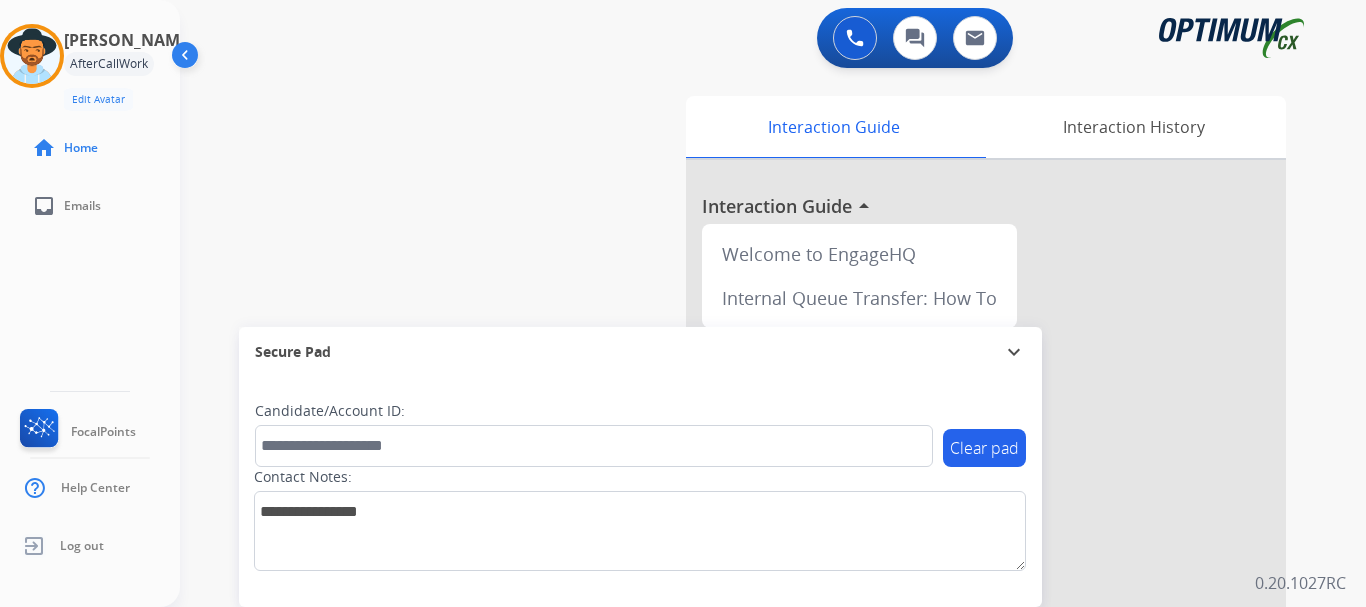 click on "swap_horiz Break voice bridge close_fullscreen Connect 3-Way Call merge_type Separate 3-Way Call  Interaction Guide   Interaction History  Interaction Guide arrow_drop_up  Welcome to EngageHQ   Internal Queue Transfer: How To  Secure Pad expand_more Clear pad Candidate/Account ID: Contact Notes:" at bounding box center [749, 489] 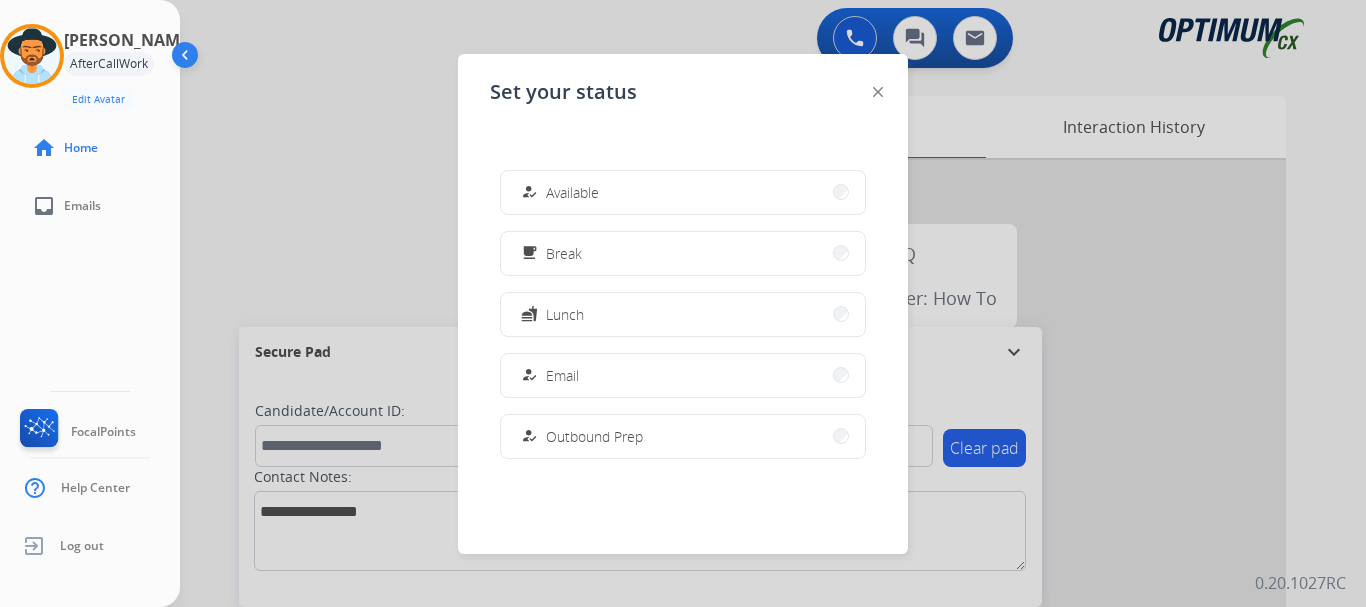 click on "how_to_reg Available" at bounding box center (683, 192) 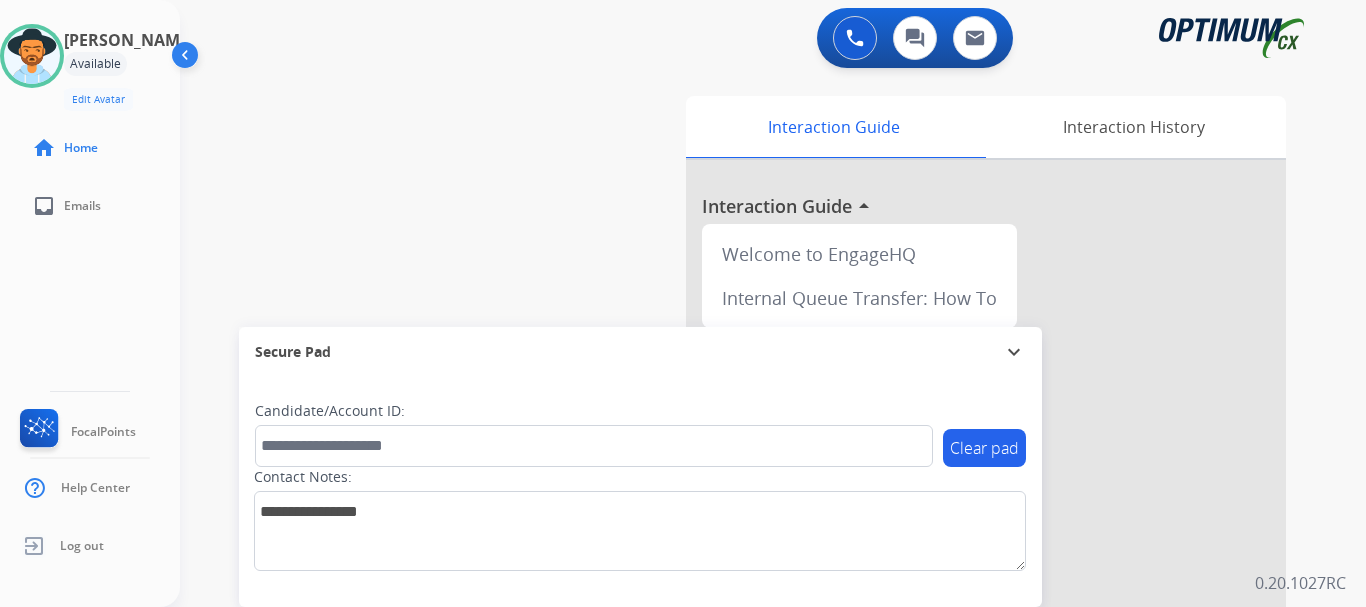 click on "swap_horiz Break voice bridge close_fullscreen Connect 3-Way Call merge_type Separate 3-Way Call  Interaction Guide   Interaction History  Interaction Guide arrow_drop_up  Welcome to EngageHQ   Internal Queue Transfer: How To  Secure Pad expand_more Clear pad Candidate/Account ID: Contact Notes:" at bounding box center [749, 489] 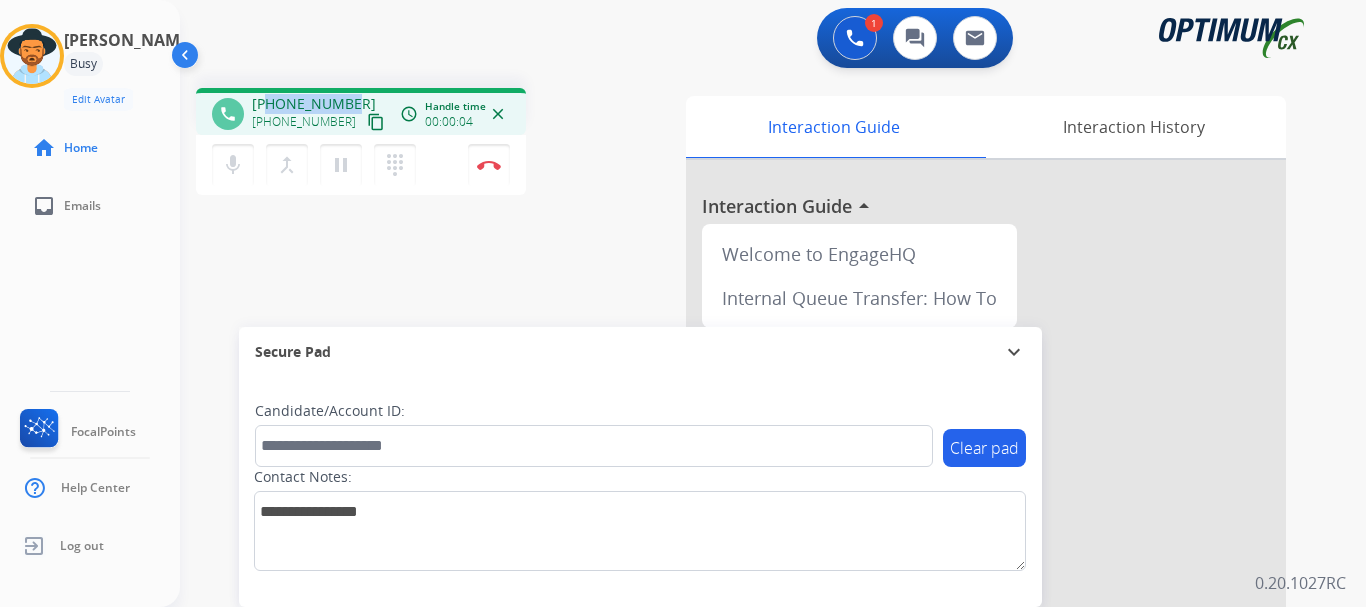 drag, startPoint x: 267, startPoint y: 108, endPoint x: 368, endPoint y: 87, distance: 103.16007 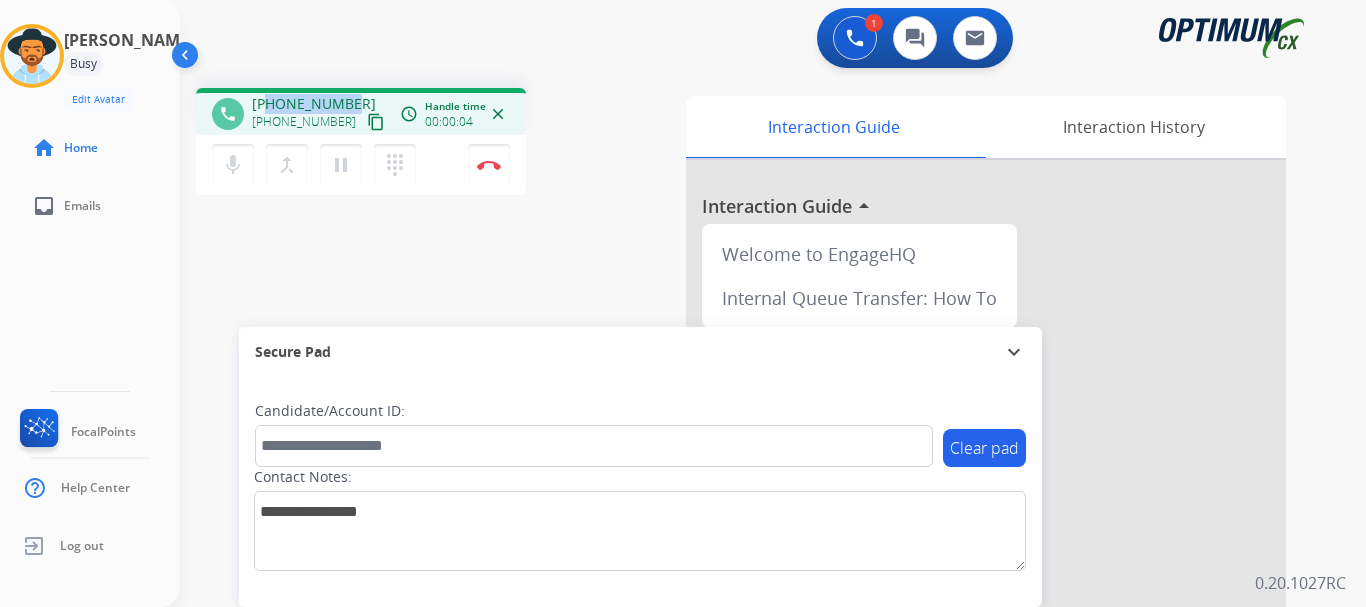 click on "phone +13145033086 +13145033086 content_copy access_time Call metrics Queue   00:11 Hold   00:00 Talk   00:05 Total   00:15 Handle time 00:00:04 close mic Mute merge_type Bridge pause Hold dialpad Dialpad Disconnect swap_horiz Break voice bridge close_fullscreen Connect 3-Way Call merge_type Separate 3-Way Call  Interaction Guide   Interaction History  Interaction Guide arrow_drop_up  Welcome to EngageHQ   Internal Queue Transfer: How To  Secure Pad expand_more Clear pad Candidate/Account ID: Contact Notes:" at bounding box center (749, 489) 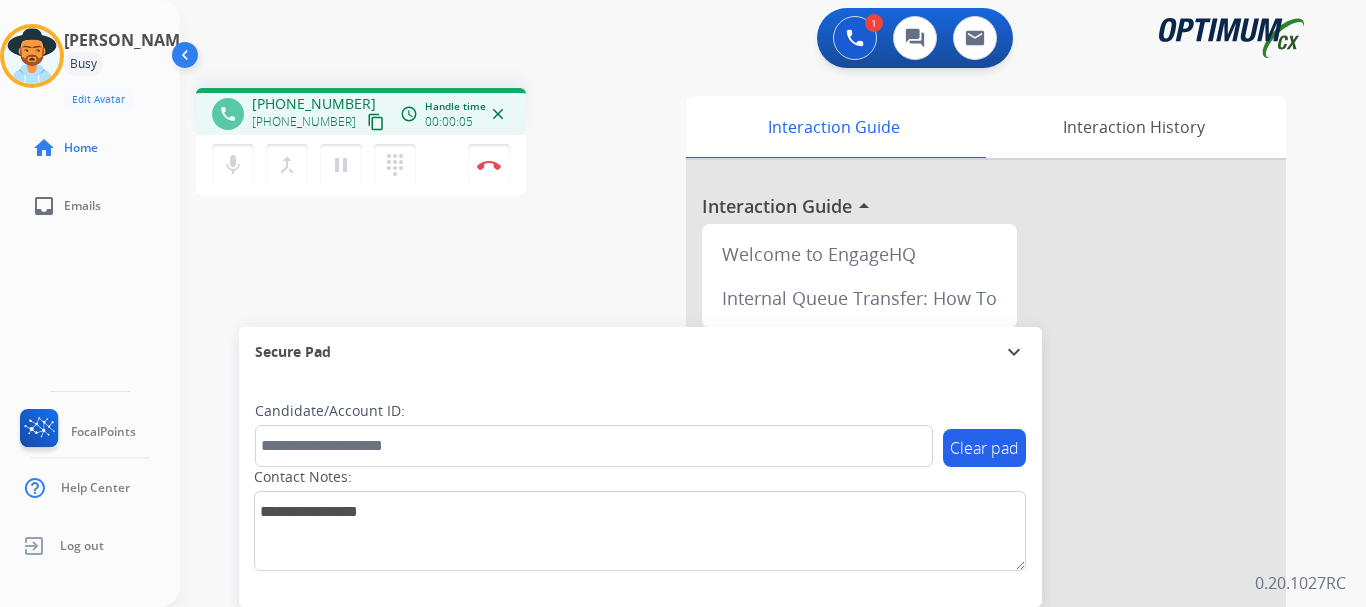 click on "phone +13145033086 +13145033086 content_copy access_time Call metrics Queue   00:11 Hold   00:00 Talk   00:06 Total   00:16 Handle time 00:00:05 close mic Mute merge_type Bridge pause Hold dialpad Dialpad Disconnect swap_horiz Break voice bridge close_fullscreen Connect 3-Way Call merge_type Separate 3-Way Call  Interaction Guide   Interaction History  Interaction Guide arrow_drop_up  Welcome to EngageHQ   Internal Queue Transfer: How To  Secure Pad expand_more Clear pad Candidate/Account ID: Contact Notes:" at bounding box center [749, 489] 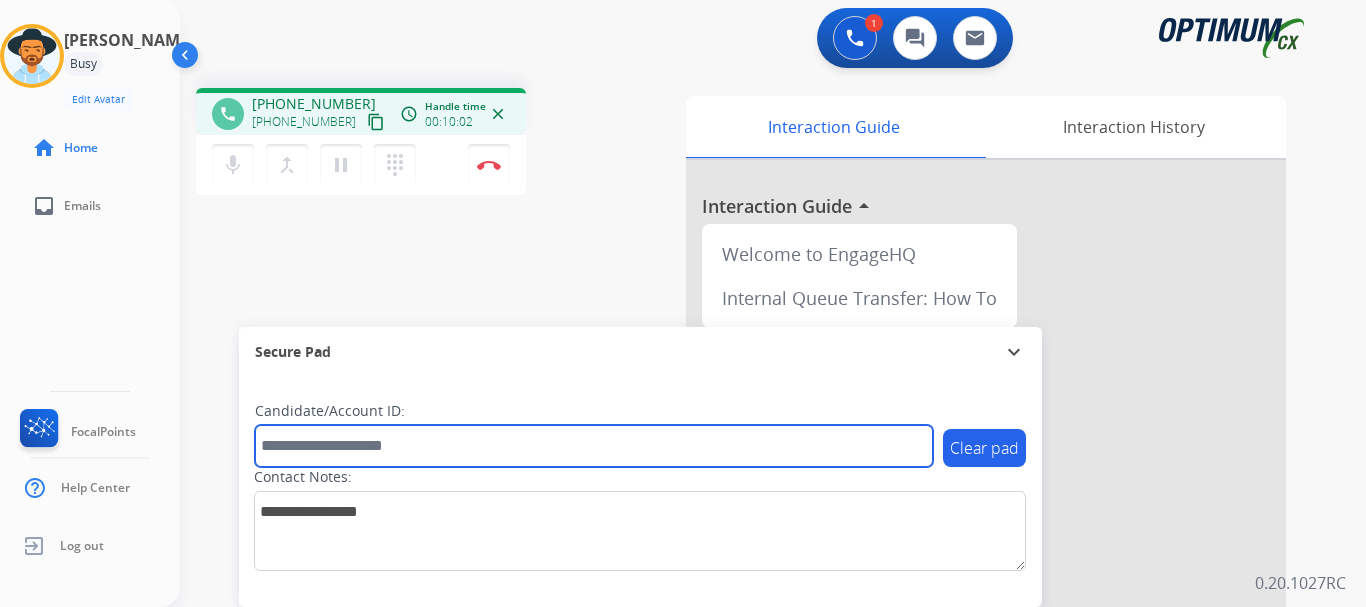 click at bounding box center (594, 446) 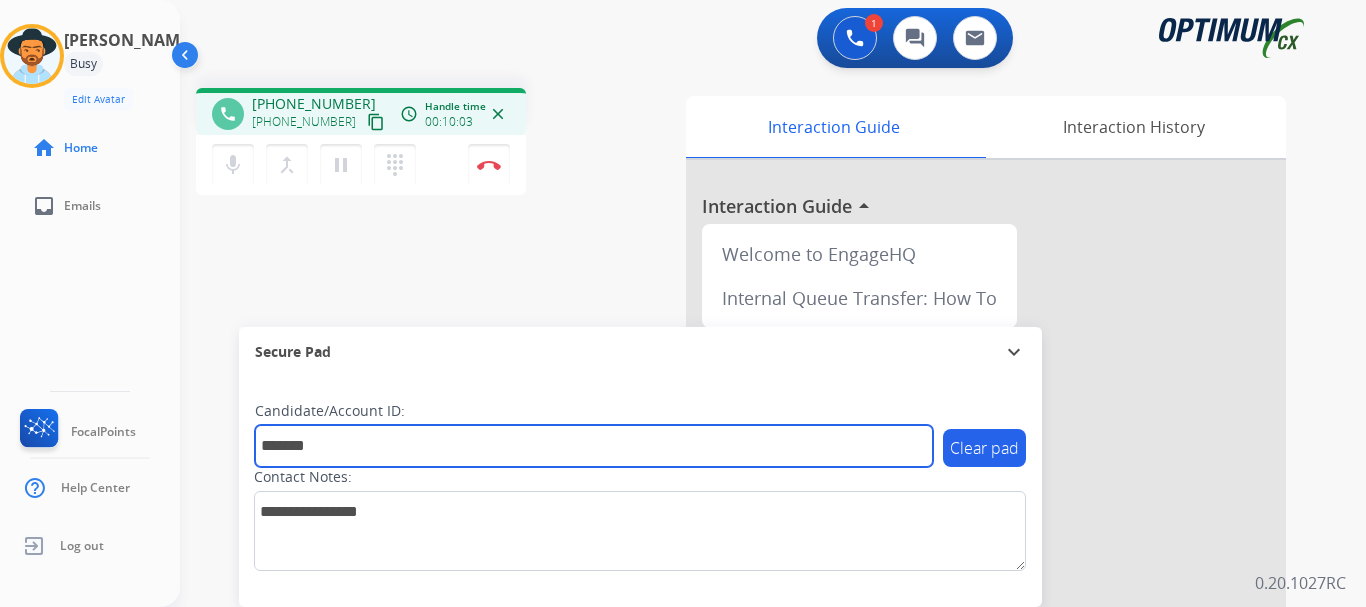type on "*******" 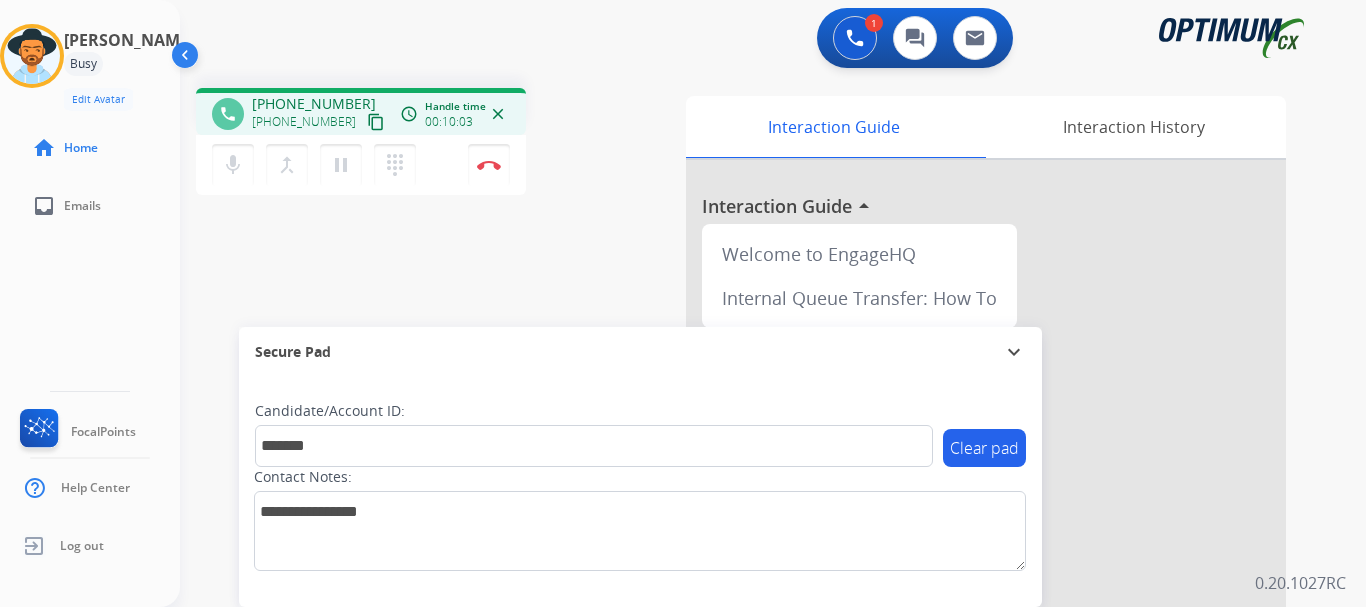 click on "phone +13145033086 +13145033086 content_copy access_time Call metrics Queue   00:11 Hold   00:00 Talk   10:04 Total   10:14 Handle time 00:10:03 close mic Mute merge_type Bridge pause Hold dialpad Dialpad Disconnect swap_horiz Break voice bridge close_fullscreen Connect 3-Way Call merge_type Separate 3-Way Call  Interaction Guide   Interaction History  Interaction Guide arrow_drop_up  Welcome to EngageHQ   Internal Queue Transfer: How To  Secure Pad expand_more Clear pad Candidate/Account ID: ******* Contact Notes:" at bounding box center [749, 489] 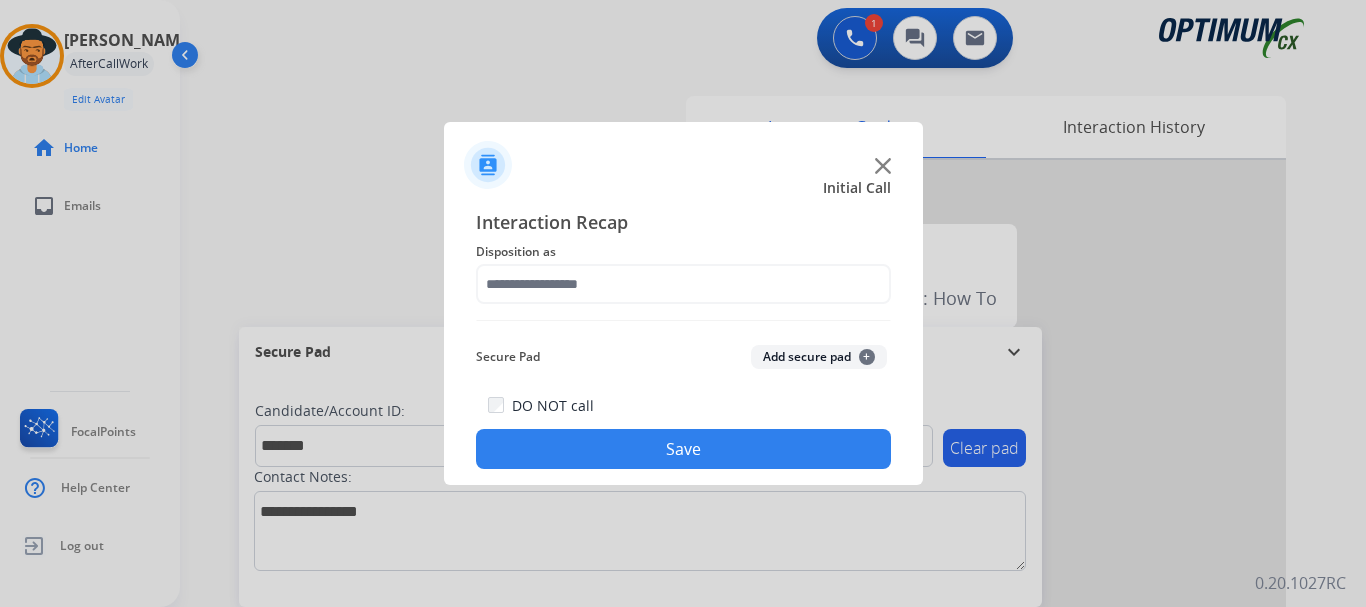 click on "Add secure pad  +" 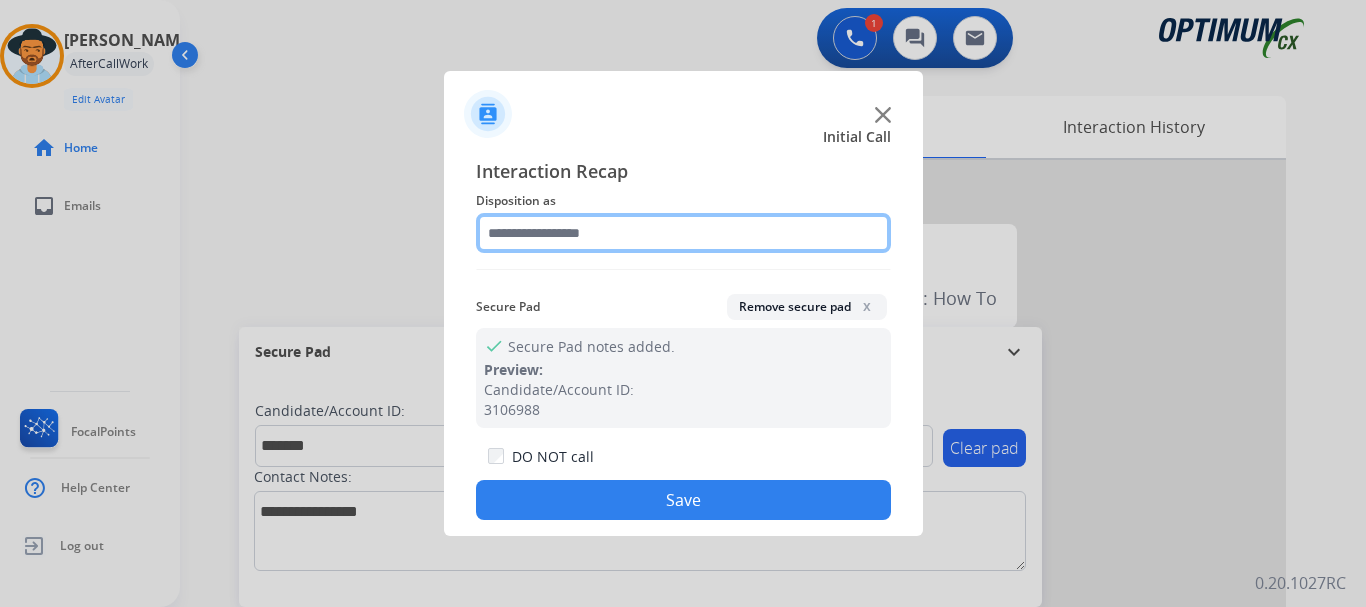 click 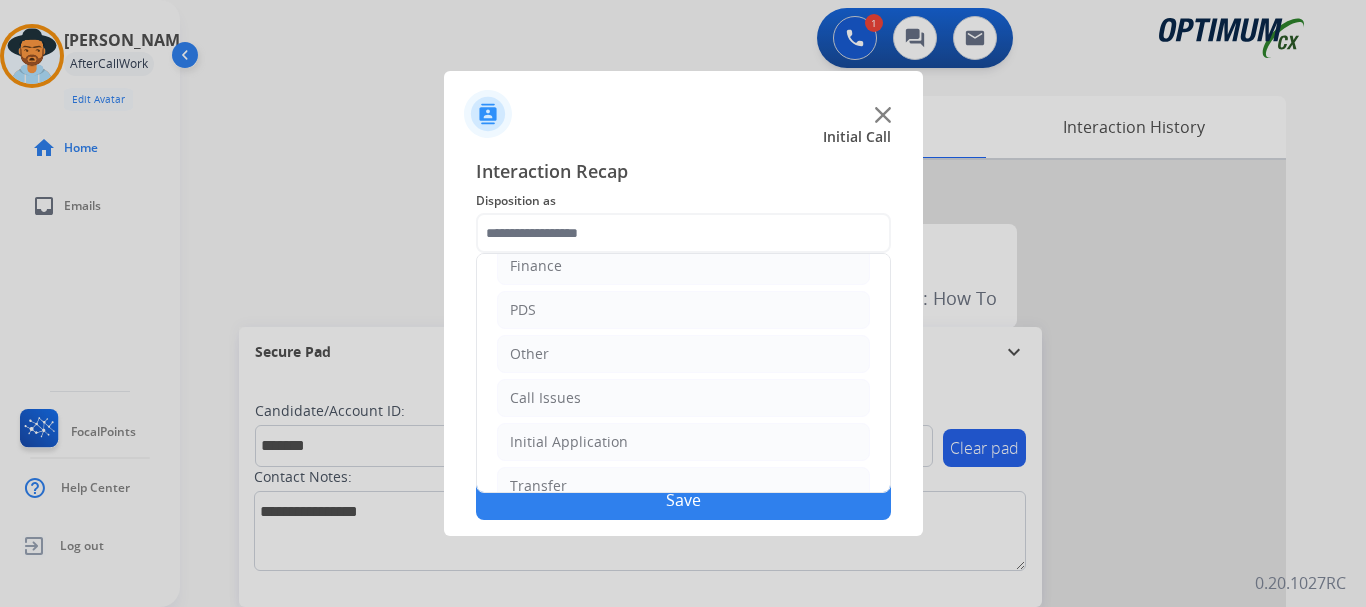 click on "PDS" 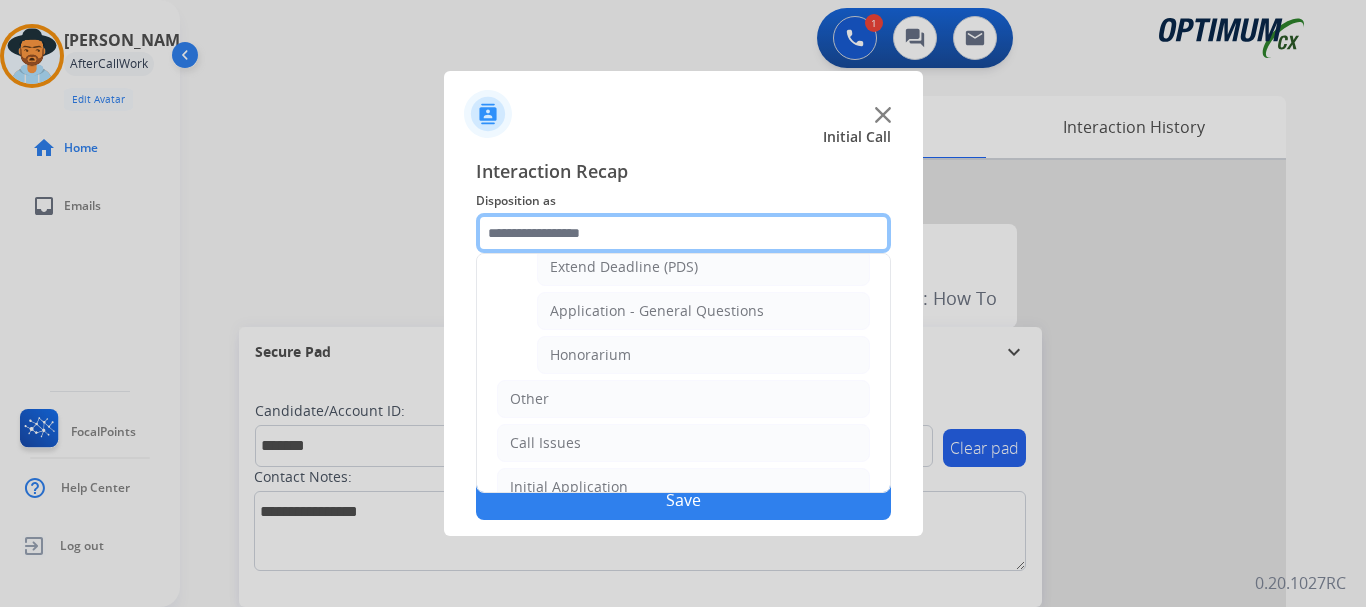 scroll, scrollTop: 589, scrollLeft: 0, axis: vertical 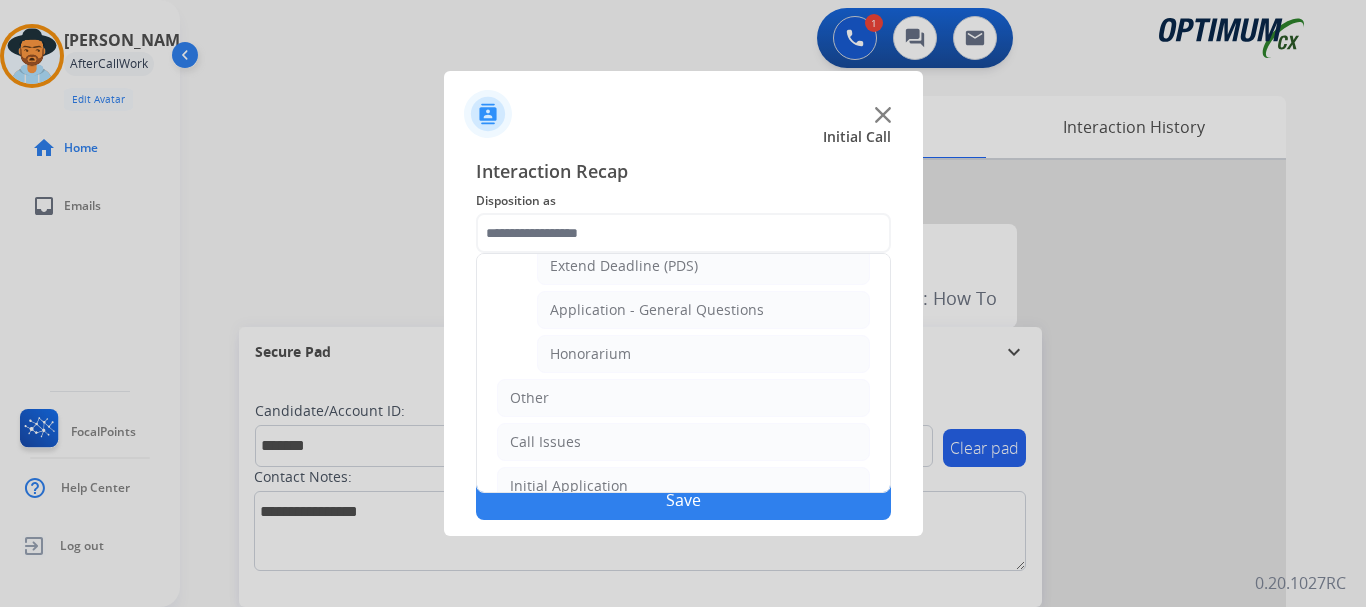 click on "Honorarium" 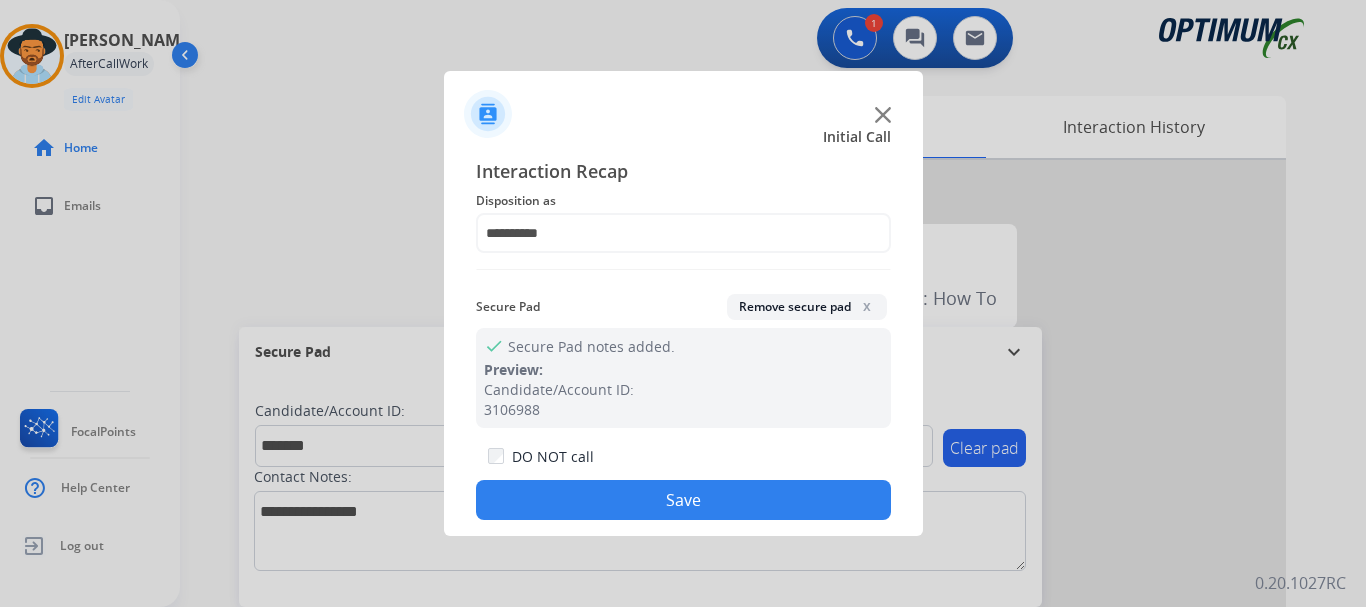 click on "Save" 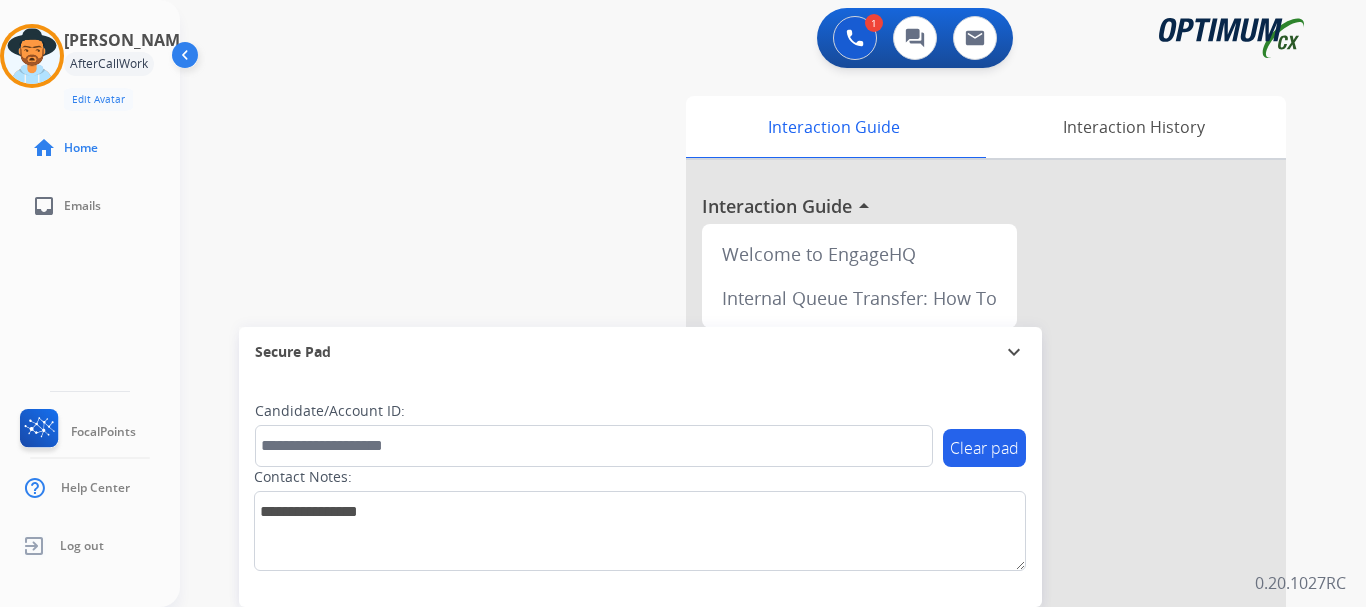 click on "swap_horiz Break voice bridge close_fullscreen Connect 3-Way Call merge_type Separate 3-Way Call  Interaction Guide   Interaction History  Interaction Guide arrow_drop_up  Welcome to EngageHQ   Internal Queue Transfer: How To  Secure Pad expand_more Clear pad Candidate/Account ID: Contact Notes:" at bounding box center [749, 489] 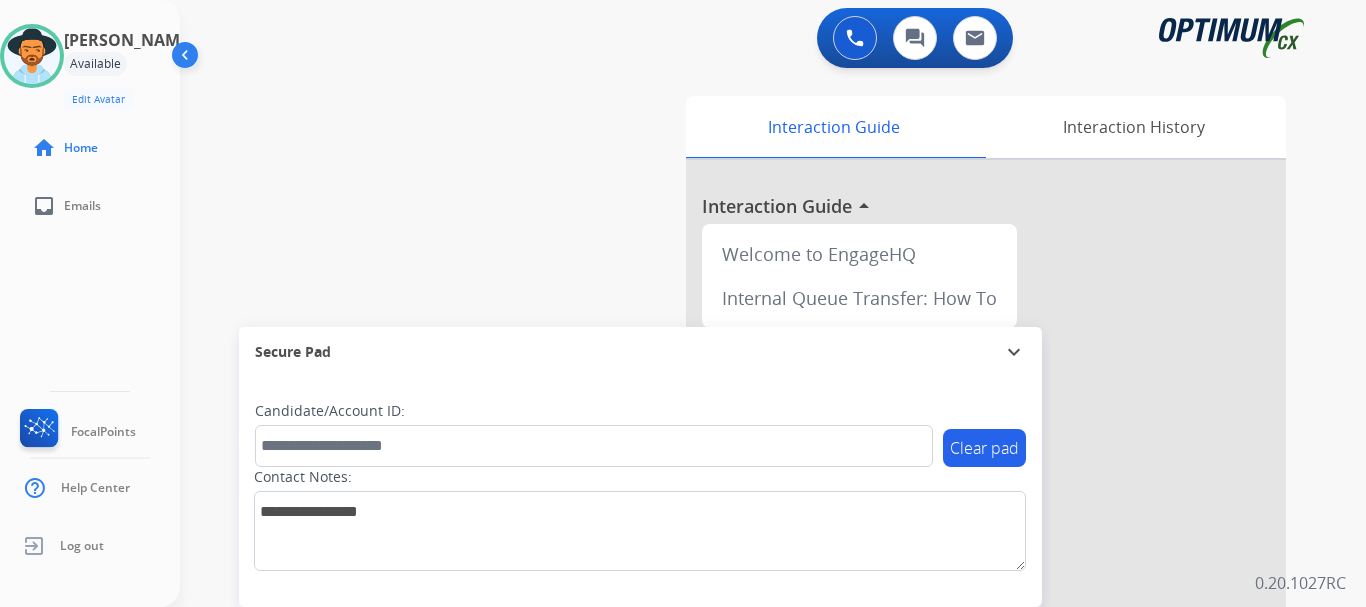 click on "swap_horiz Break voice bridge close_fullscreen Connect 3-Way Call merge_type Separate 3-Way Call  Interaction Guide   Interaction History  Interaction Guide arrow_drop_up  Welcome to EngageHQ   Internal Queue Transfer: How To  Secure Pad expand_more Clear pad Candidate/Account ID: Contact Notes:" at bounding box center (749, 489) 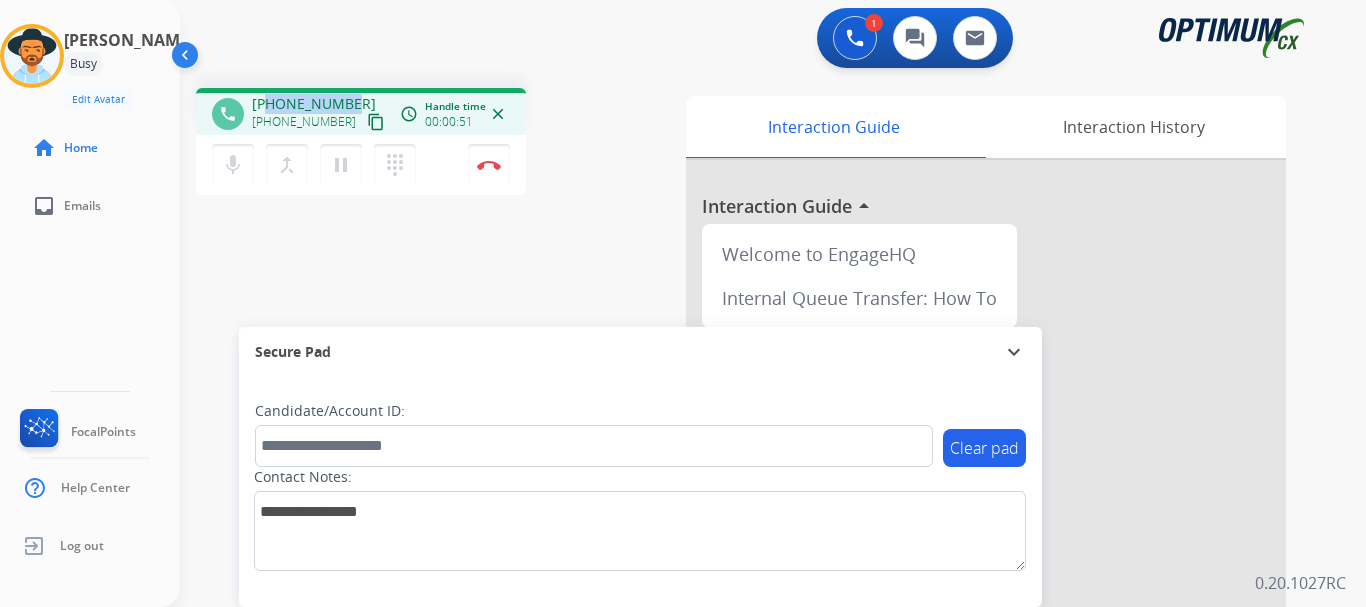 drag, startPoint x: 267, startPoint y: 101, endPoint x: 354, endPoint y: 100, distance: 87.005745 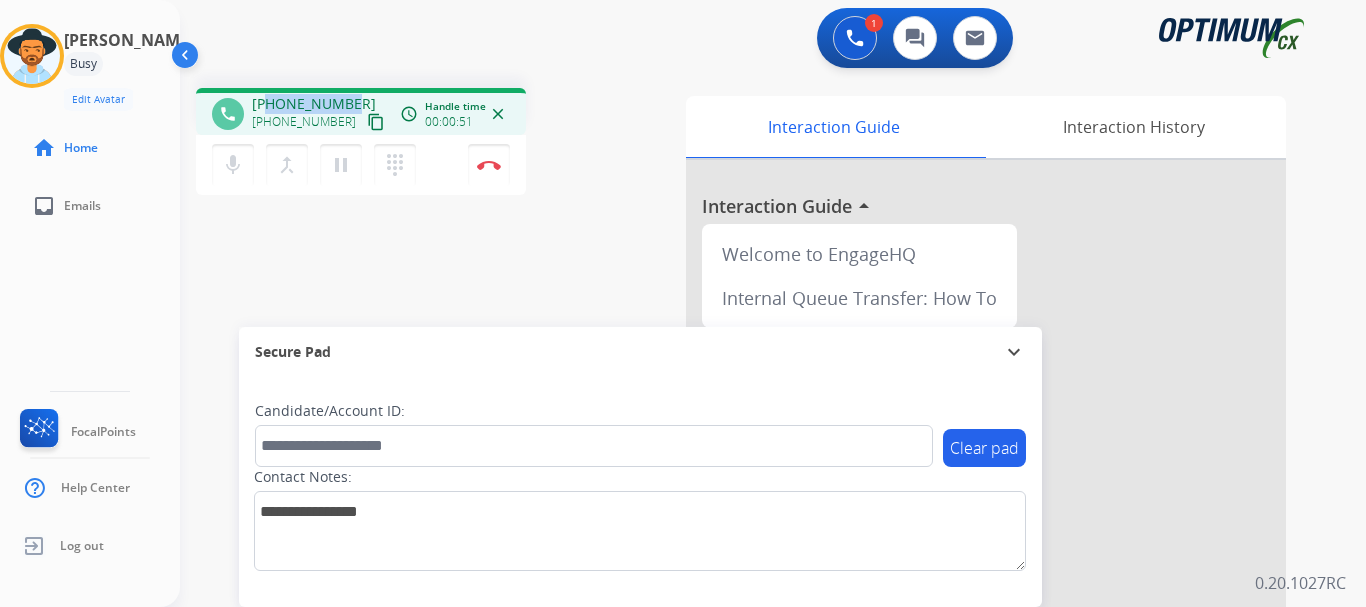click on "+14697404052 +14697404052 content_copy" at bounding box center (320, 114) 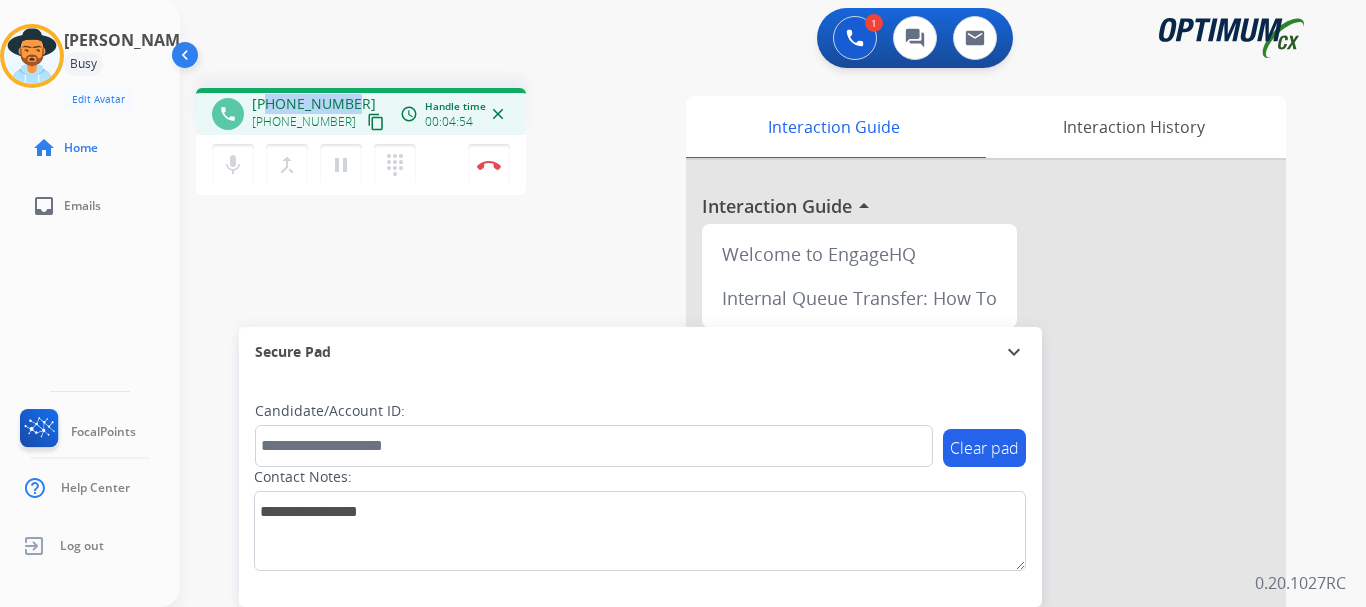 click on "mic Mute merge_type Bridge pause Hold dialpad Dialpad Disconnect" at bounding box center (361, 165) 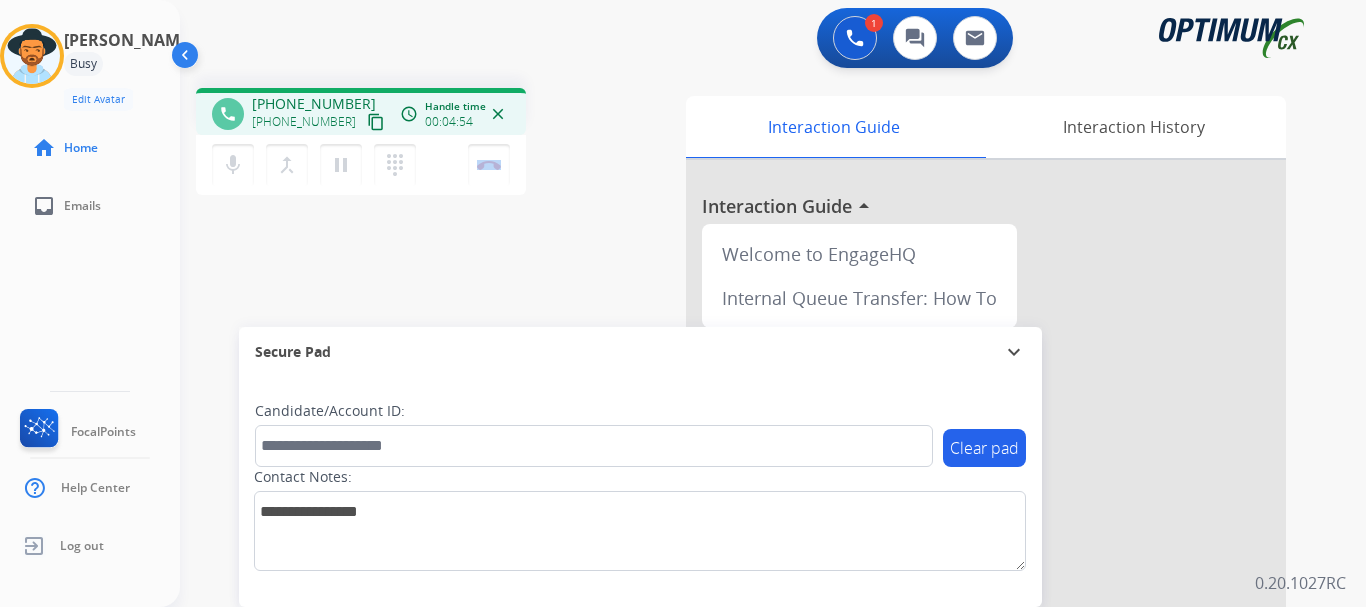 click on "mic Mute merge_type Bridge pause Hold dialpad Dialpad Disconnect" at bounding box center [361, 165] 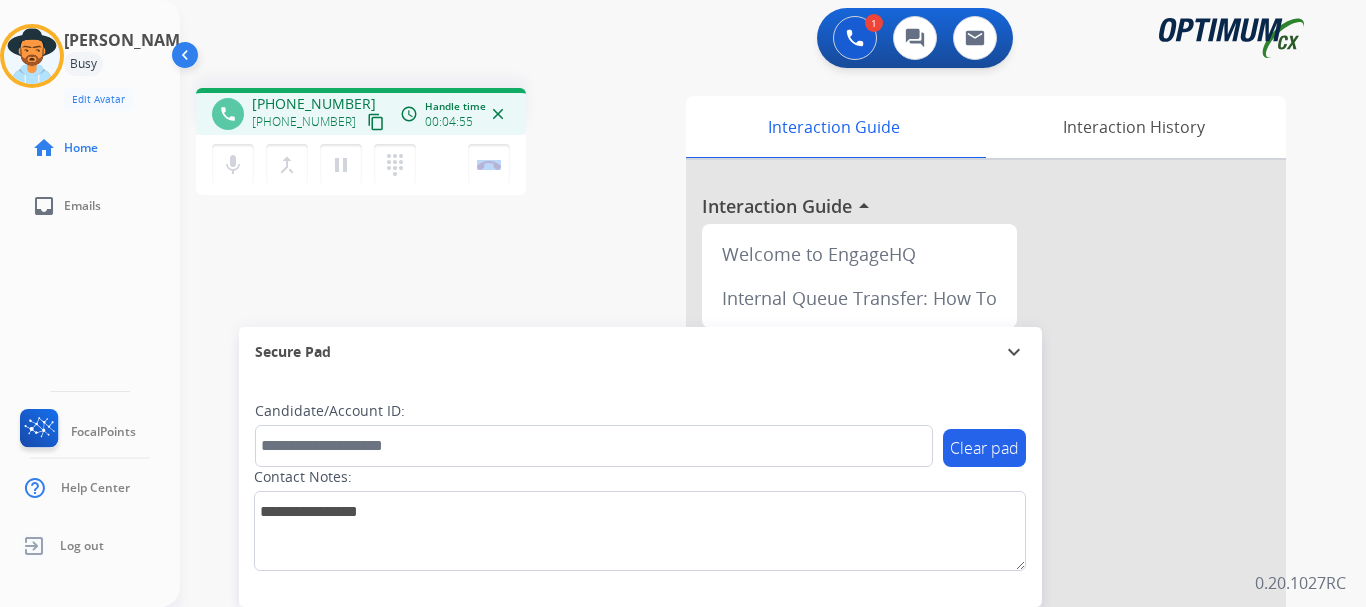 click on "Disconnect" at bounding box center [489, 165] 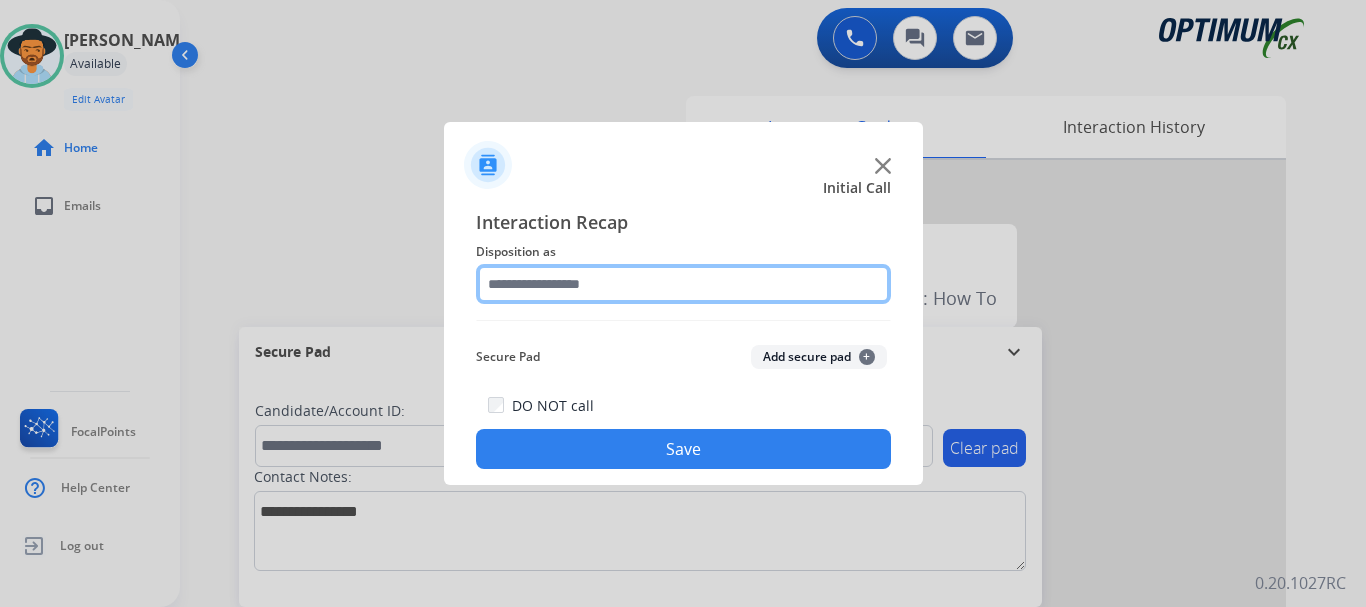 click 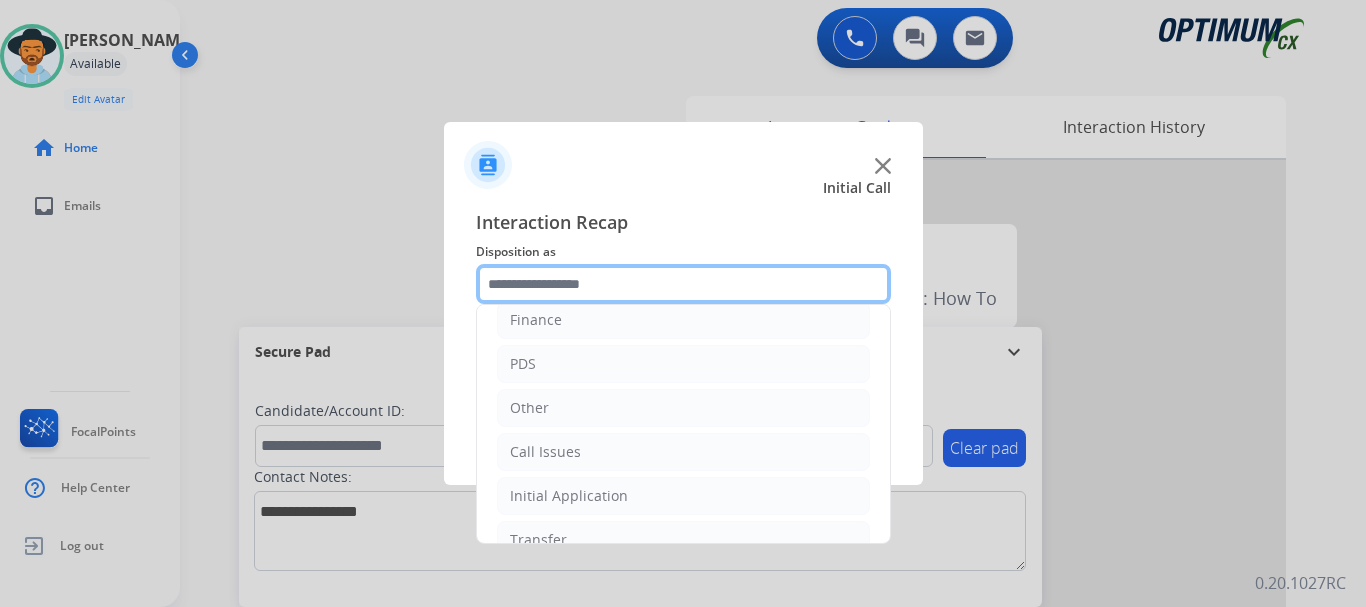 scroll, scrollTop: 136, scrollLeft: 0, axis: vertical 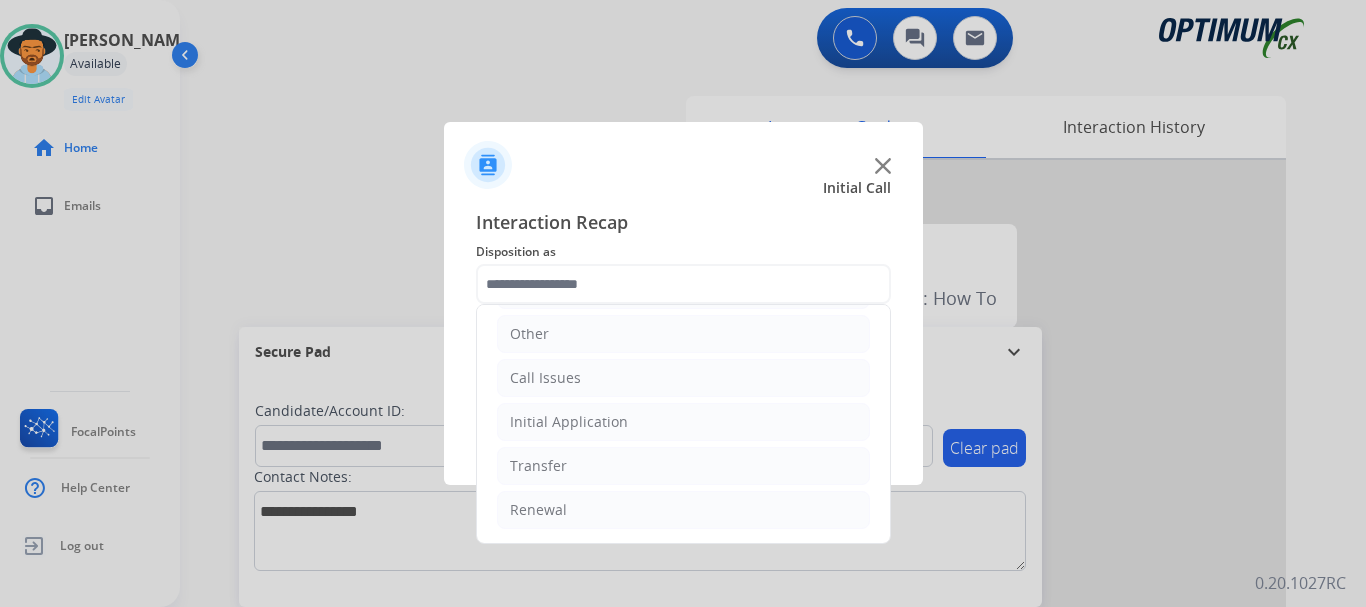 click on "Initial Application" 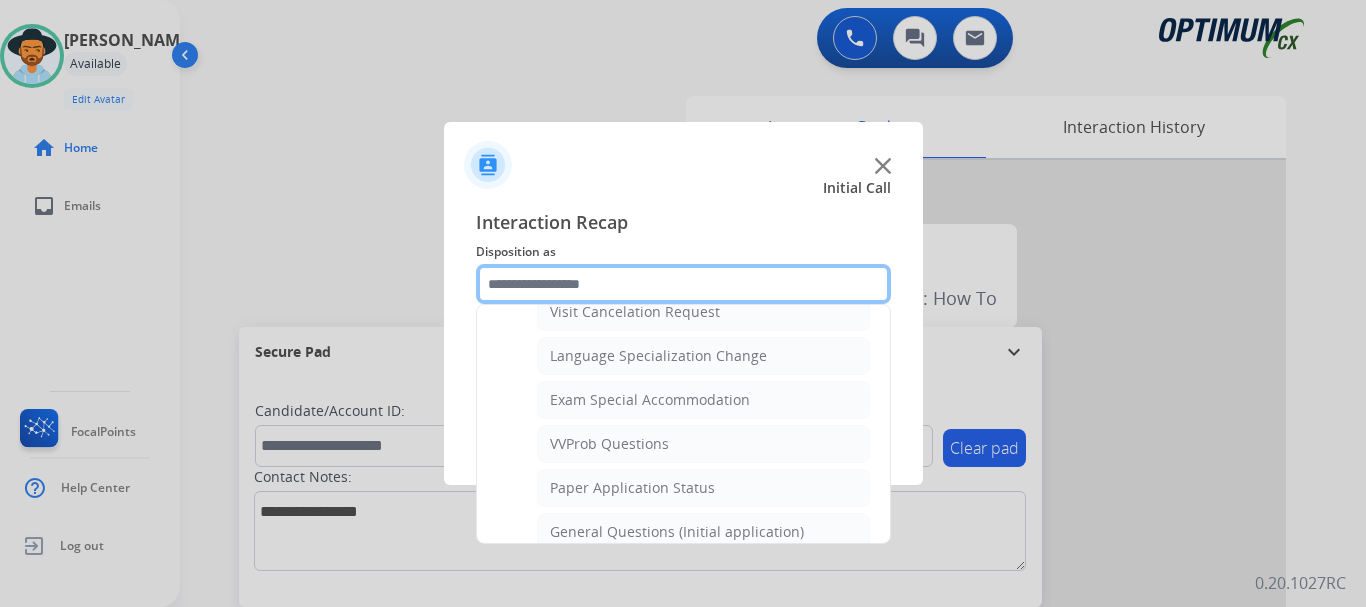 scroll, scrollTop: 1058, scrollLeft: 0, axis: vertical 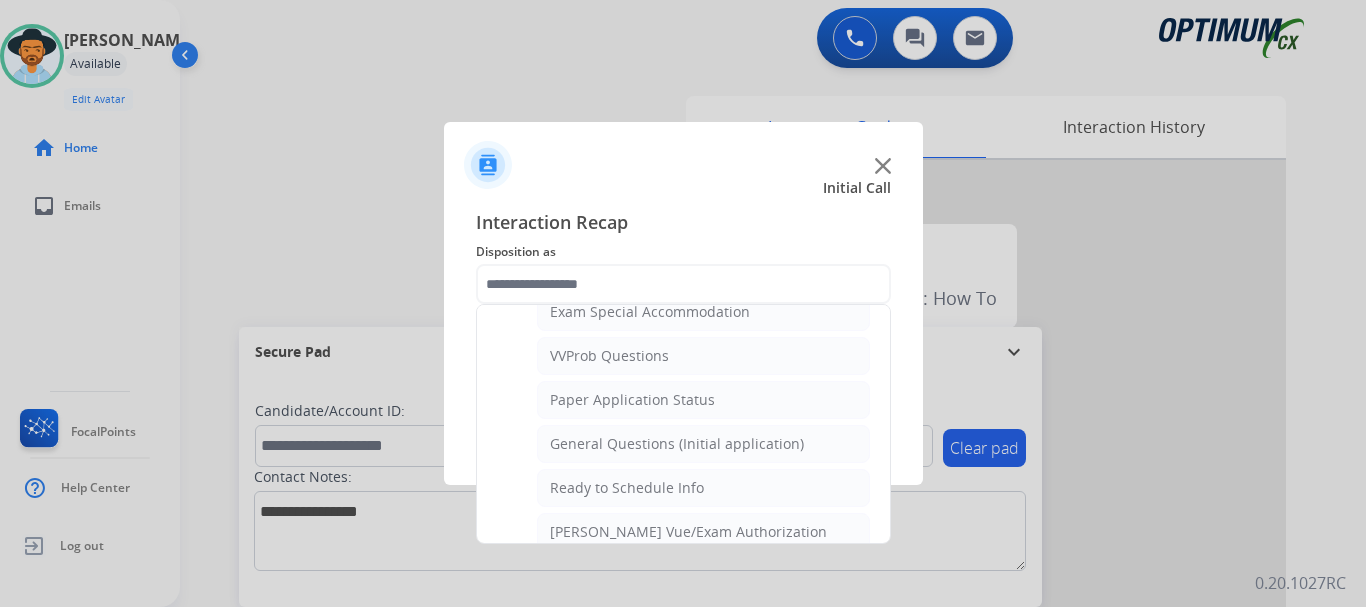 click on "General Questions (Initial application)" 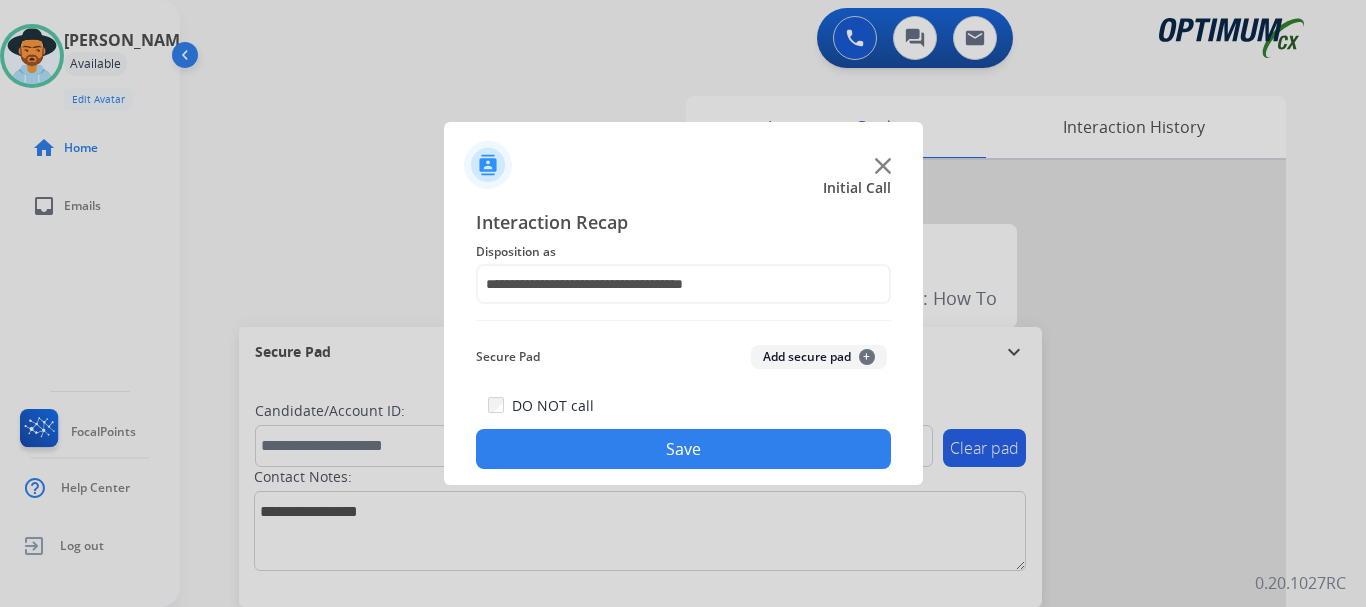 click on "Save" 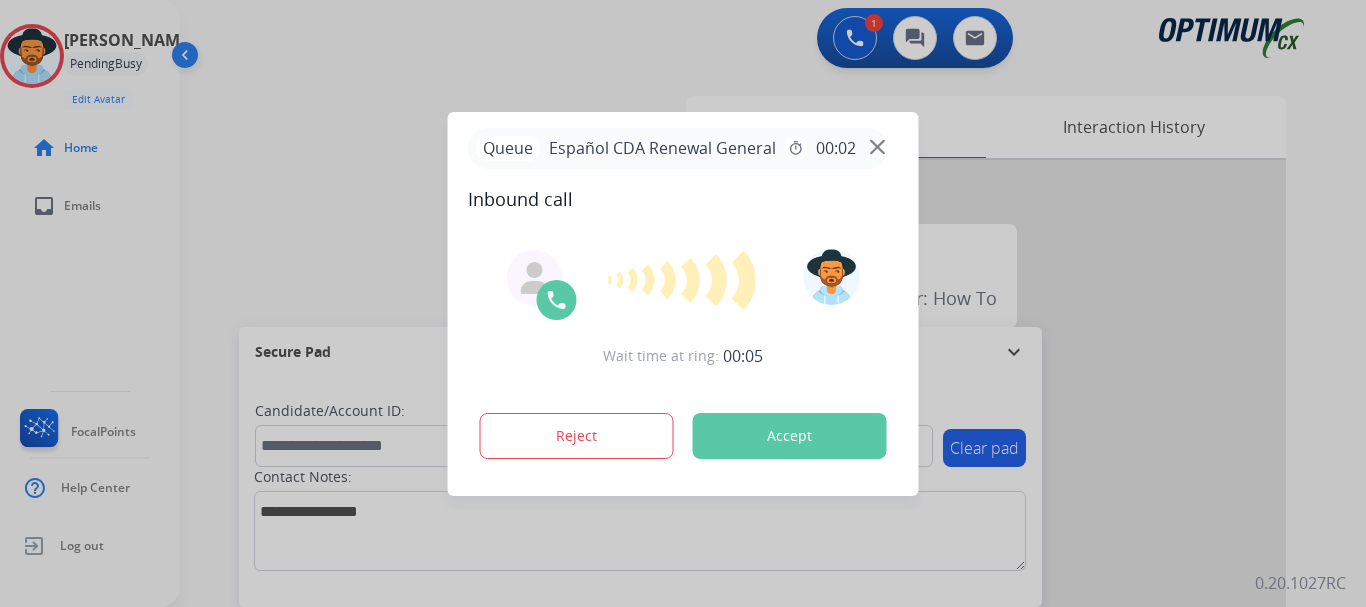 click on "Accept" at bounding box center [790, 436] 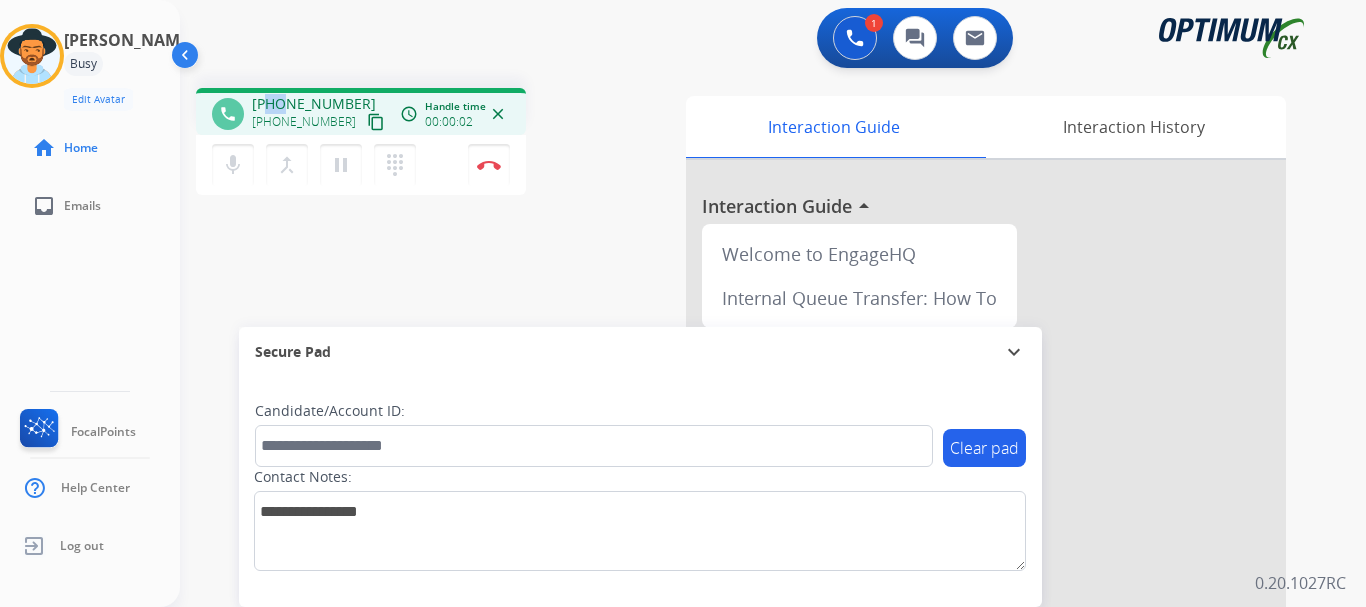 drag, startPoint x: 272, startPoint y: 99, endPoint x: 286, endPoint y: 102, distance: 14.3178215 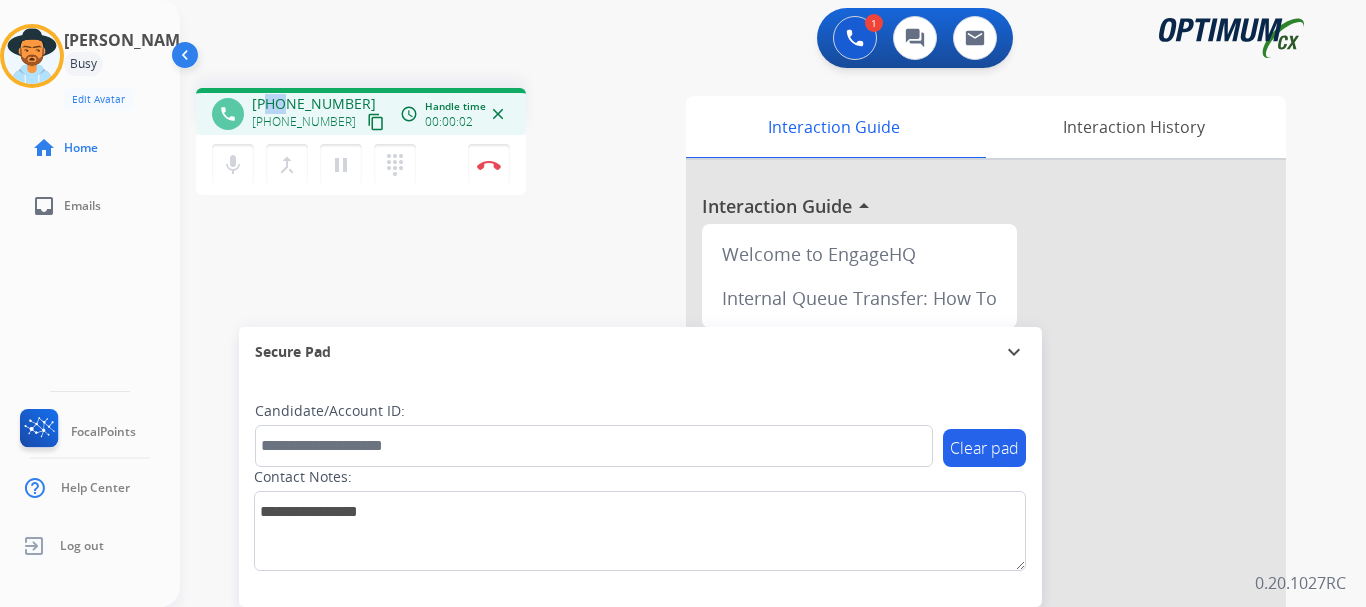 click on "+17862605967" at bounding box center (314, 104) 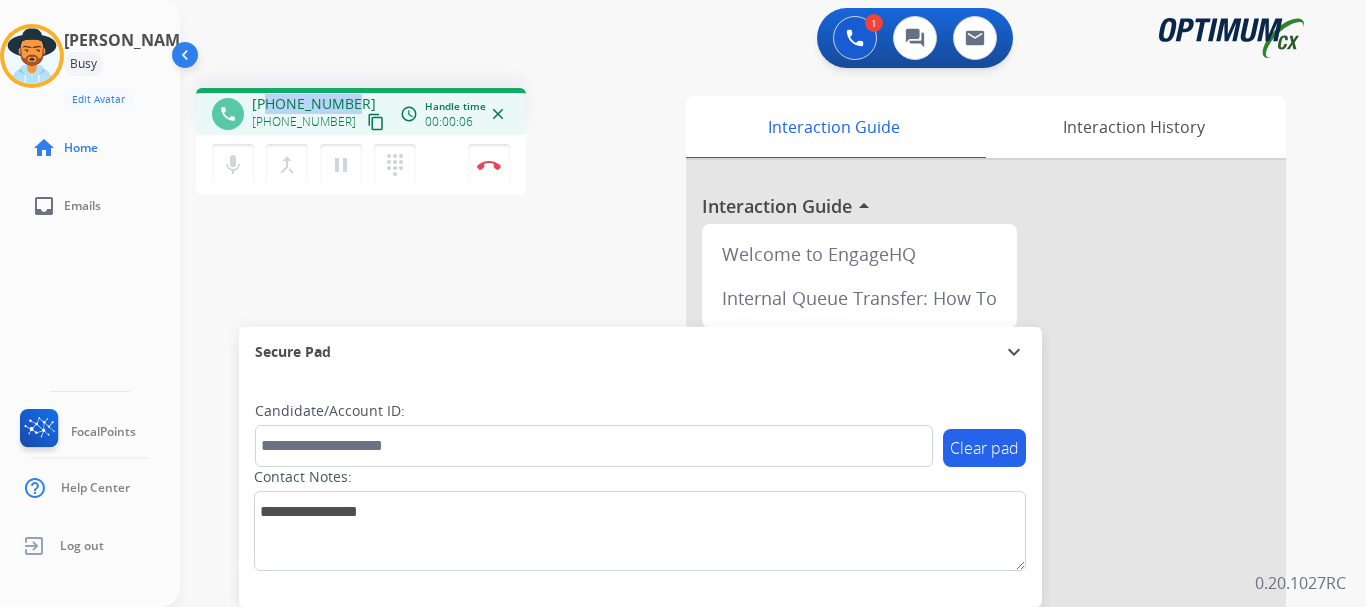 copy on "7862605967" 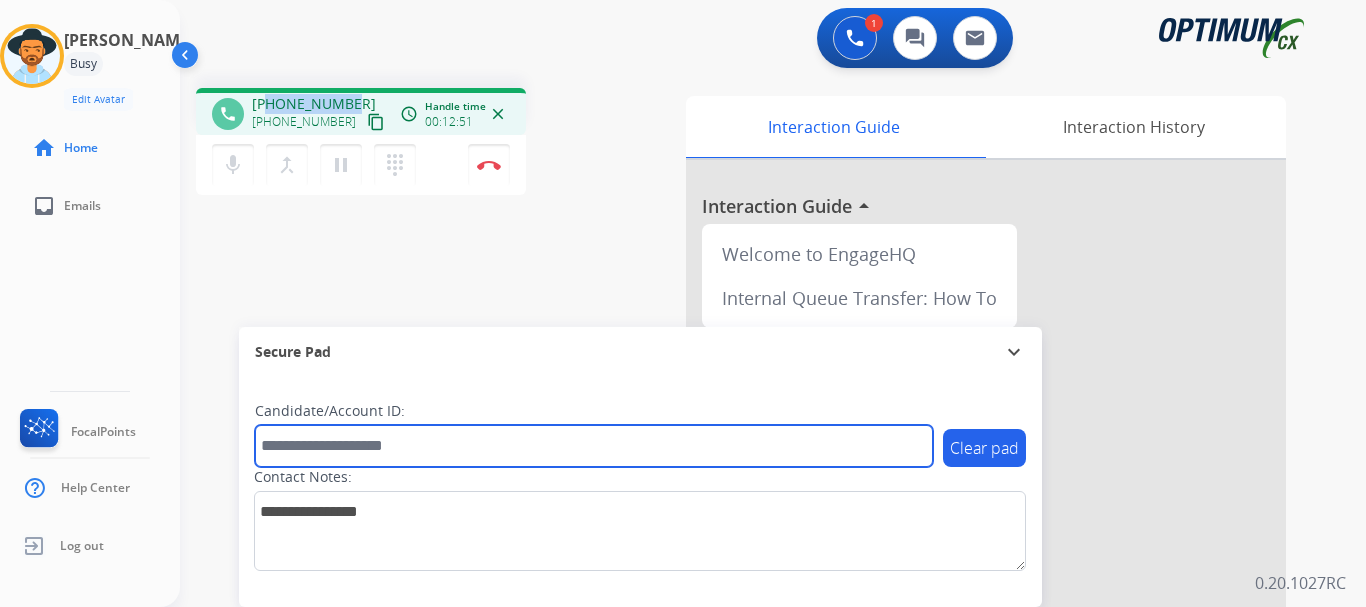 click at bounding box center (594, 446) 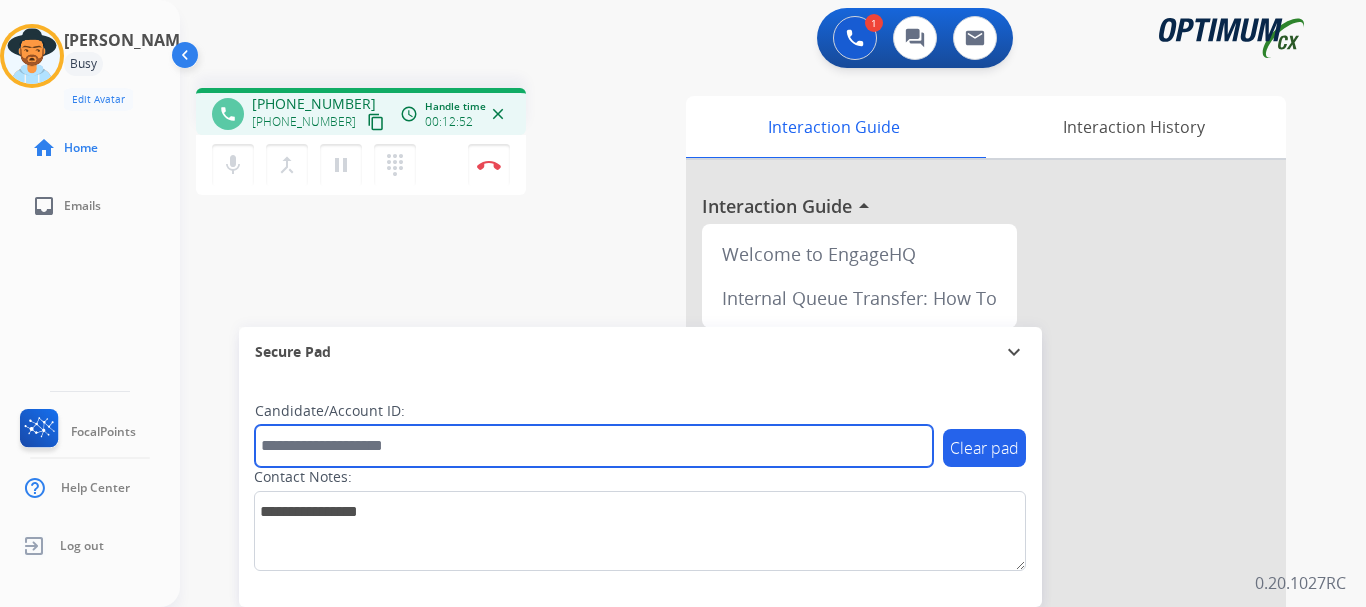 paste on "*******" 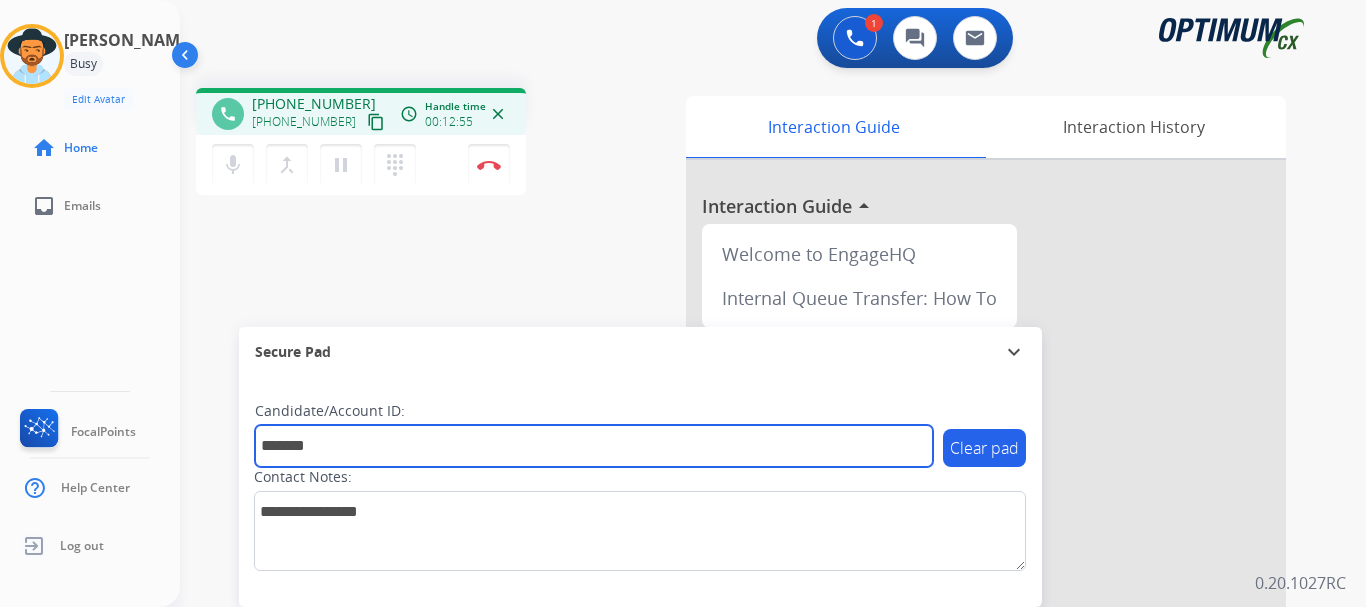 type on "*******" 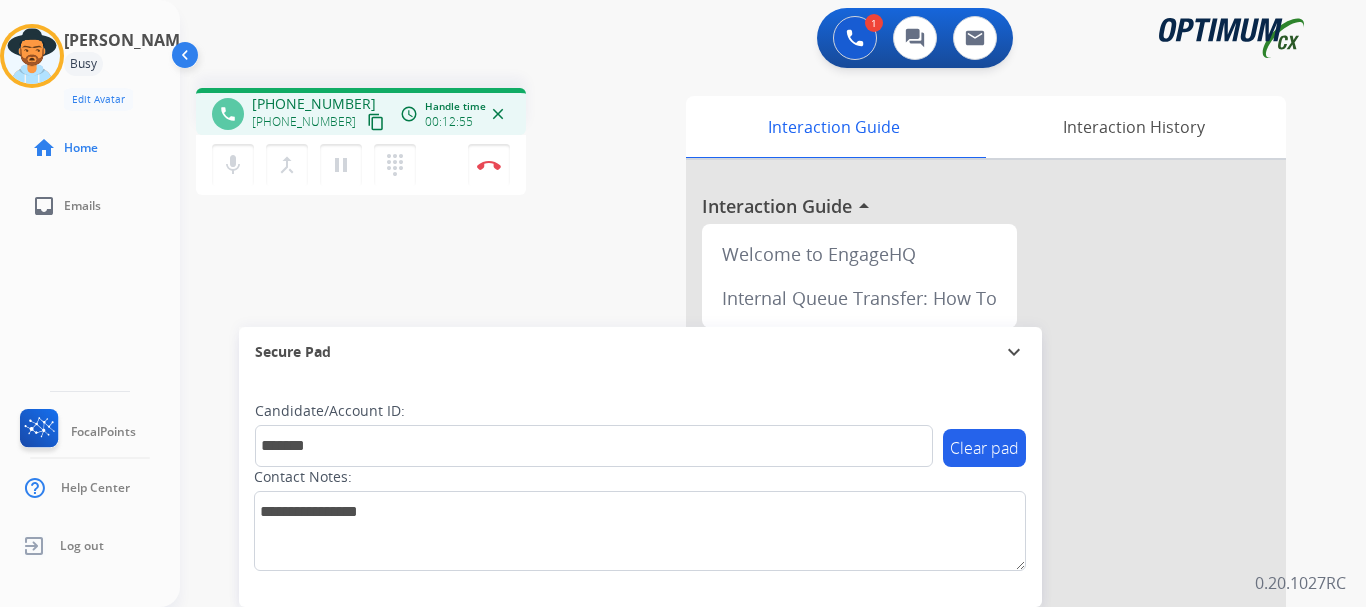 click on "Disconnect" at bounding box center [489, 165] 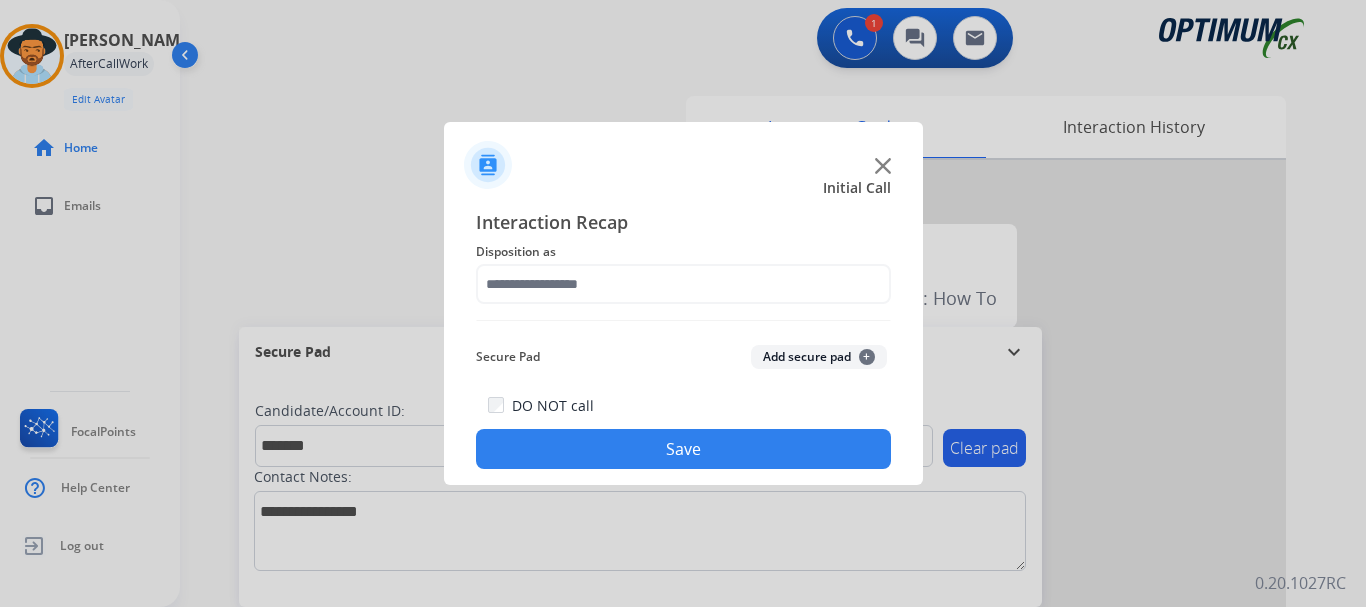 click on "Add secure pad  +" 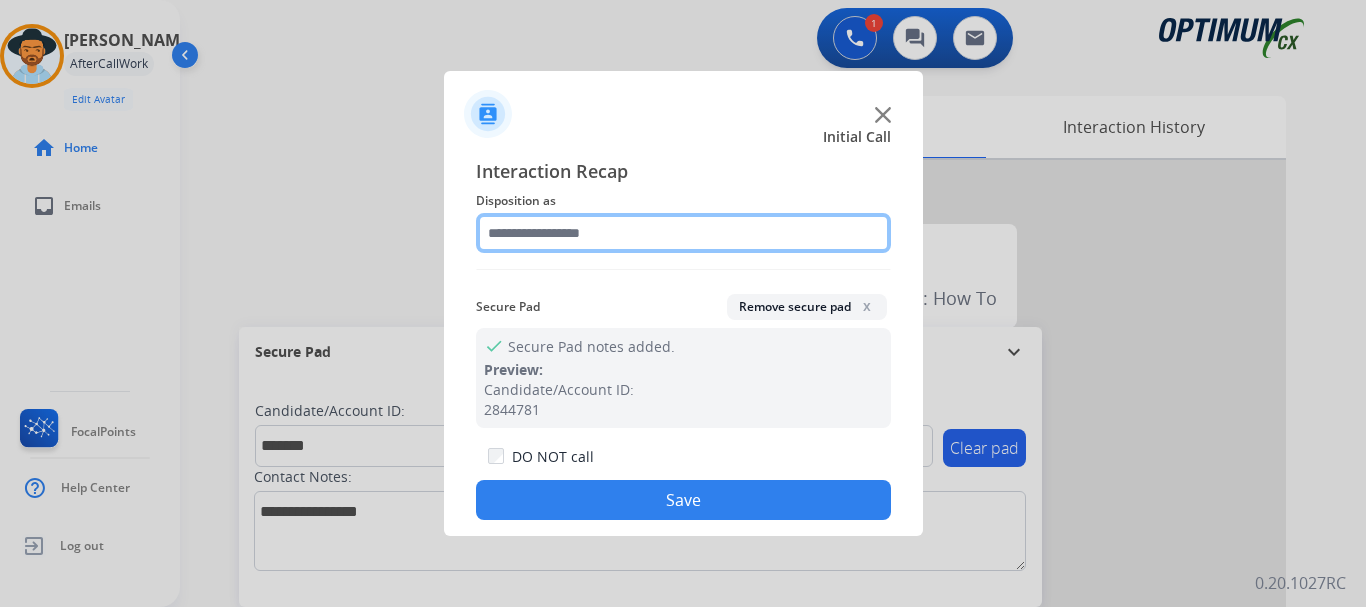 click 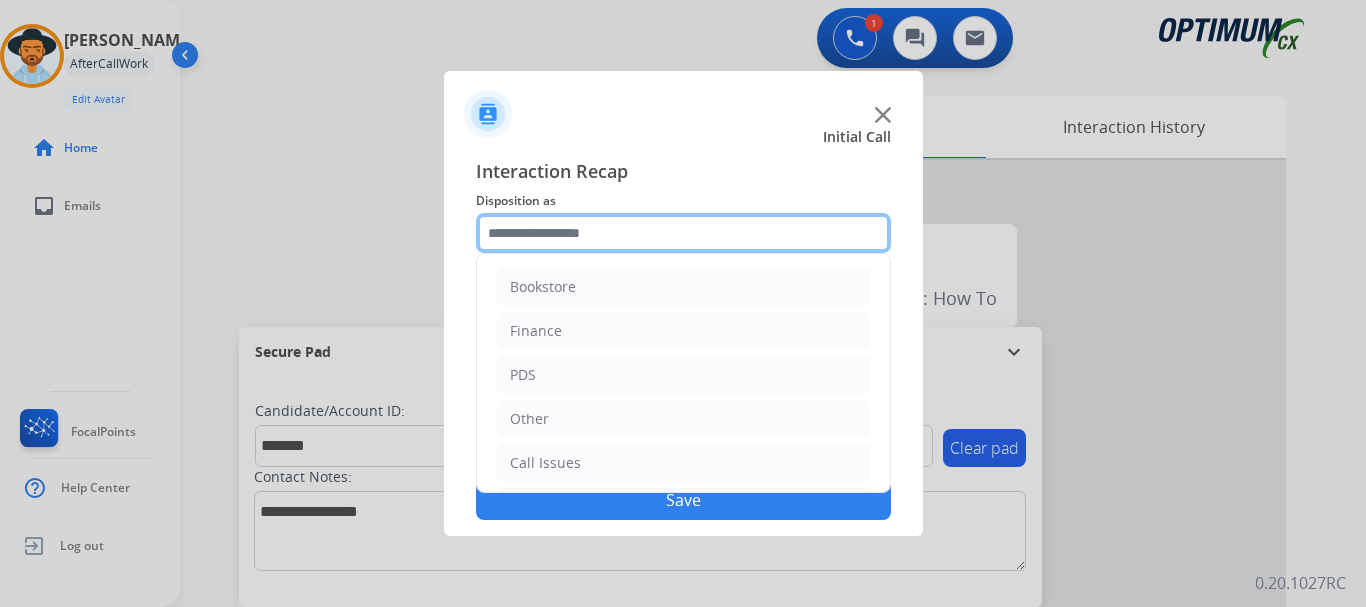 scroll, scrollTop: 136, scrollLeft: 0, axis: vertical 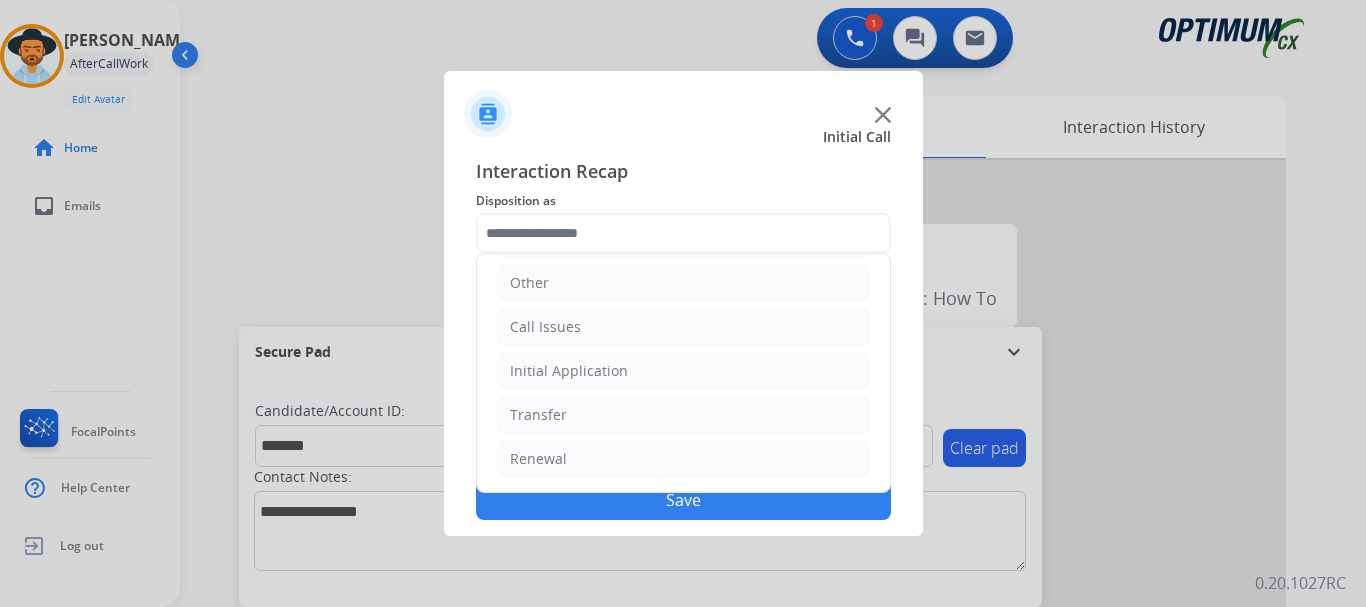 click on "Initial Application" 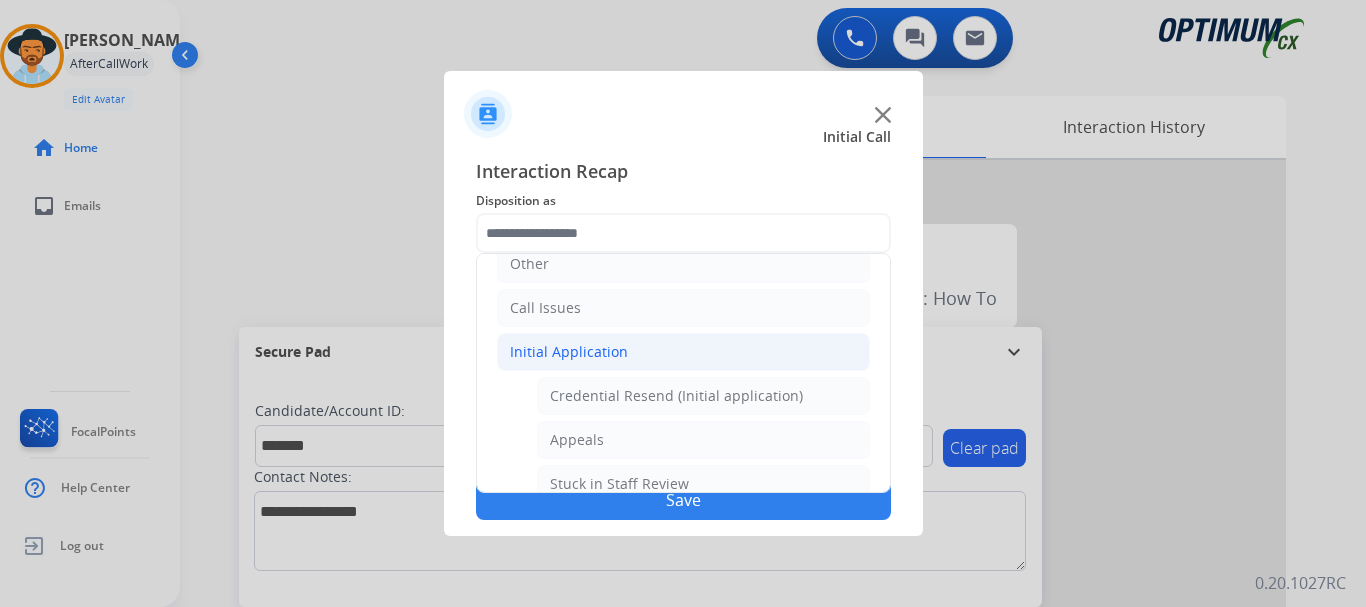 click on "Initial Application" 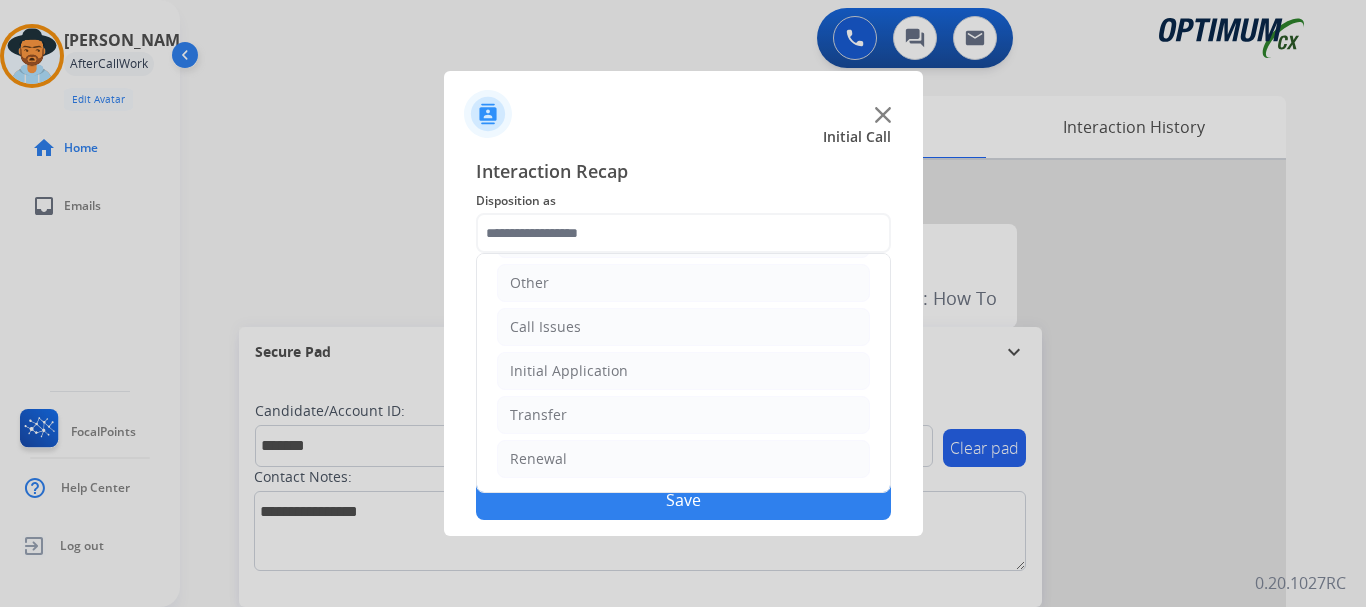 click on "Renewal" 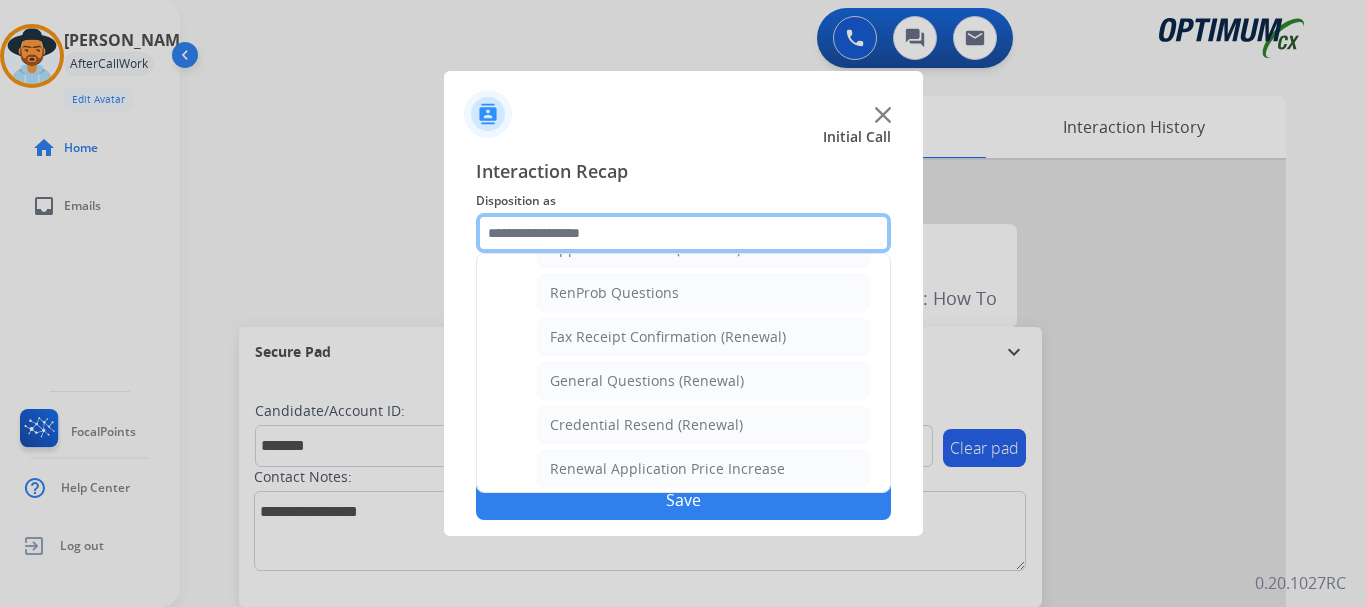 scroll, scrollTop: 772, scrollLeft: 0, axis: vertical 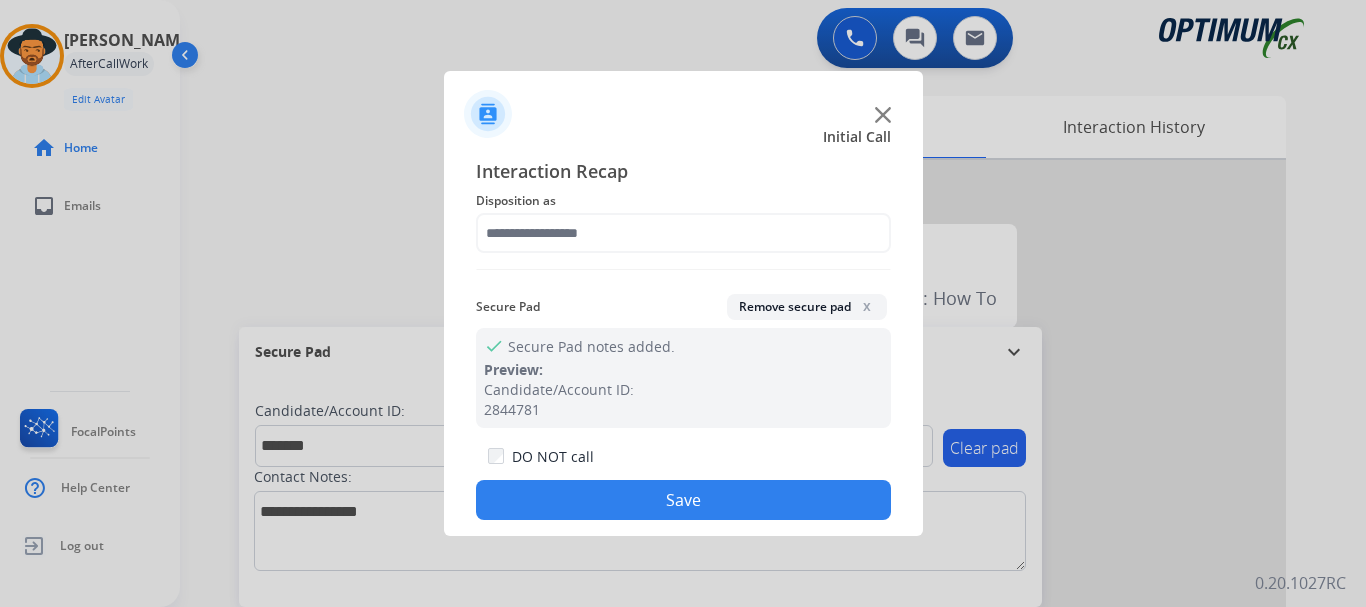 click at bounding box center (683, 303) 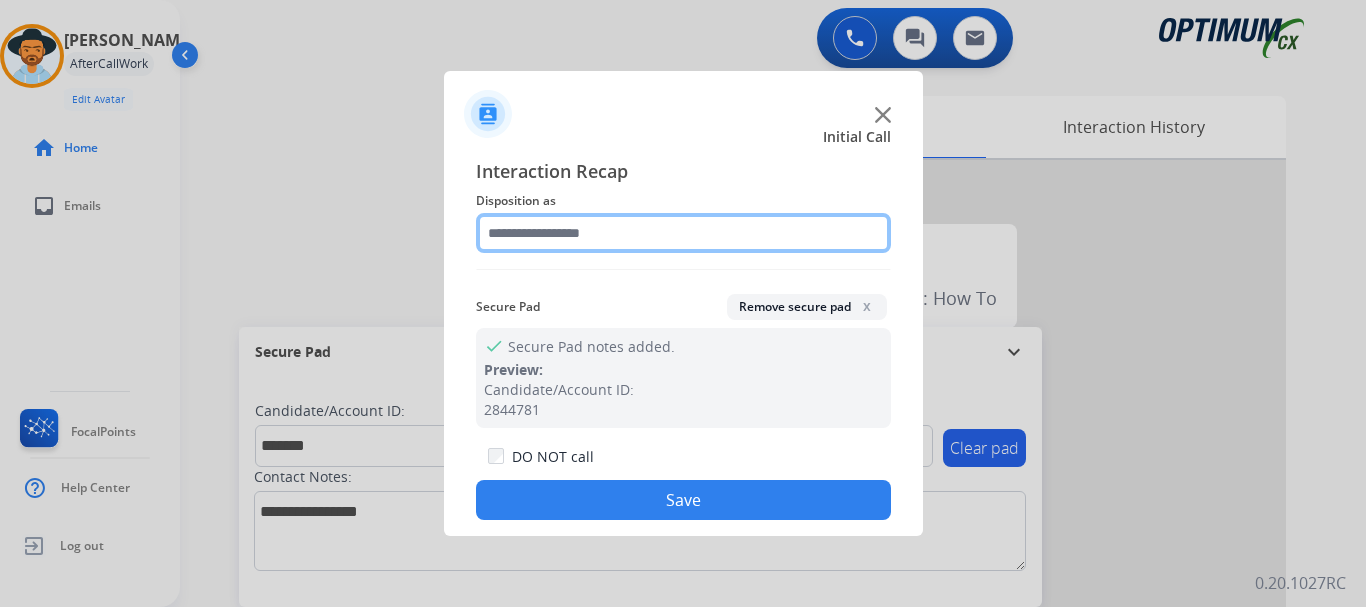 click 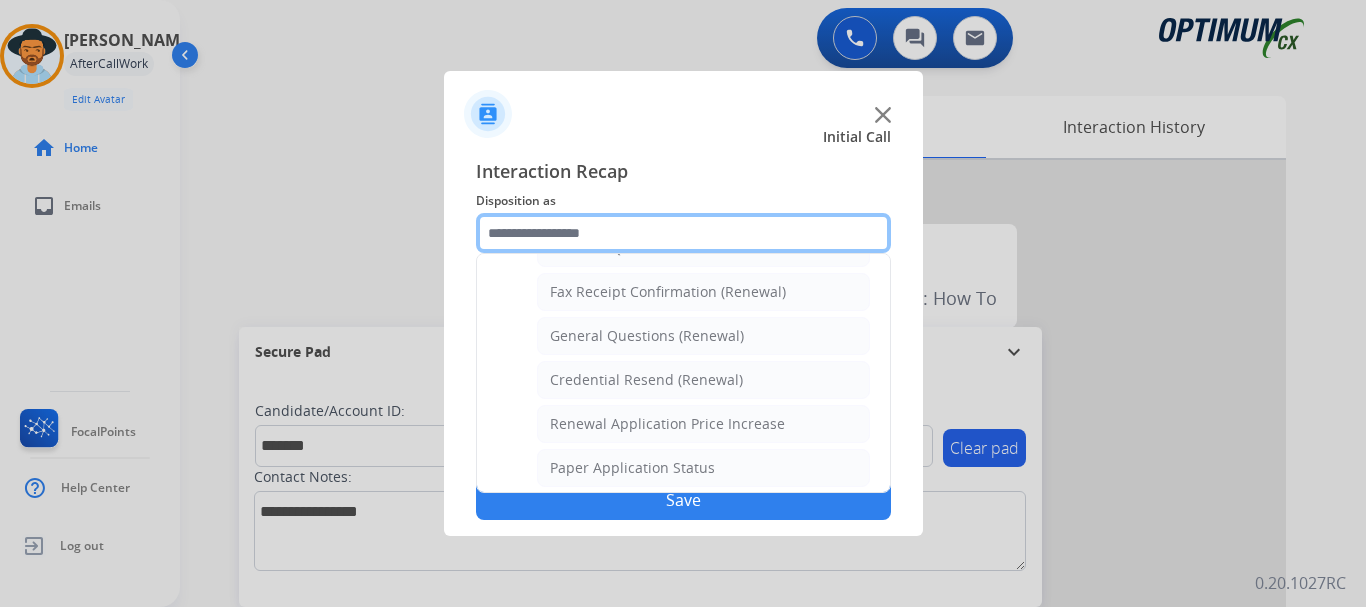 scroll, scrollTop: 556, scrollLeft: 0, axis: vertical 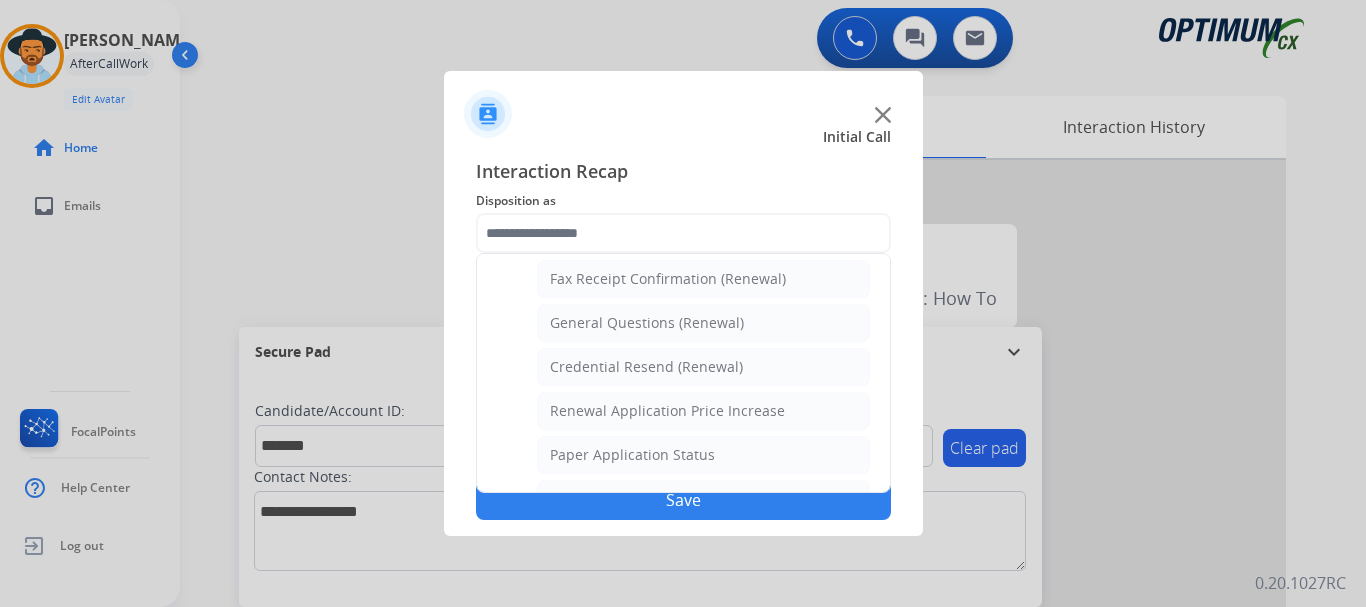 click on "General Questions (Renewal)" 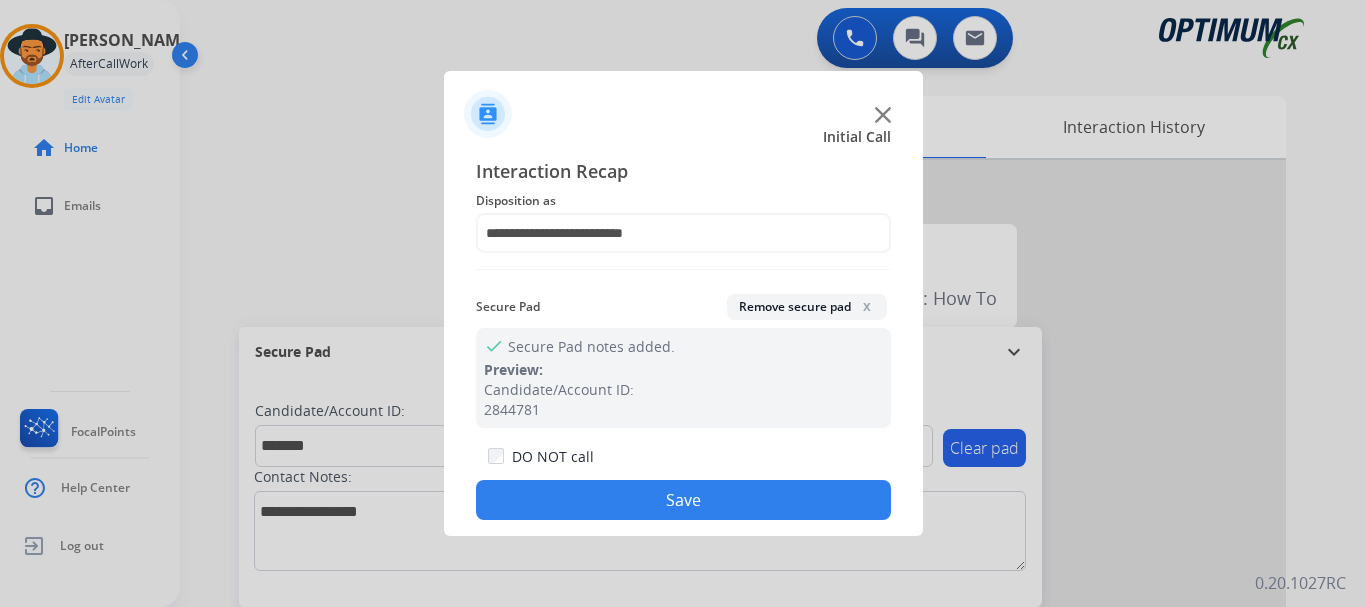 click on "Save" 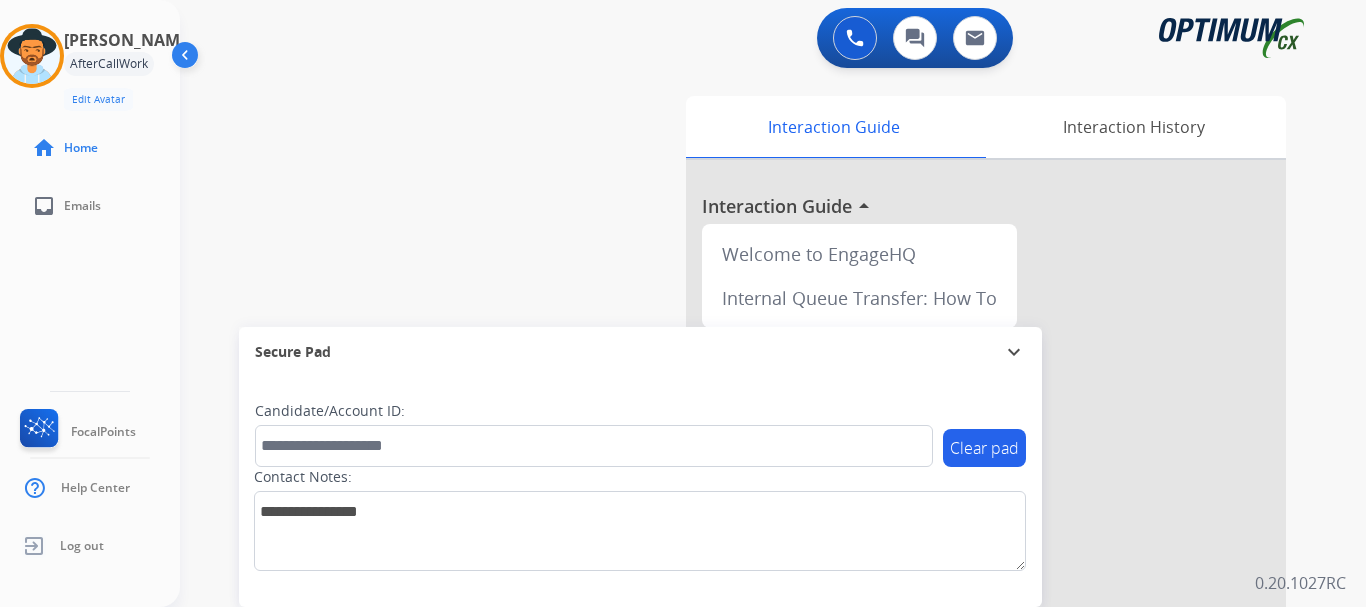 click on "swap_horiz Break voice bridge close_fullscreen Connect 3-Way Call merge_type Separate 3-Way Call  Interaction Guide   Interaction History  Interaction Guide arrow_drop_up  Welcome to EngageHQ   Internal Queue Transfer: How To  Secure Pad expand_more Clear pad Candidate/Account ID: Contact Notes:" at bounding box center [749, 489] 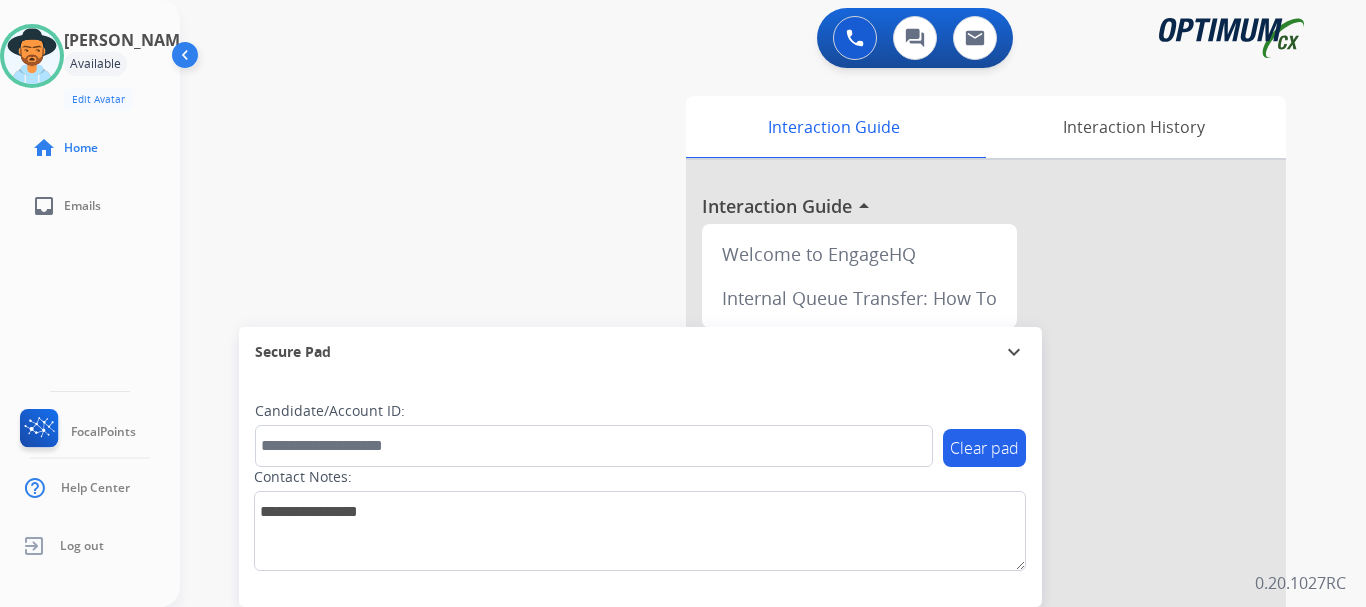 click on "swap_horiz Break voice bridge close_fullscreen Connect 3-Way Call merge_type Separate 3-Way Call  Interaction Guide   Interaction History  Interaction Guide arrow_drop_up  Welcome to EngageHQ   Internal Queue Transfer: How To  Secure Pad expand_more Clear pad Candidate/Account ID: Contact Notes:" at bounding box center (749, 489) 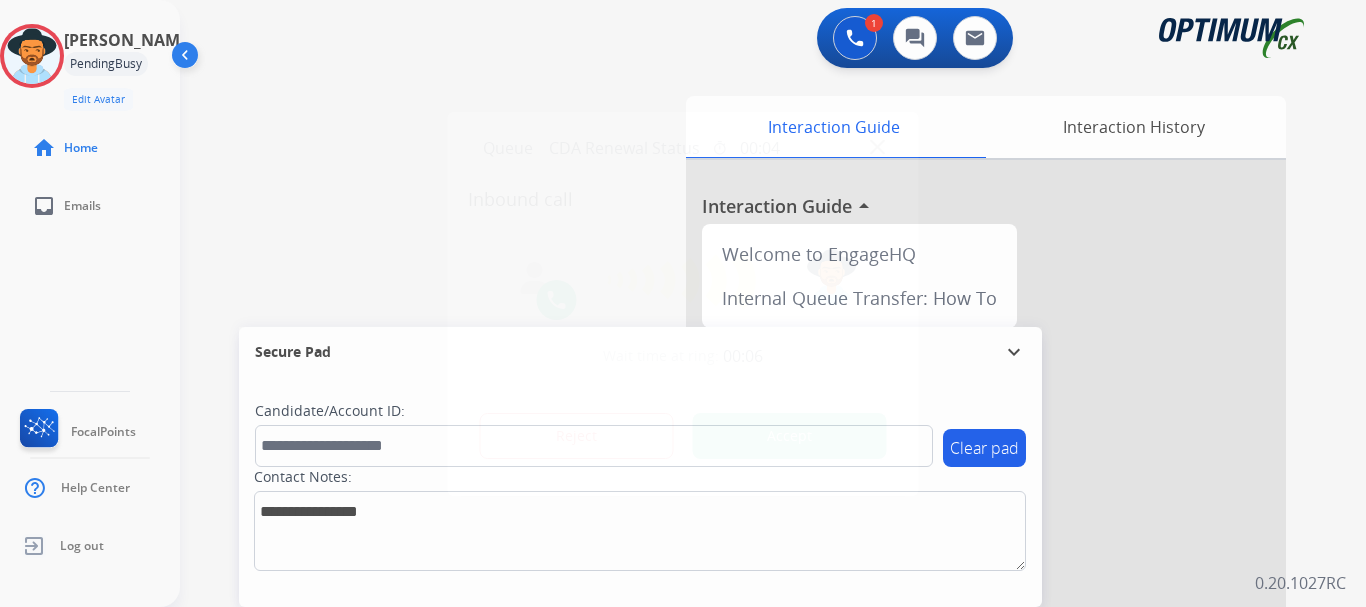 click on "Accept" at bounding box center (790, 436) 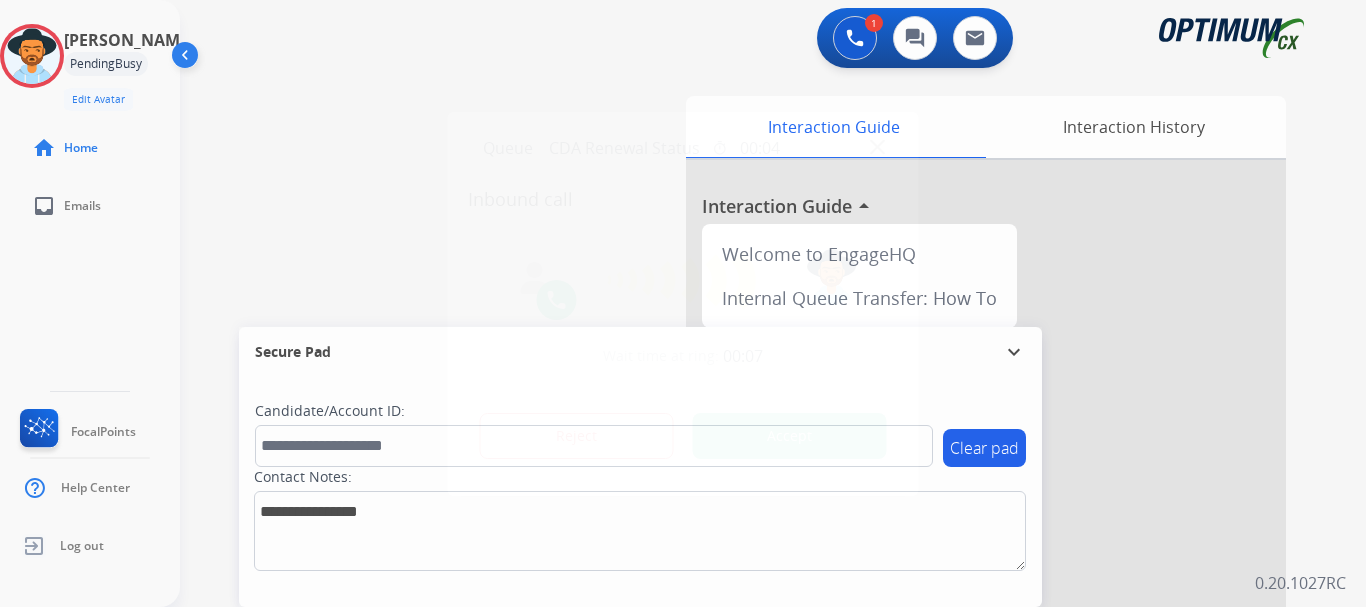 click on "Accept" at bounding box center [790, 436] 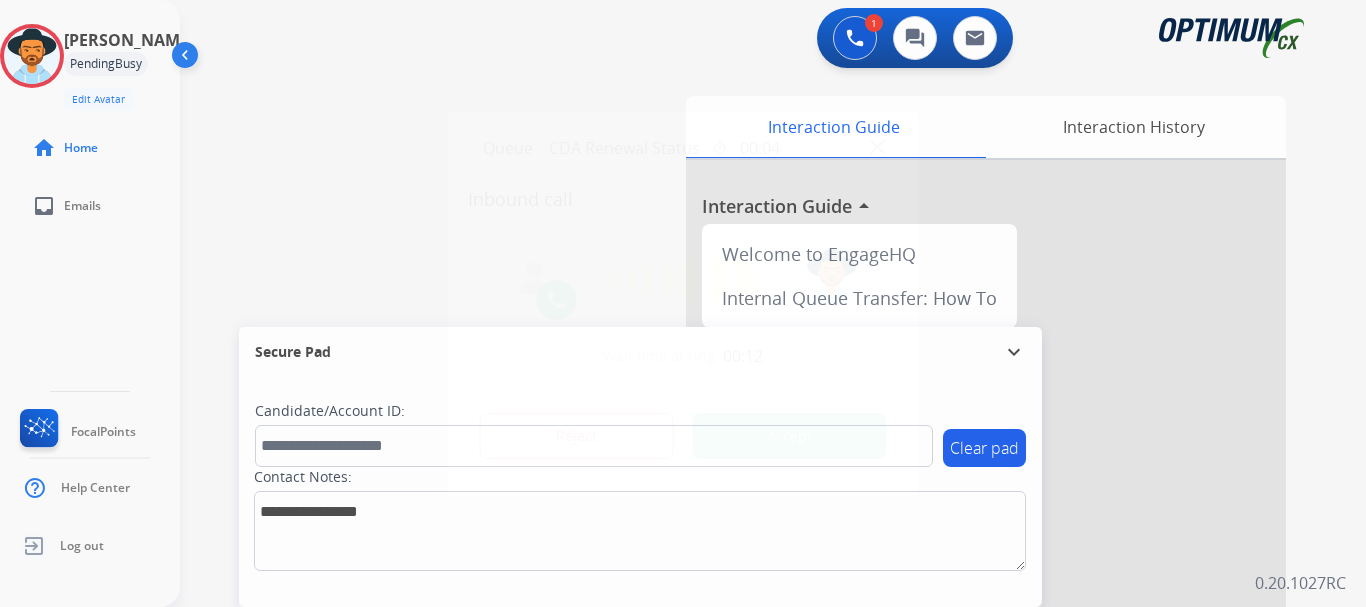 click on "Accept" at bounding box center (790, 436) 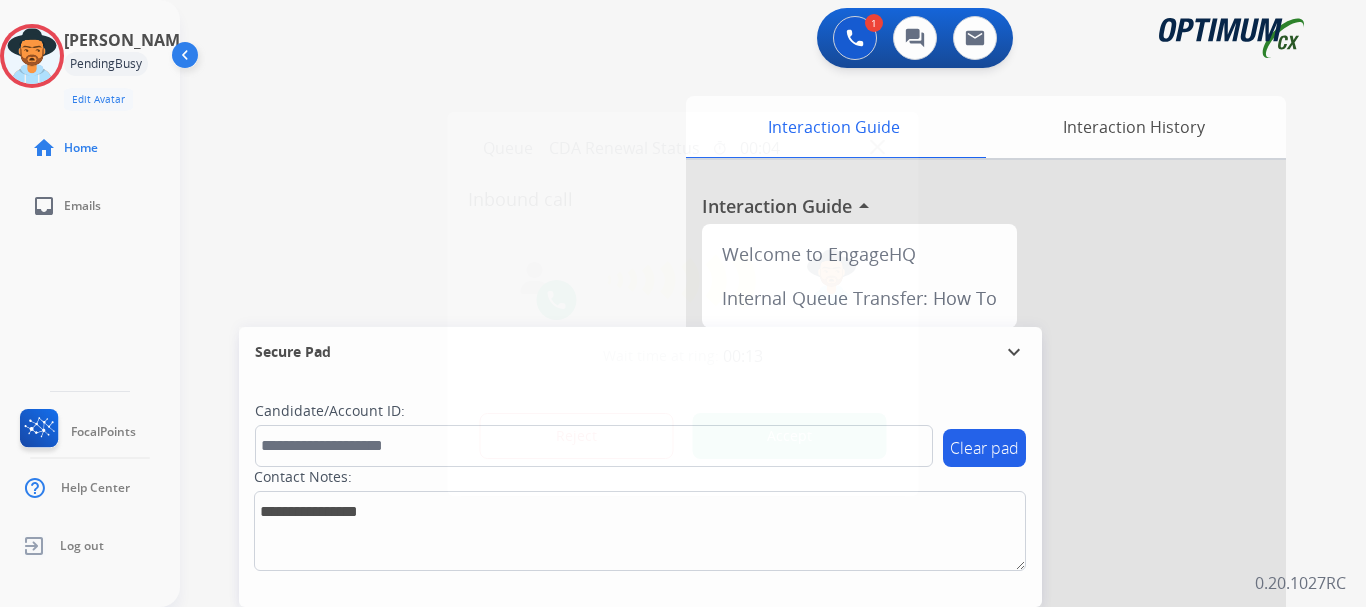 click on "Accept" at bounding box center (790, 436) 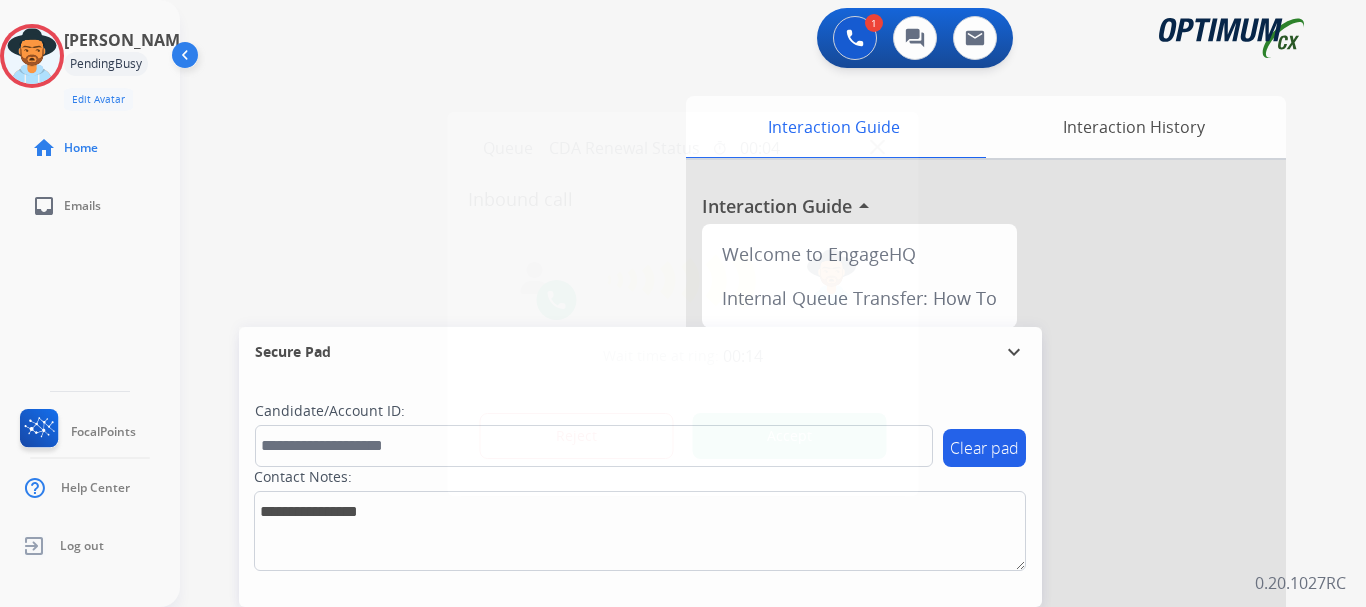 click on "Accept" at bounding box center [790, 436] 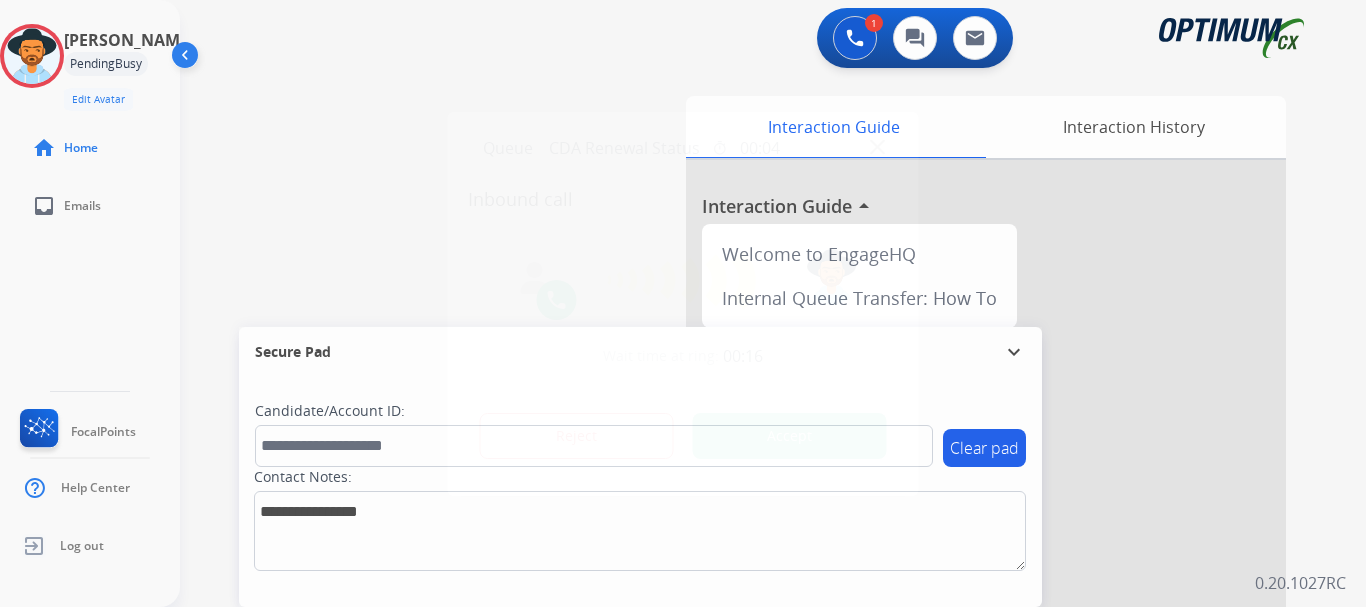 click on "Accept" at bounding box center (790, 436) 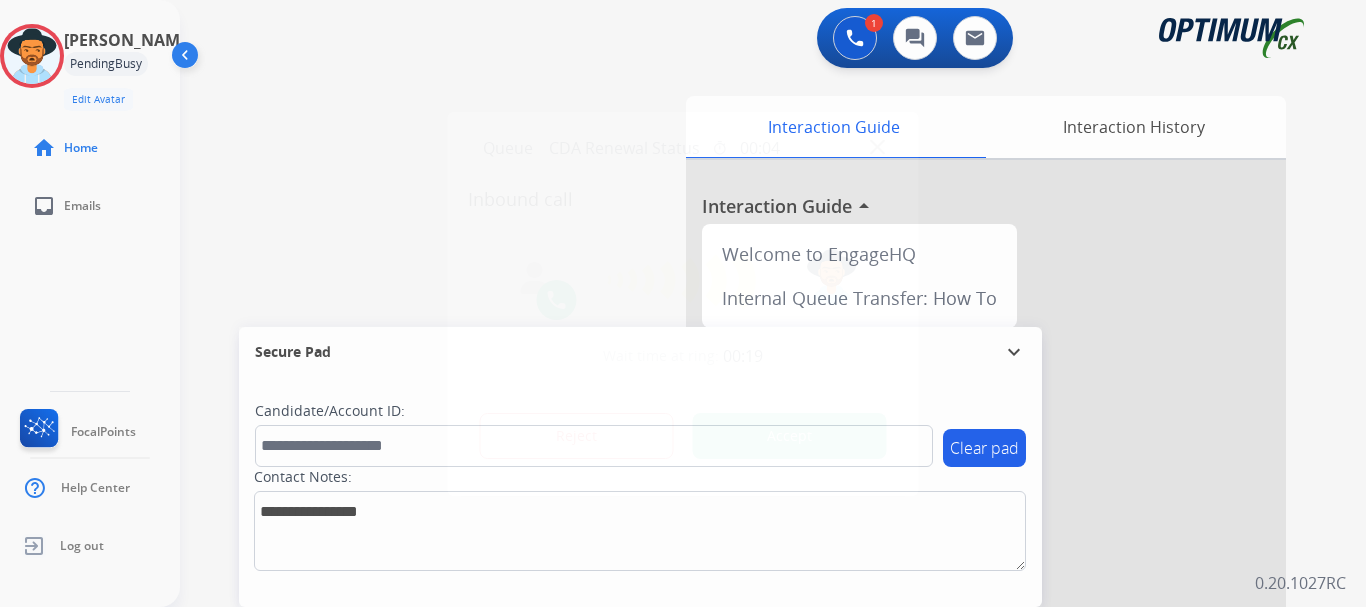 click at bounding box center (683, 303) 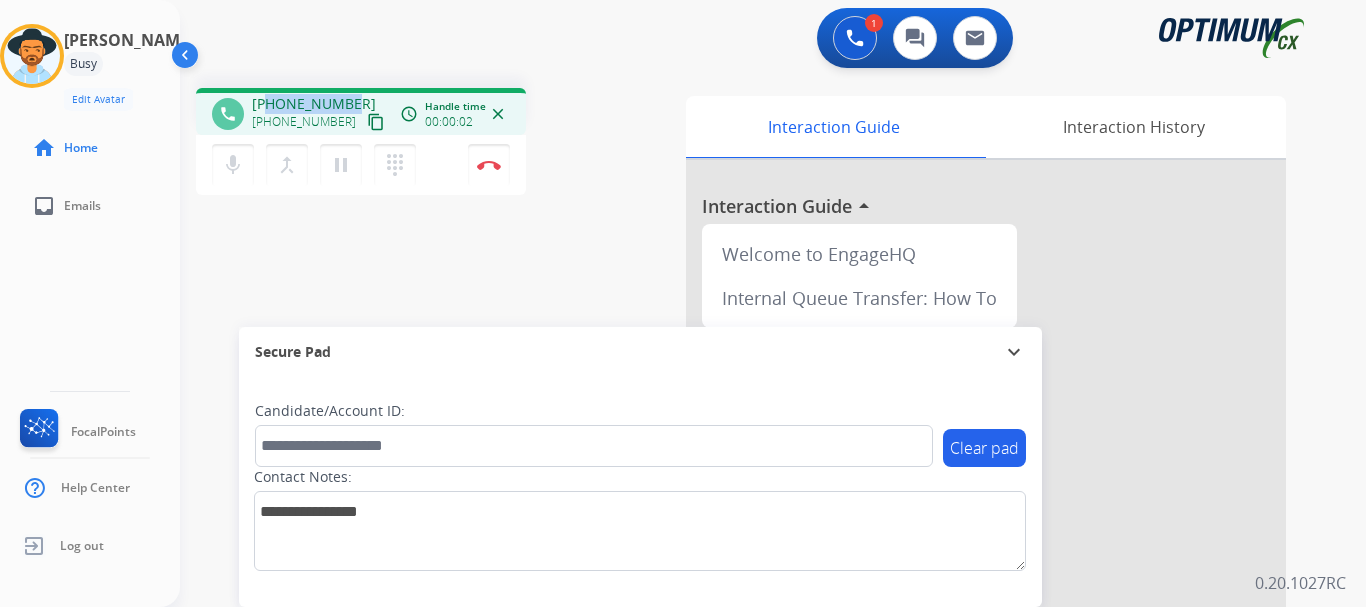 drag, startPoint x: 268, startPoint y: 99, endPoint x: 347, endPoint y: 97, distance: 79.025314 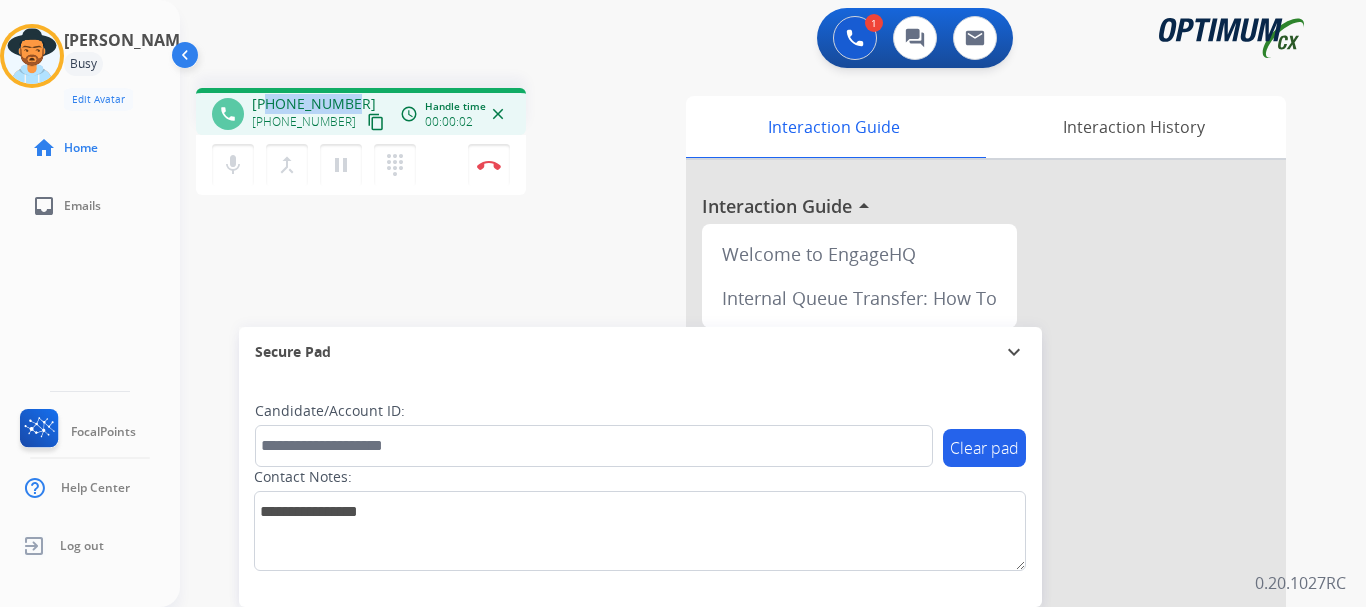 click on "+19187209098" at bounding box center [314, 104] 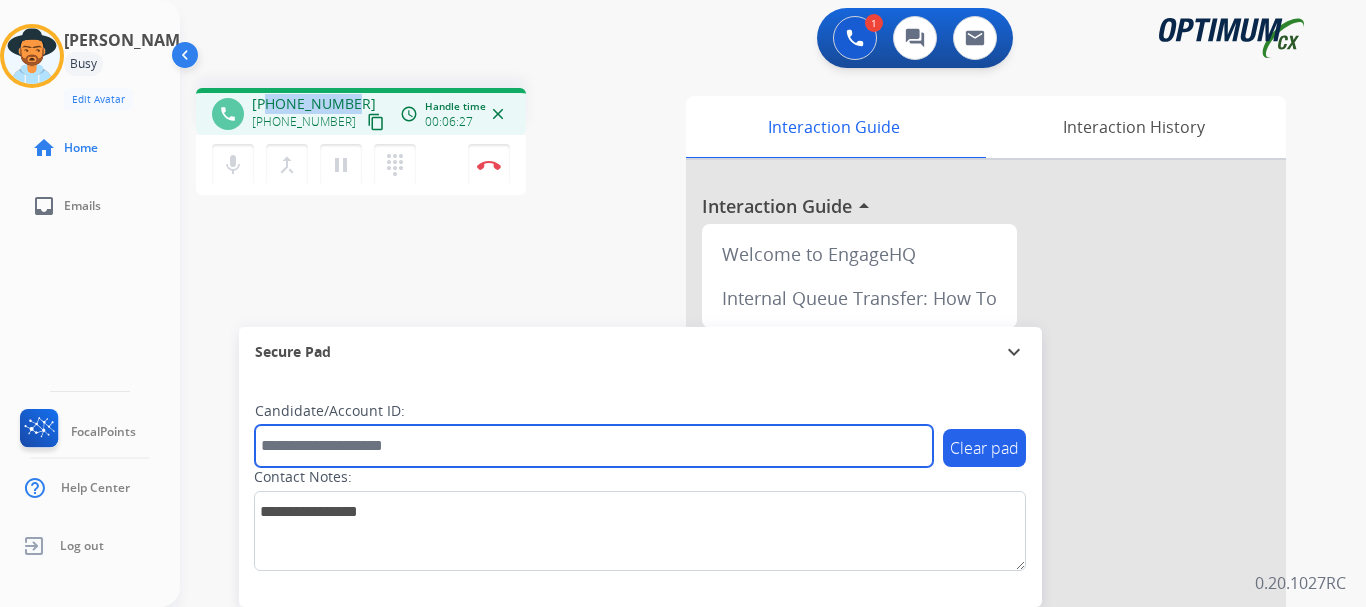 click at bounding box center (594, 446) 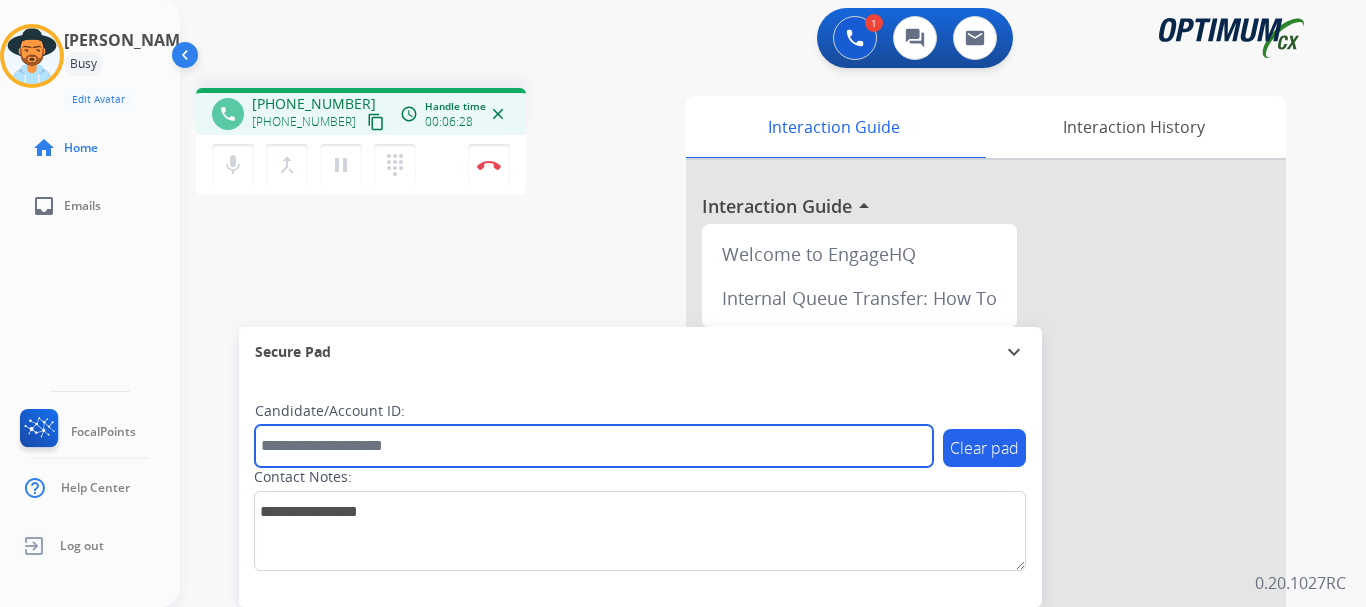 paste on "*******" 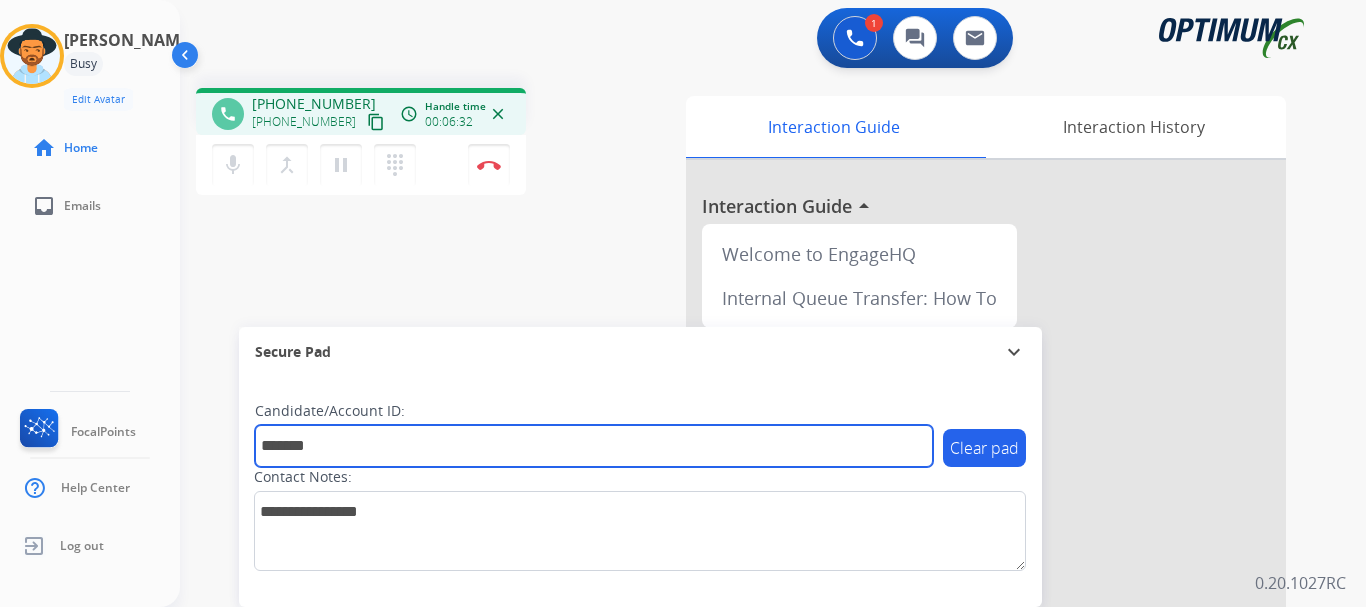 type on "*******" 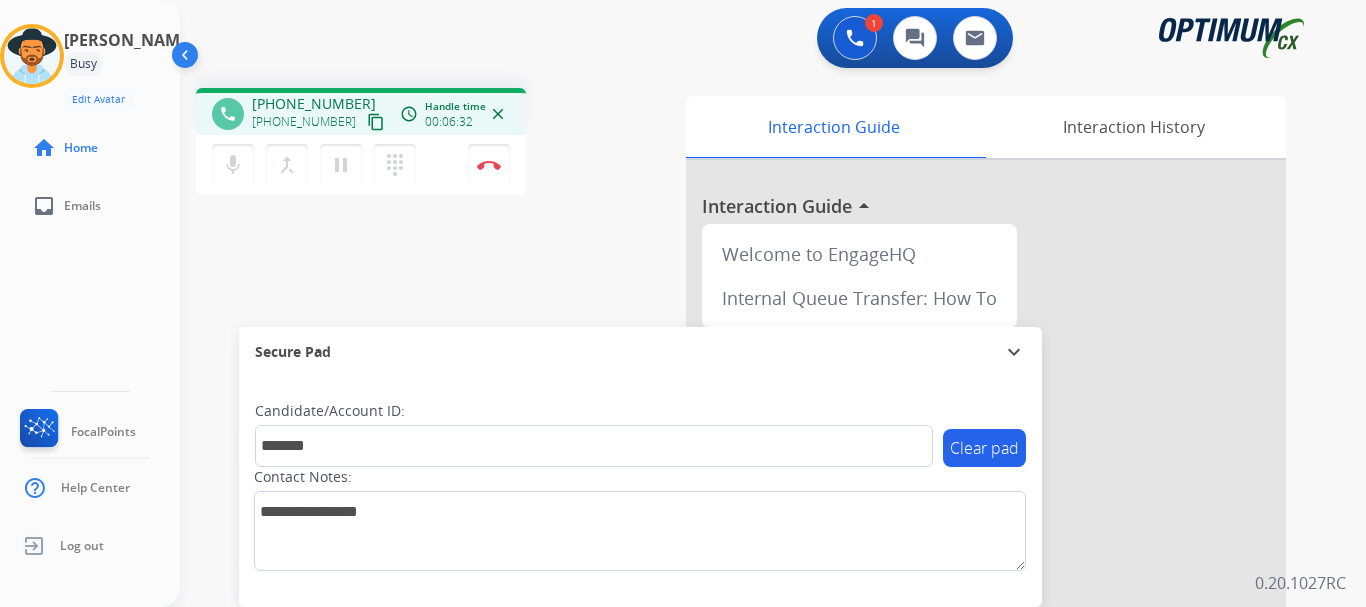 click on "phone +19187209098 +19187209098 content_copy access_time Call metrics Queue   00:25 Hold   00:00 Talk   06:33 Total   06:57 Handle time 00:06:32 close mic Mute merge_type Bridge pause Hold dialpad Dialpad Disconnect swap_horiz Break voice bridge close_fullscreen Connect 3-Way Call merge_type Separate 3-Way Call  Interaction Guide   Interaction History  Interaction Guide arrow_drop_up  Welcome to EngageHQ   Internal Queue Transfer: How To  Secure Pad expand_more Clear pad Candidate/Account ID: ******* Contact Notes:" at bounding box center [749, 489] 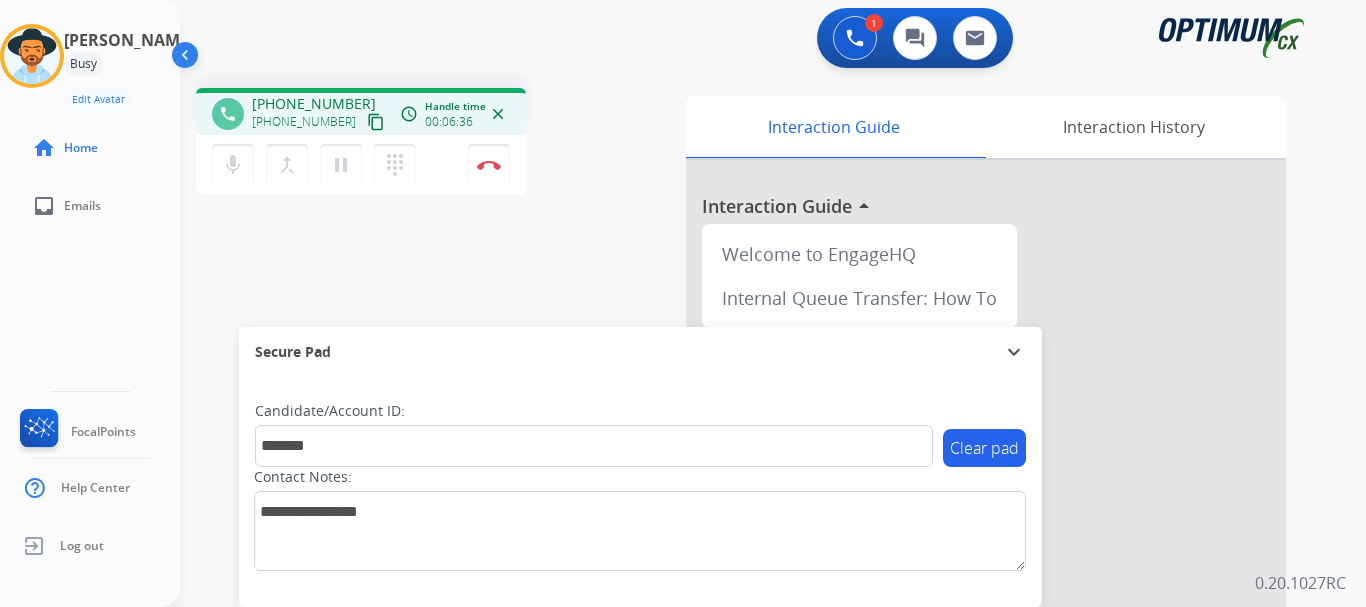 click on "Disconnect" at bounding box center (489, 165) 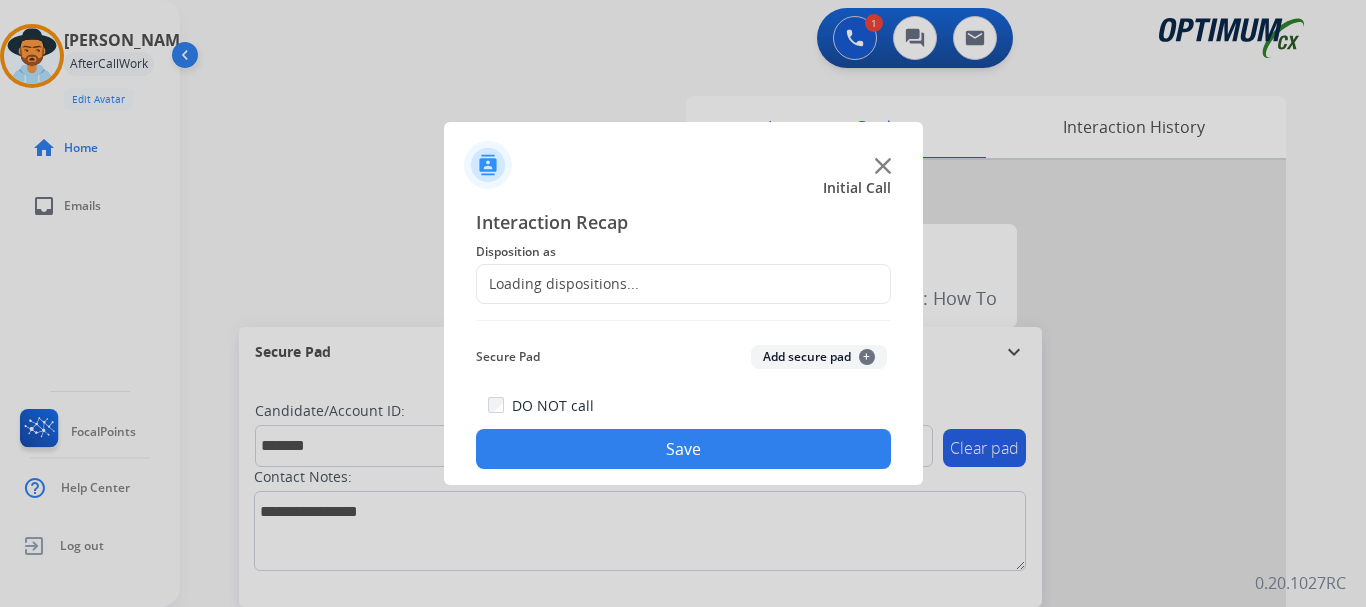 click on "Add secure pad  +" 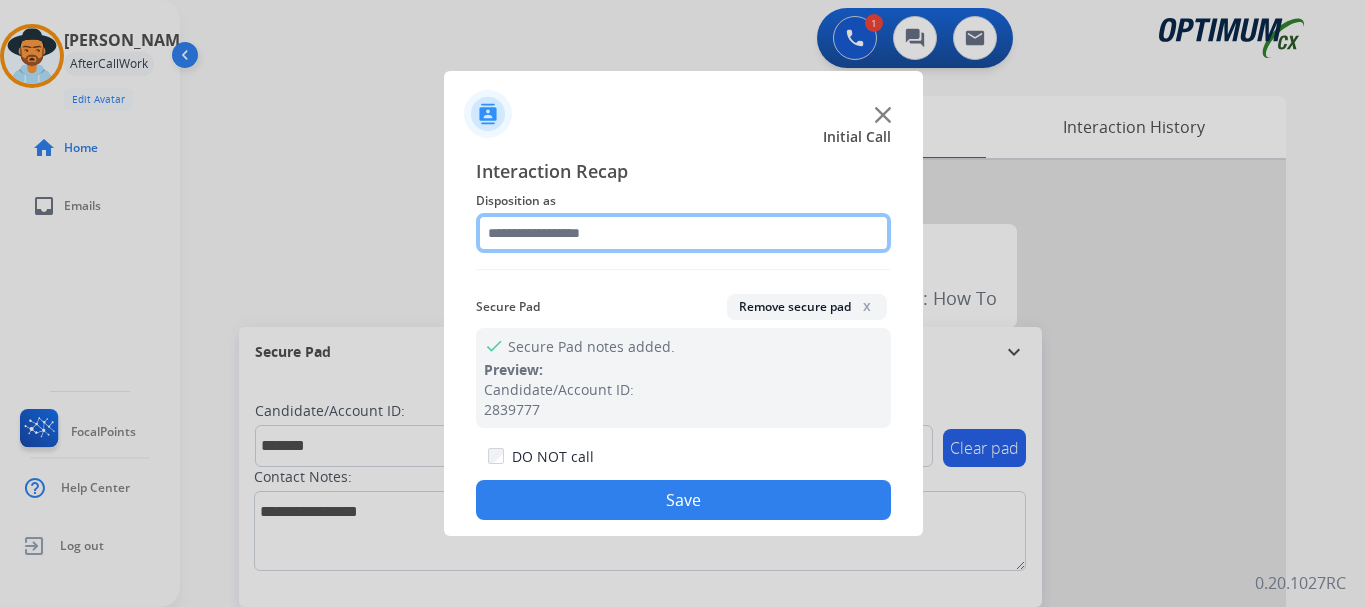 click 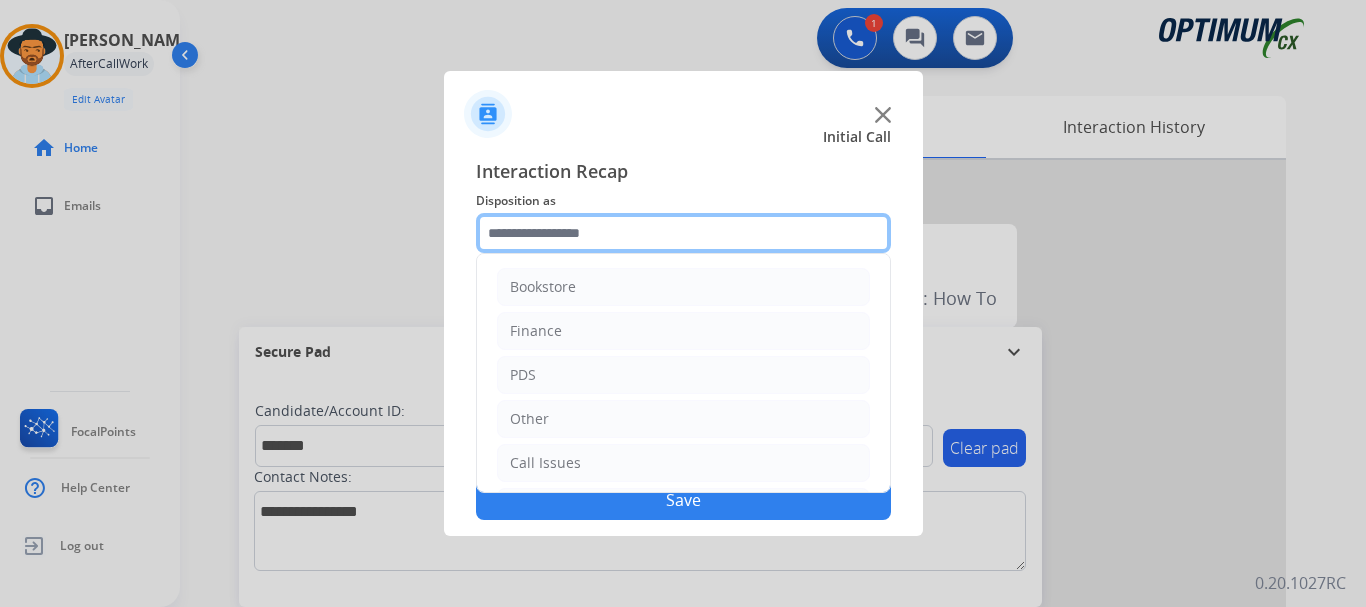 scroll, scrollTop: 135, scrollLeft: 0, axis: vertical 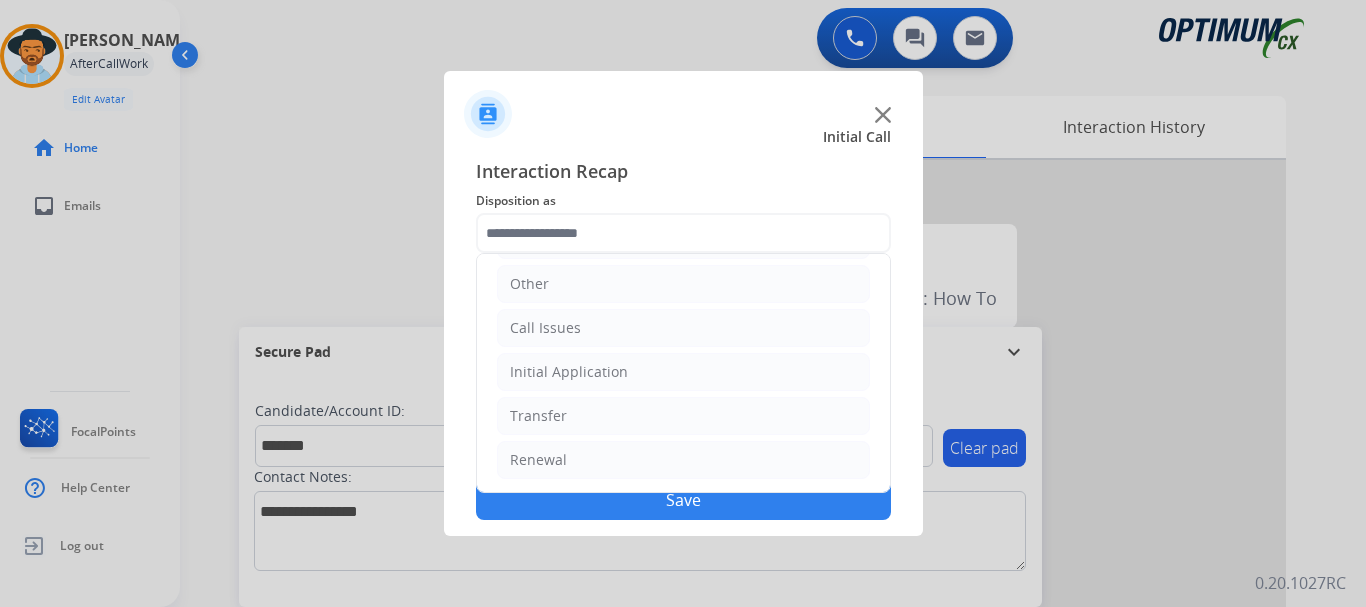 click on "Renewal" 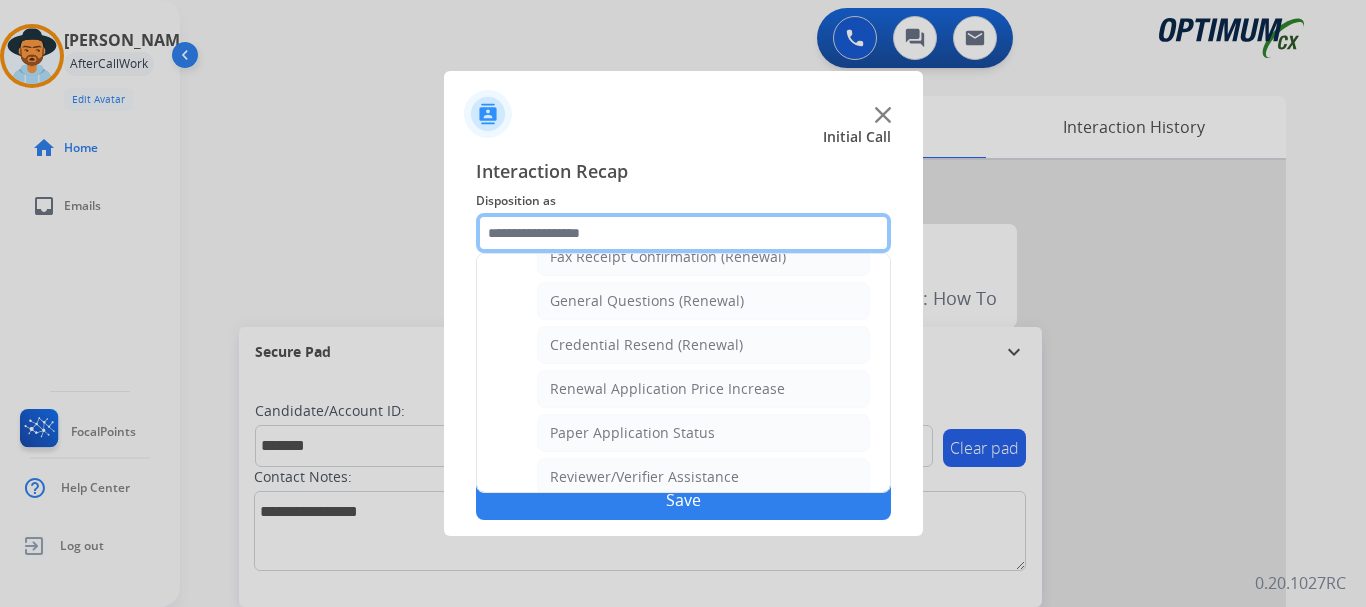 scroll, scrollTop: 580, scrollLeft: 0, axis: vertical 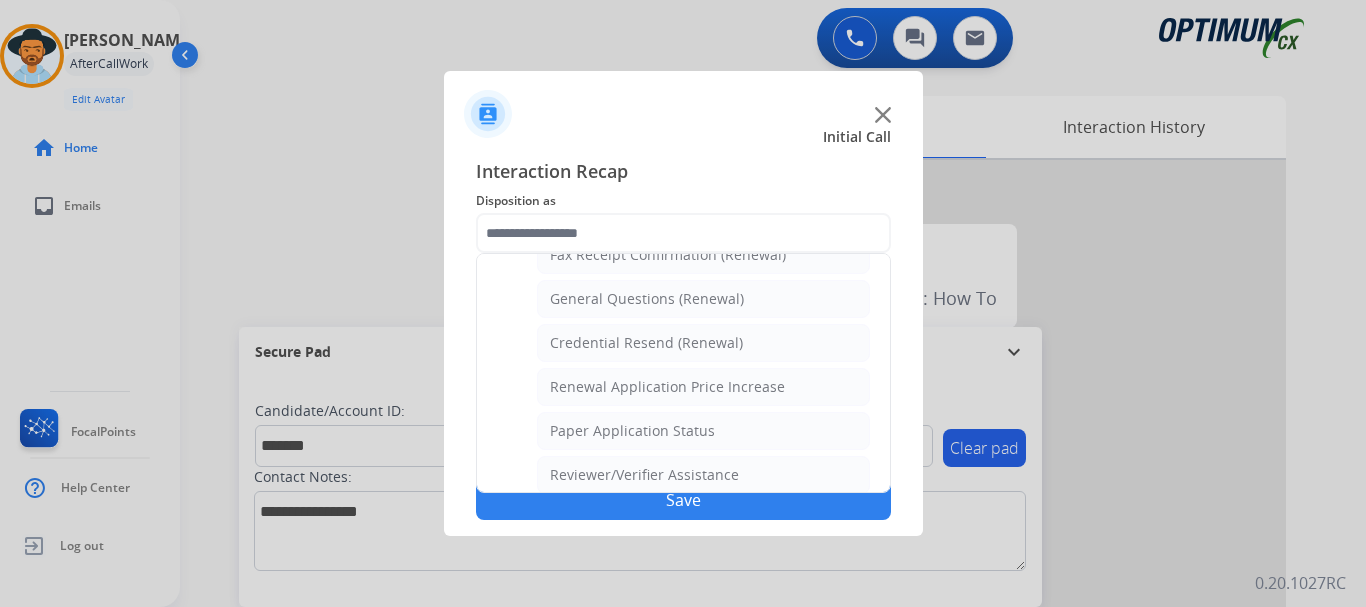 click on "Credential Resend (Renewal)" 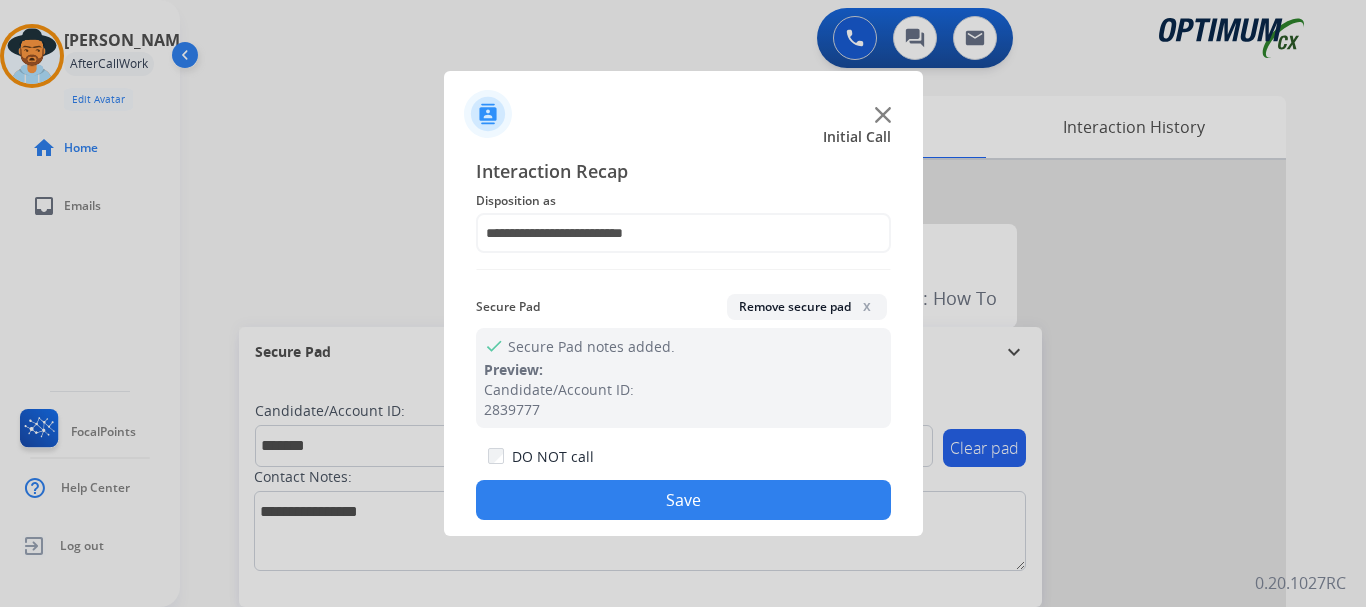 click on "Save" 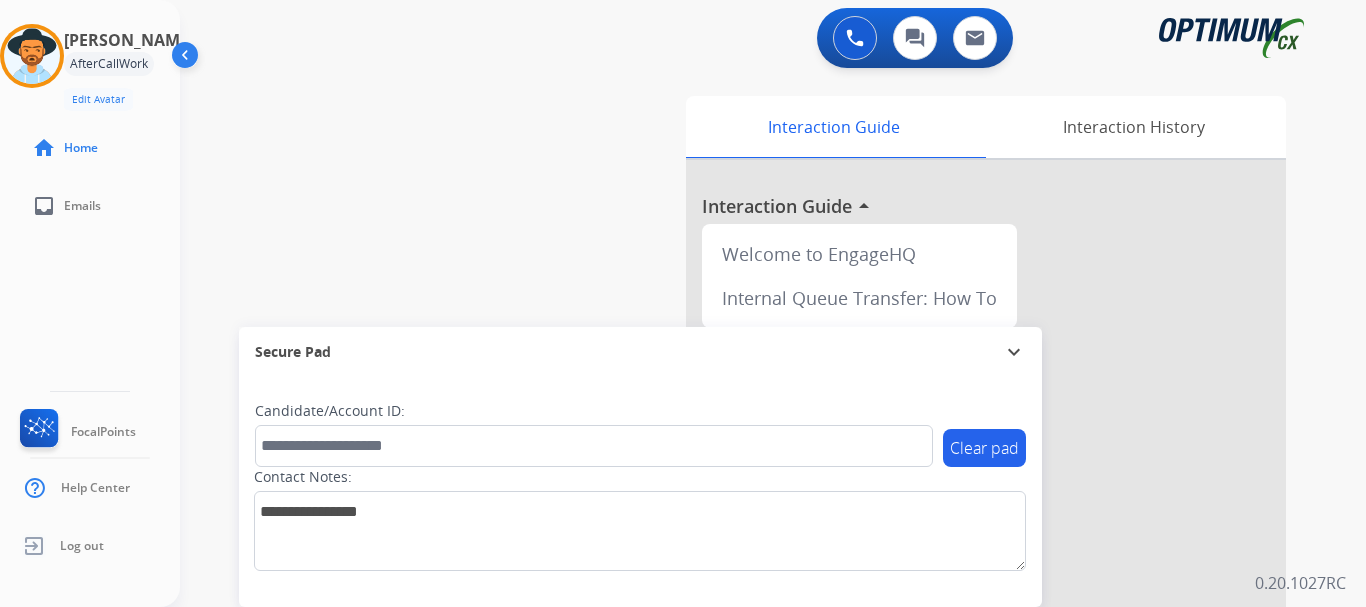 click on "swap_horiz Break voice bridge close_fullscreen Connect 3-Way Call merge_type Separate 3-Way Call  Interaction Guide   Interaction History  Interaction Guide arrow_drop_up  Welcome to EngageHQ   Internal Queue Transfer: How To  Secure Pad expand_more Clear pad Candidate/Account ID: Contact Notes:" at bounding box center [749, 489] 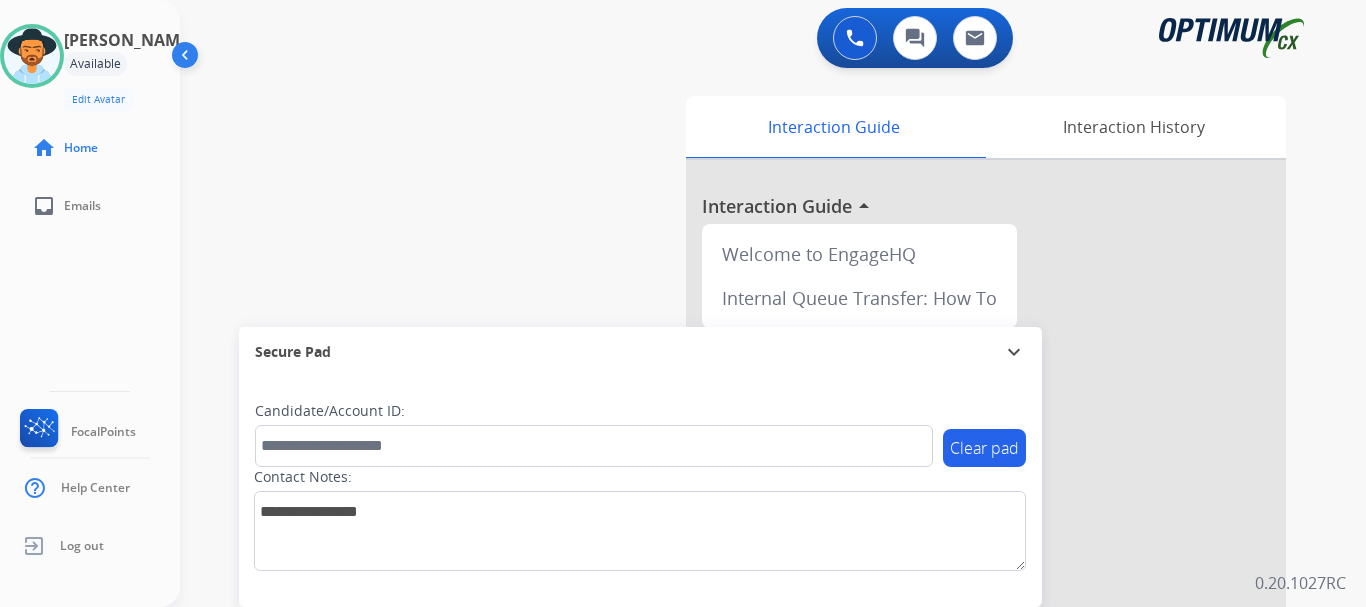 click at bounding box center [855, 38] 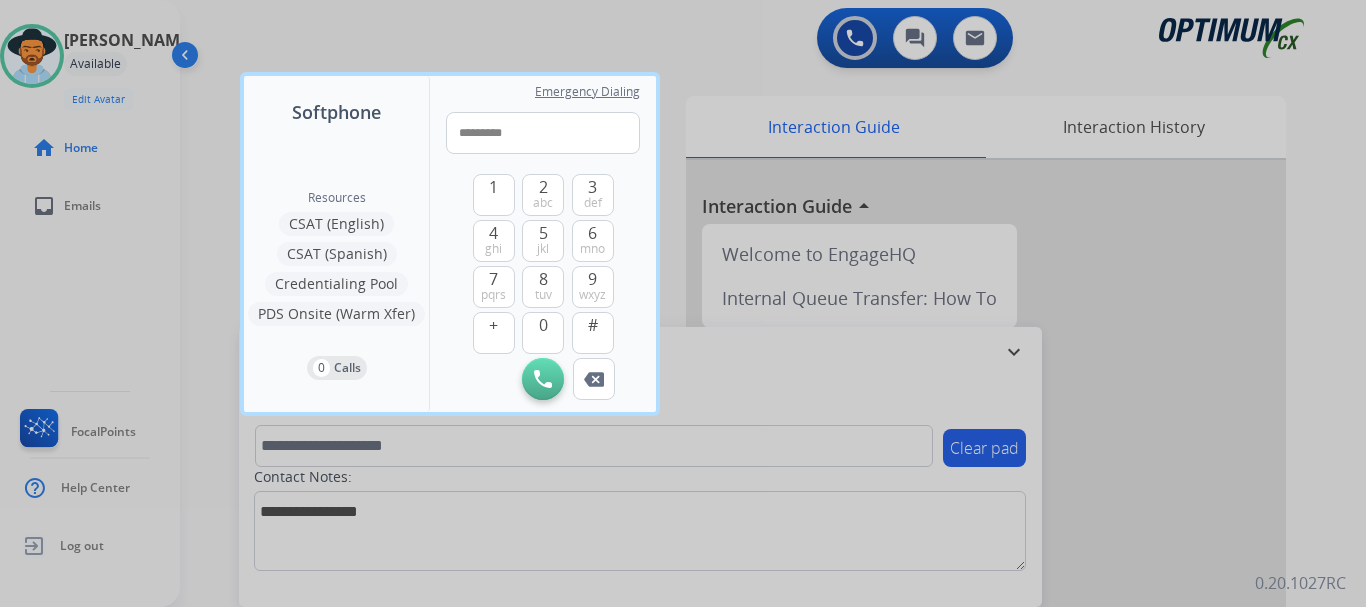 type on "**********" 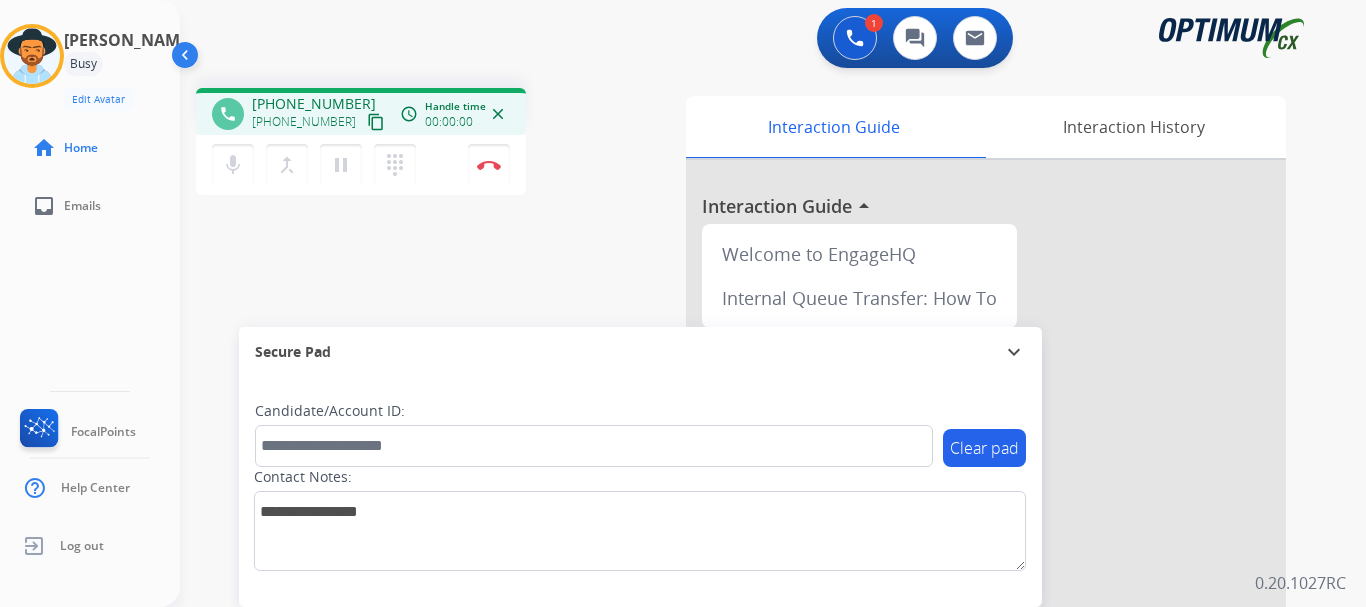 click on "Disconnect" at bounding box center [489, 165] 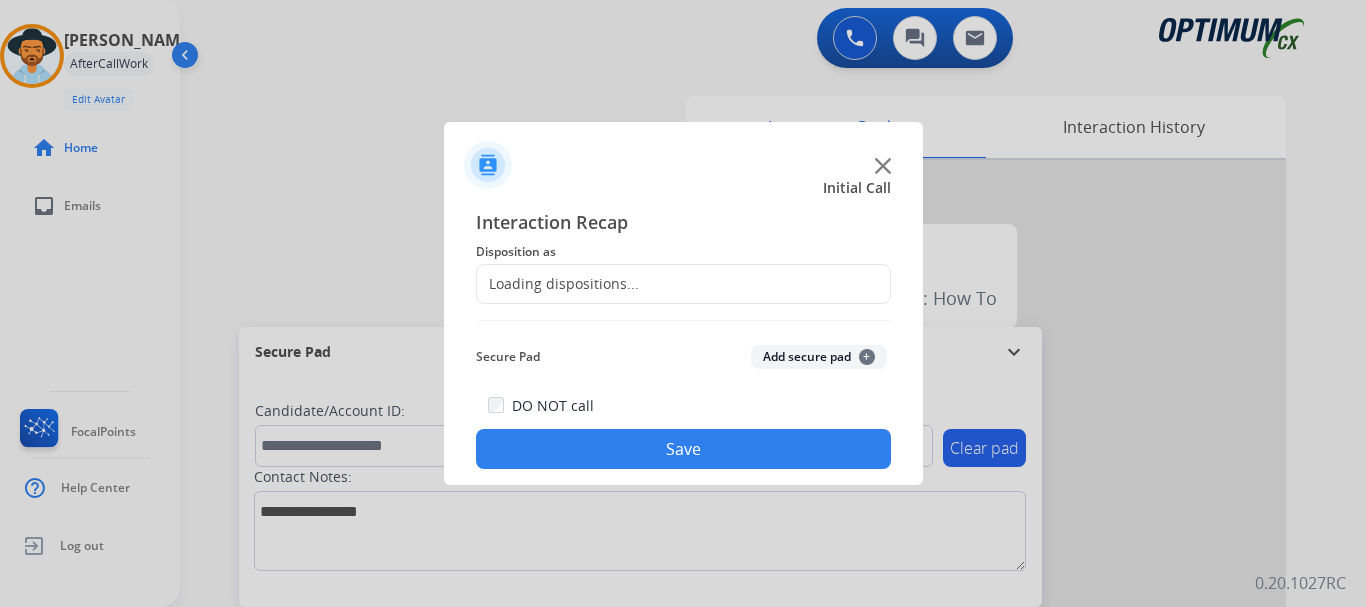 click on "Loading dispositions..." 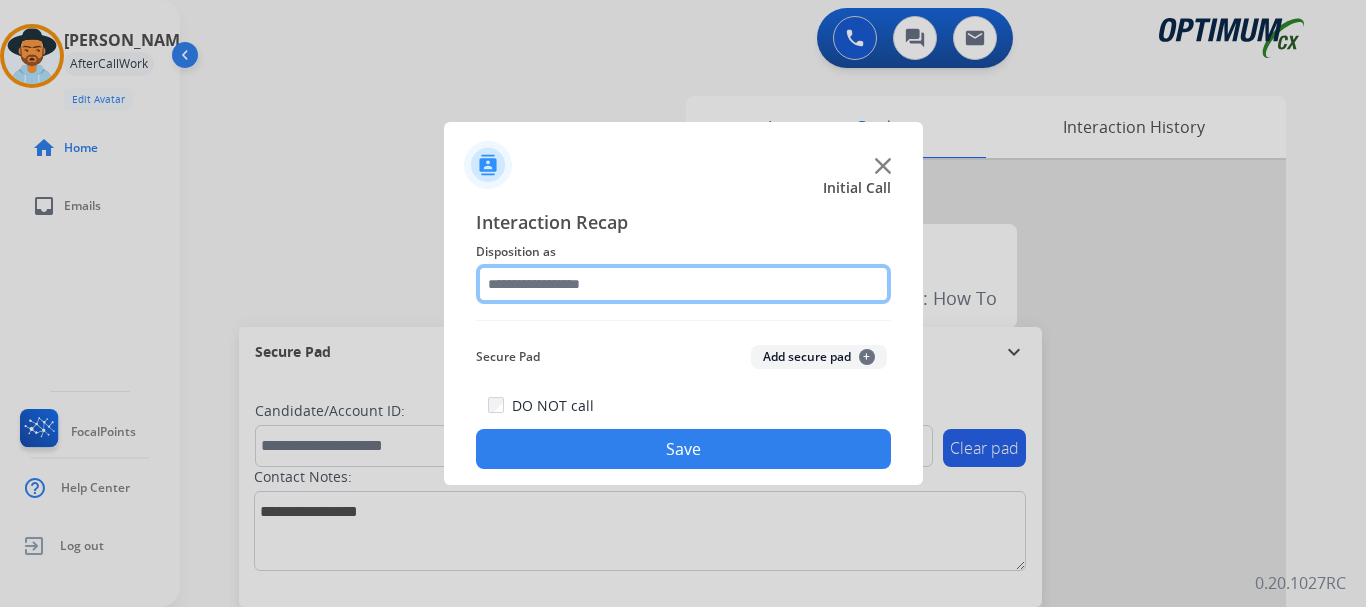 click 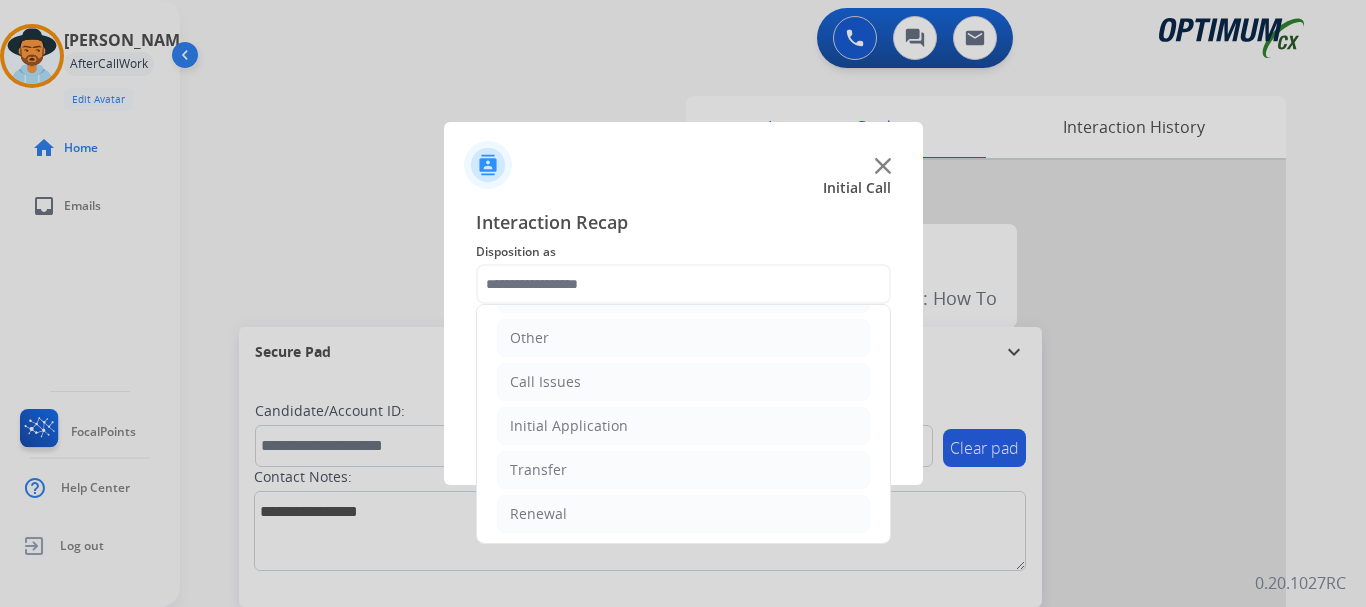 click on "Call Issues" 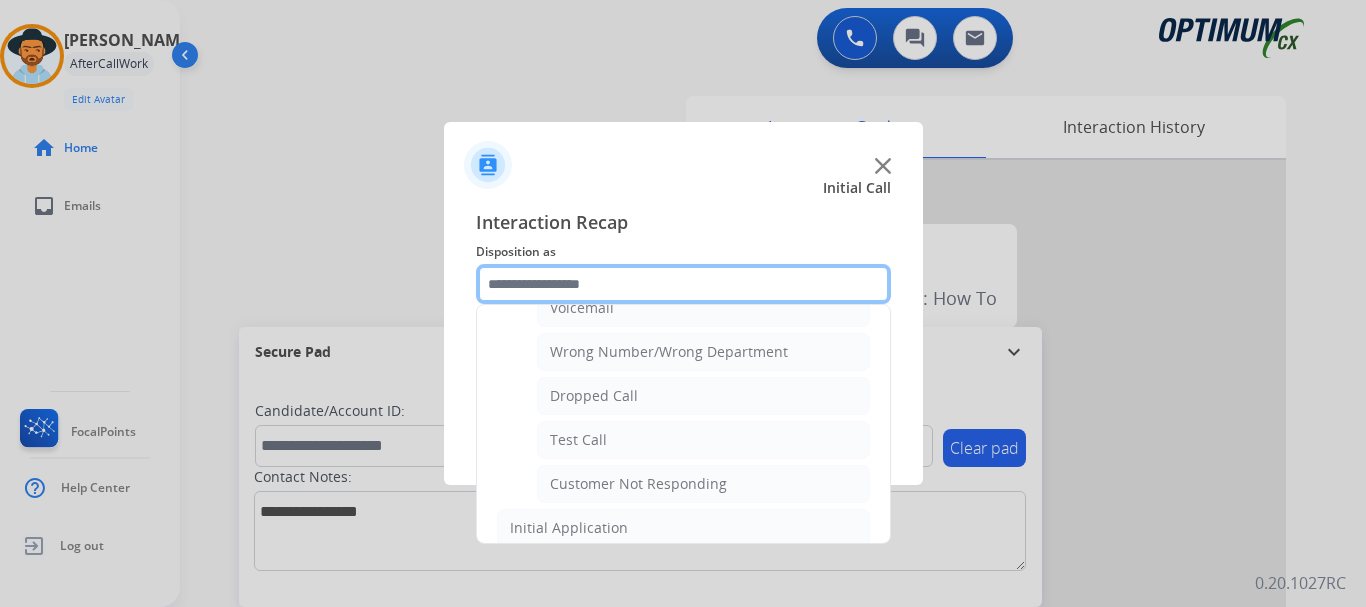 scroll, scrollTop: 253, scrollLeft: 0, axis: vertical 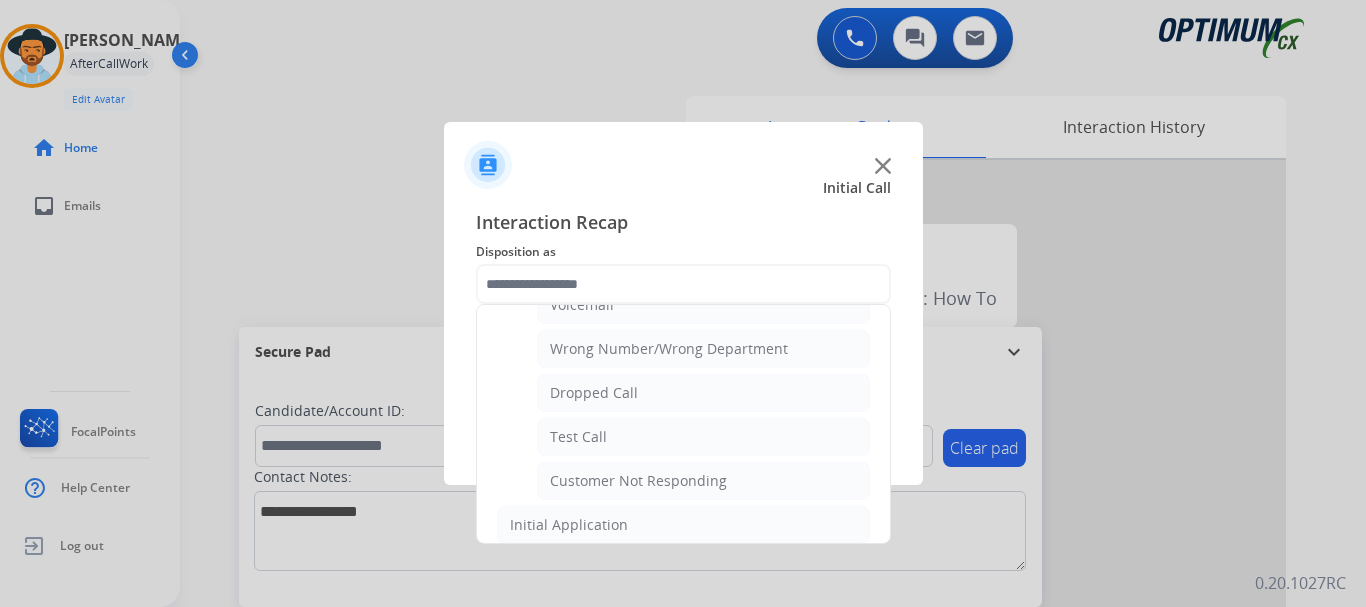 click on "Test Call" 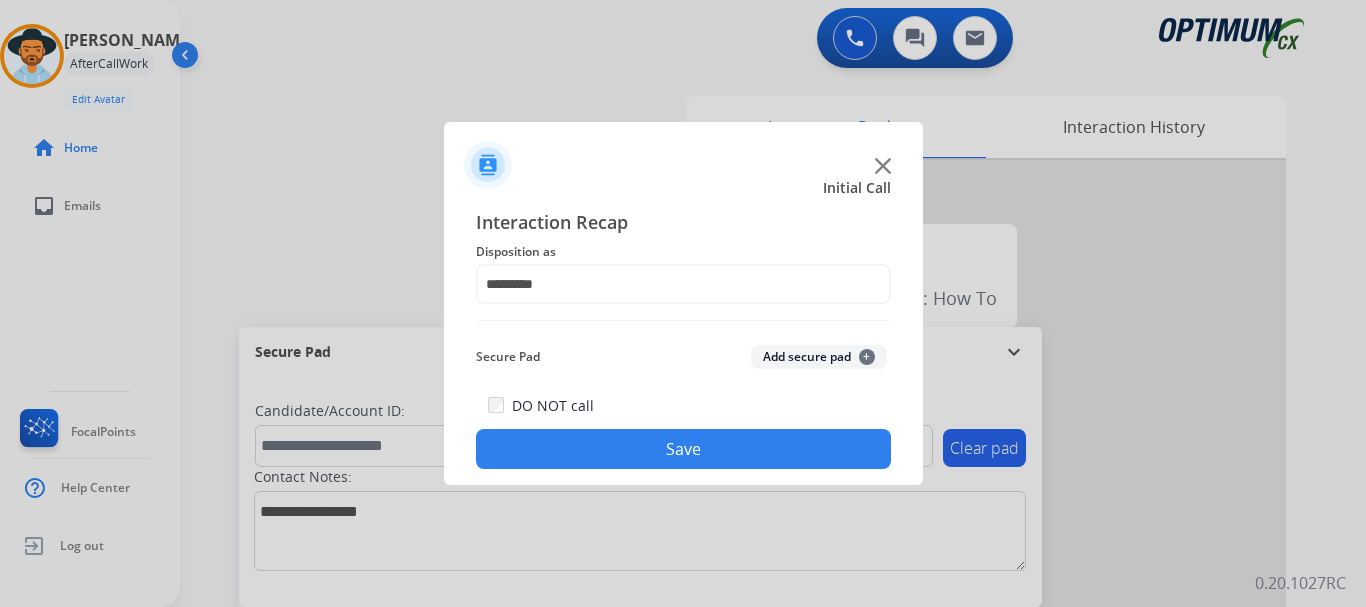 click on "Save" 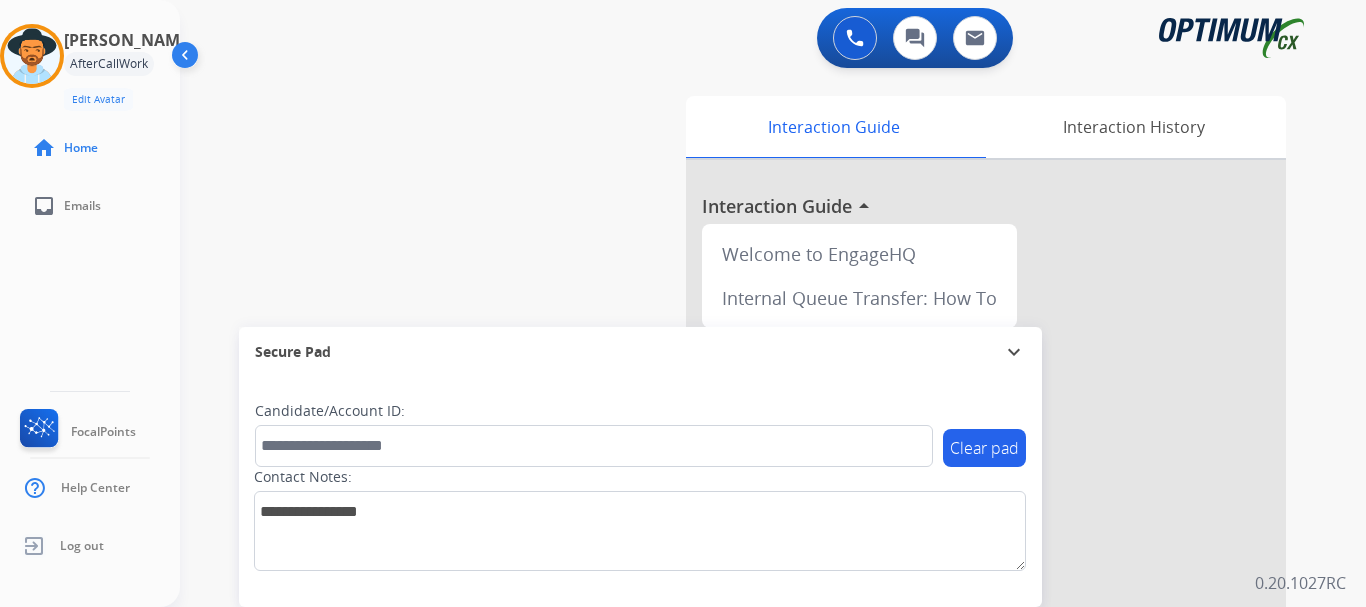 click on "swap_horiz Break voice bridge close_fullscreen Connect 3-Way Call merge_type Separate 3-Way Call  Interaction Guide   Interaction History  Interaction Guide arrow_drop_up  Welcome to EngageHQ   Internal Queue Transfer: How To  Secure Pad expand_more Clear pad Candidate/Account ID: Contact Notes:" at bounding box center [749, 489] 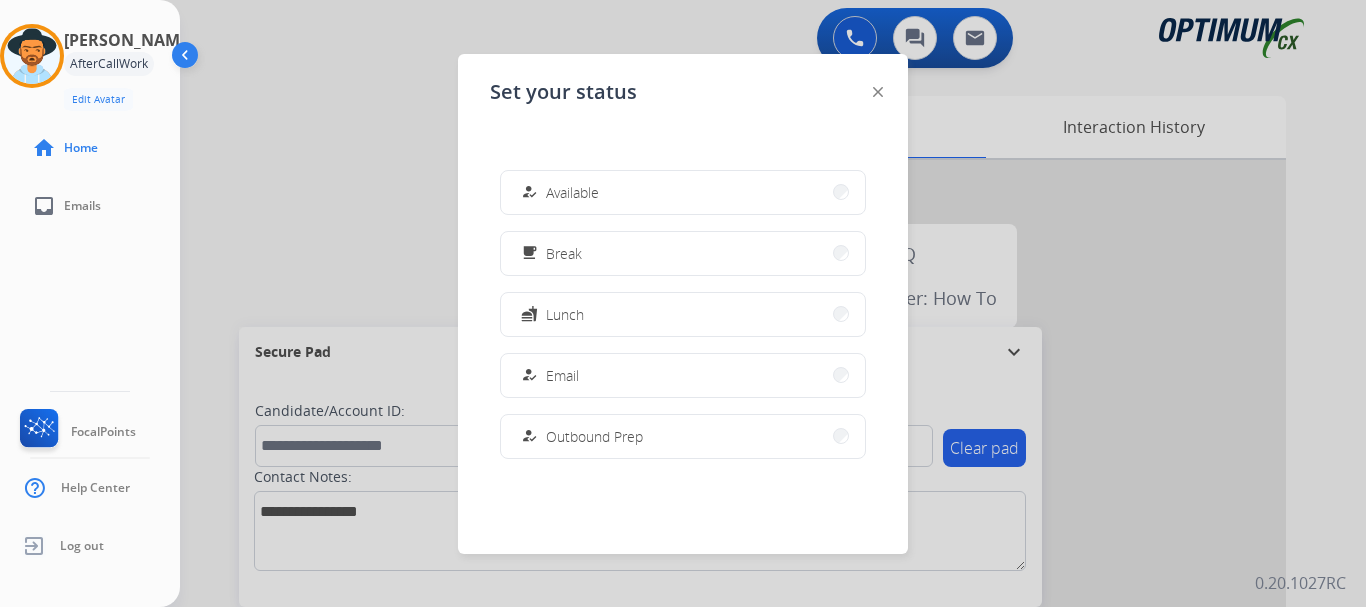 click on "how_to_reg Available" at bounding box center [683, 192] 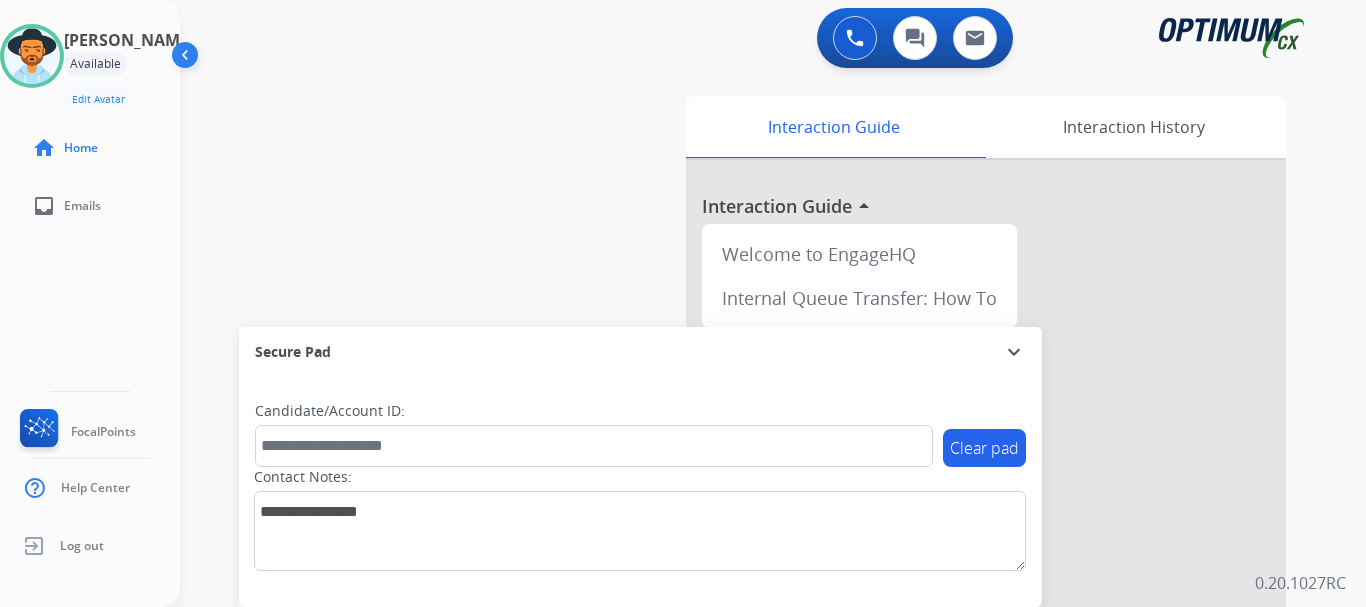 click on "swap_horiz Break voice bridge close_fullscreen Connect 3-Way Call merge_type Separate 3-Way Call  Interaction Guide   Interaction History  Interaction Guide arrow_drop_up  Welcome to EngageHQ   Internal Queue Transfer: How To  Secure Pad expand_more Clear pad Candidate/Account ID: Contact Notes:" at bounding box center (749, 489) 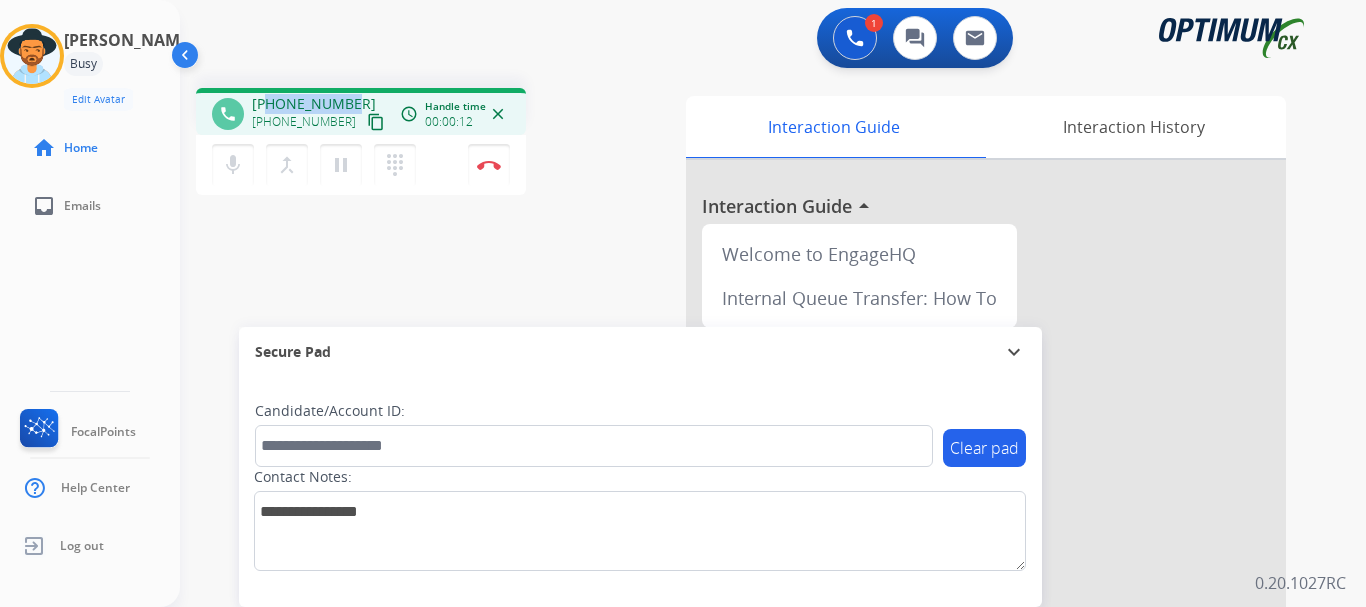 drag, startPoint x: 266, startPoint y: 103, endPoint x: 364, endPoint y: 87, distance: 99.29753 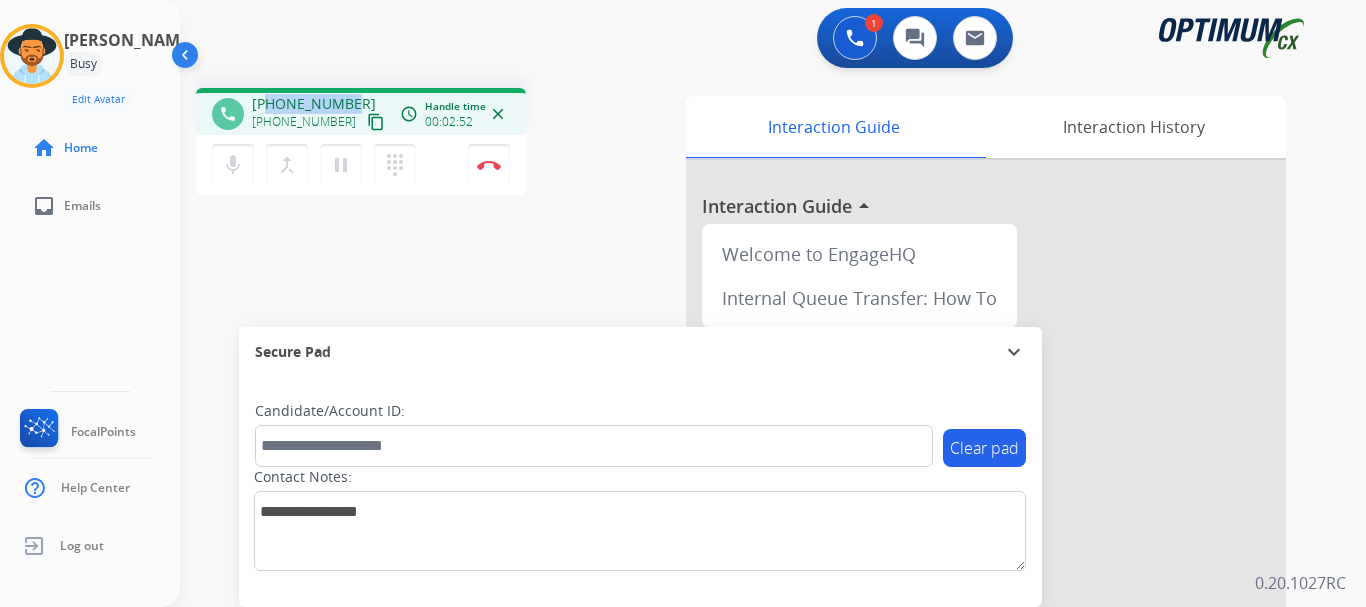 click on "phone +18327985184 +18327985184 content_copy access_time Call metrics Queue   00:11 Hold   00:00 Talk   02:42 Total   02:52 Handle time 00:02:52 close mic Mute merge_type Bridge pause Hold dialpad Dialpad Disconnect swap_horiz Break voice bridge close_fullscreen Connect 3-Way Call merge_type Separate 3-Way Call  Interaction Guide   Interaction History  Interaction Guide arrow_drop_up  Welcome to EngageHQ   Internal Queue Transfer: How To  Secure Pad expand_more Clear pad Candidate/Account ID: Contact Notes:" at bounding box center (749, 489) 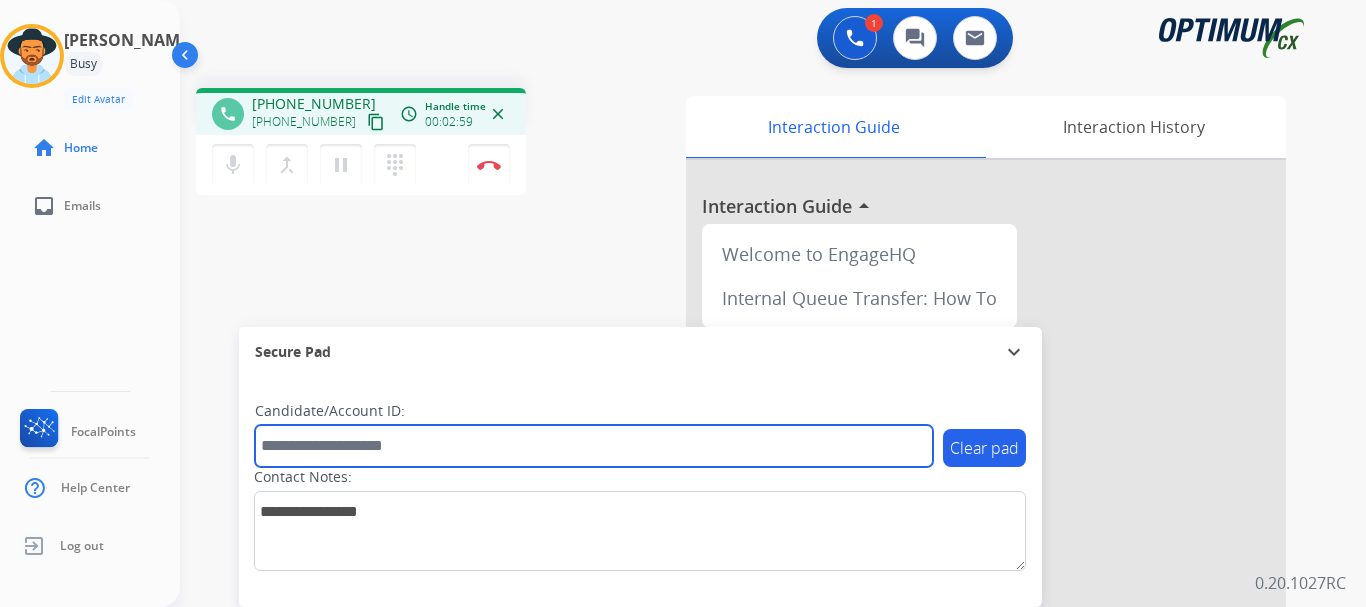 click at bounding box center (594, 446) 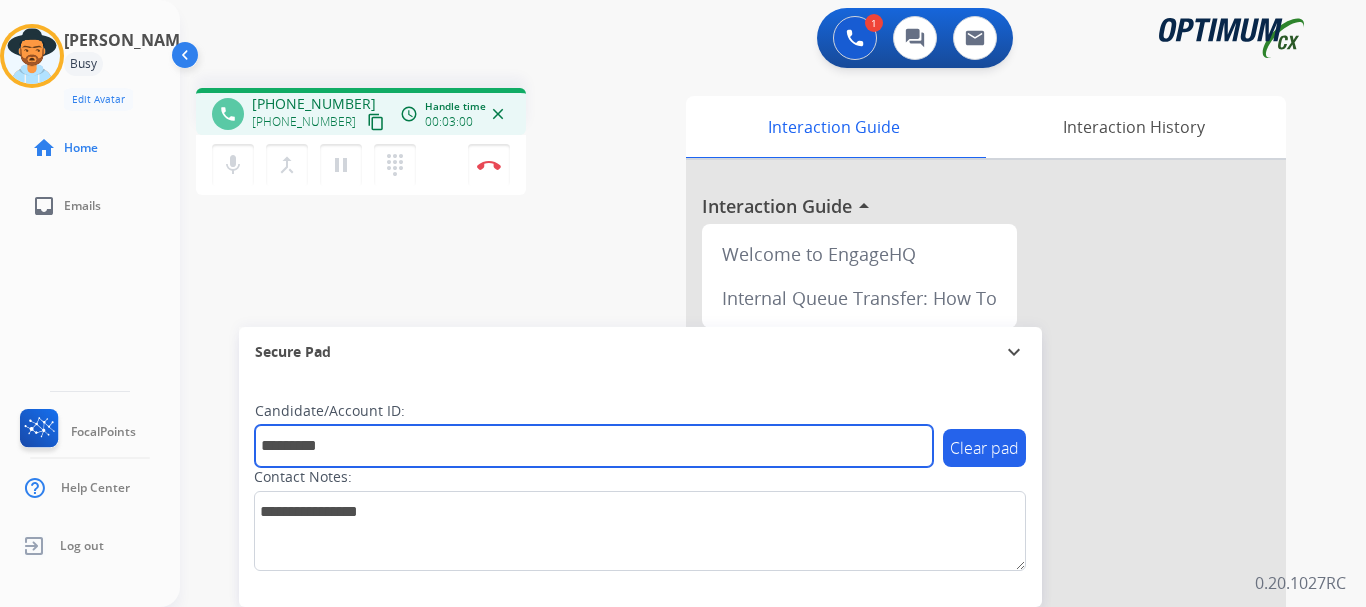 type on "*********" 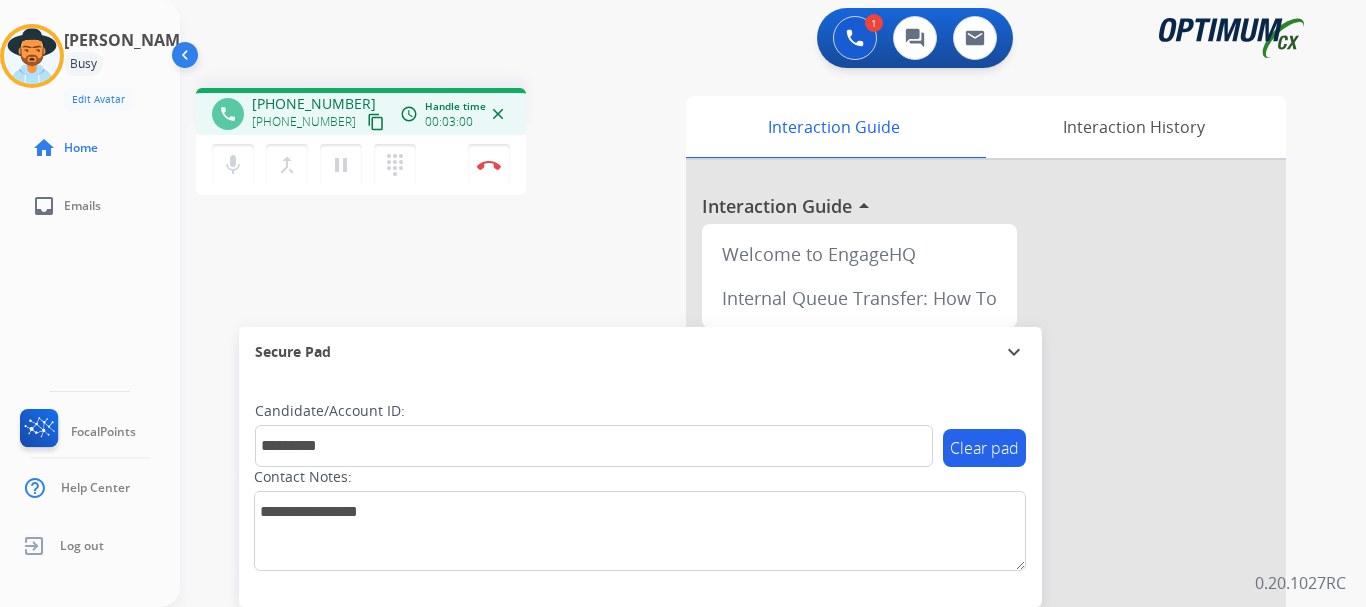click on "phone +18327985184 +18327985184 content_copy access_time Call metrics Queue   00:11 Hold   00:00 Talk   02:50 Total   03:00 Handle time 00:03:00 close mic Mute merge_type Bridge pause Hold dialpad Dialpad Disconnect swap_horiz Break voice bridge close_fullscreen Connect 3-Way Call merge_type Separate 3-Way Call  Interaction Guide   Interaction History  Interaction Guide arrow_drop_up  Welcome to EngageHQ   Internal Queue Transfer: How To  Secure Pad expand_more Clear pad Candidate/Account ID: ********* Contact Notes:" at bounding box center [749, 489] 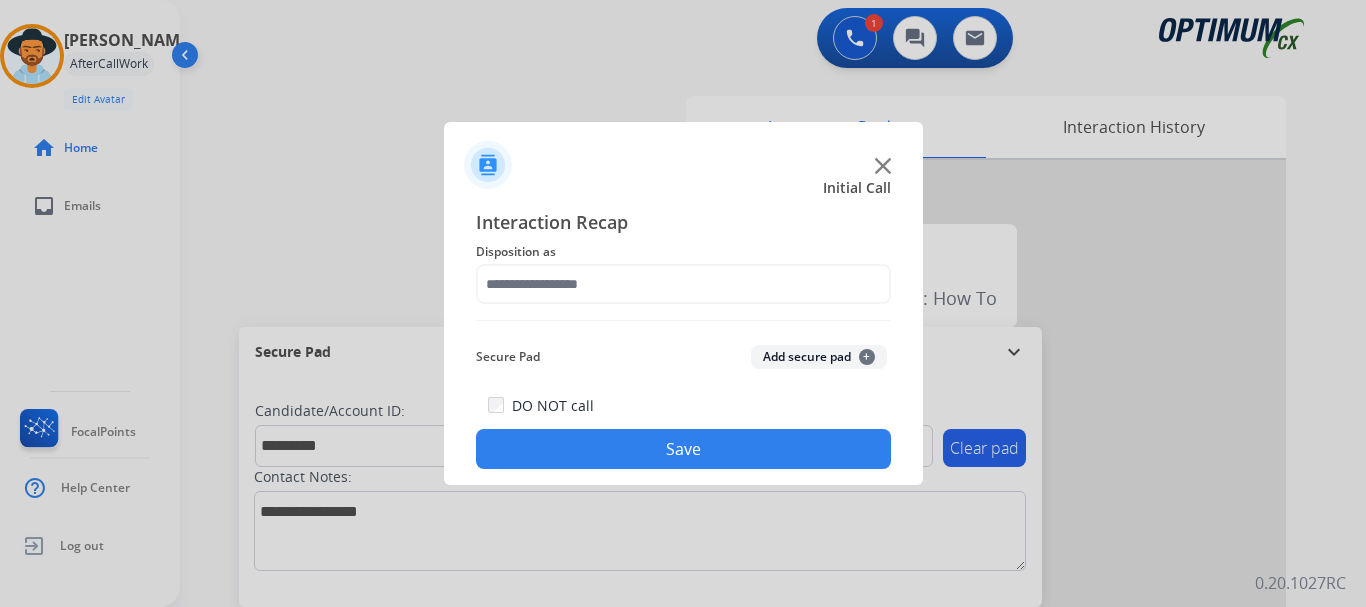 click on "Add secure pad  +" 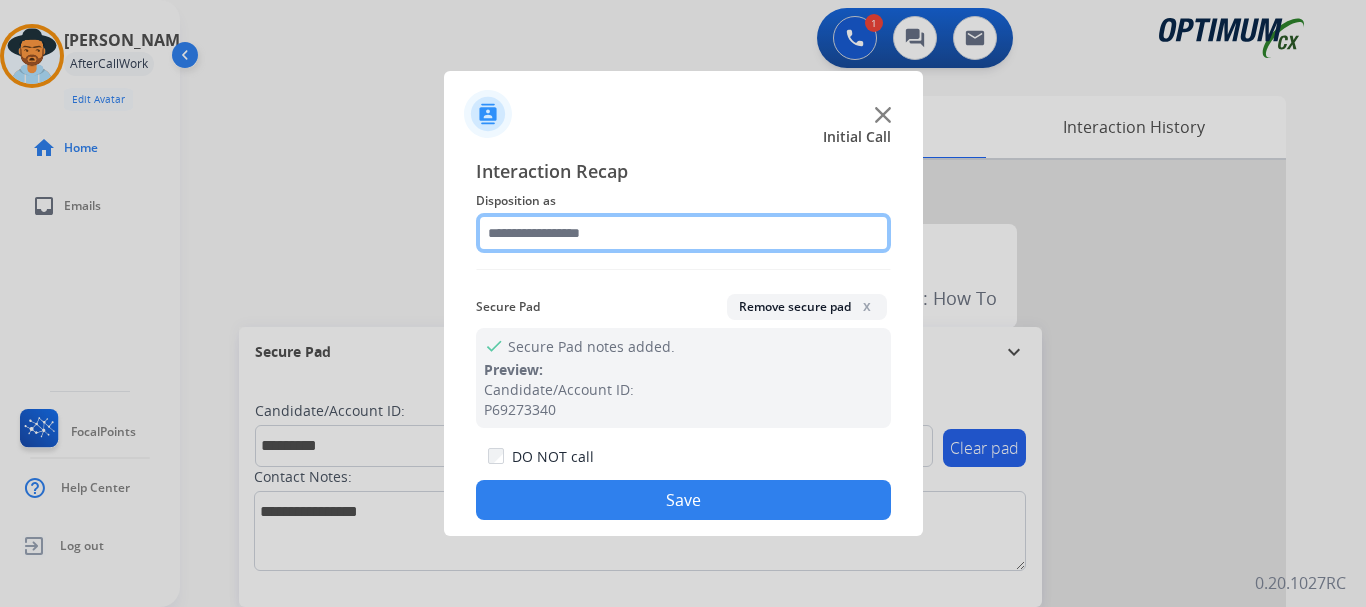 click 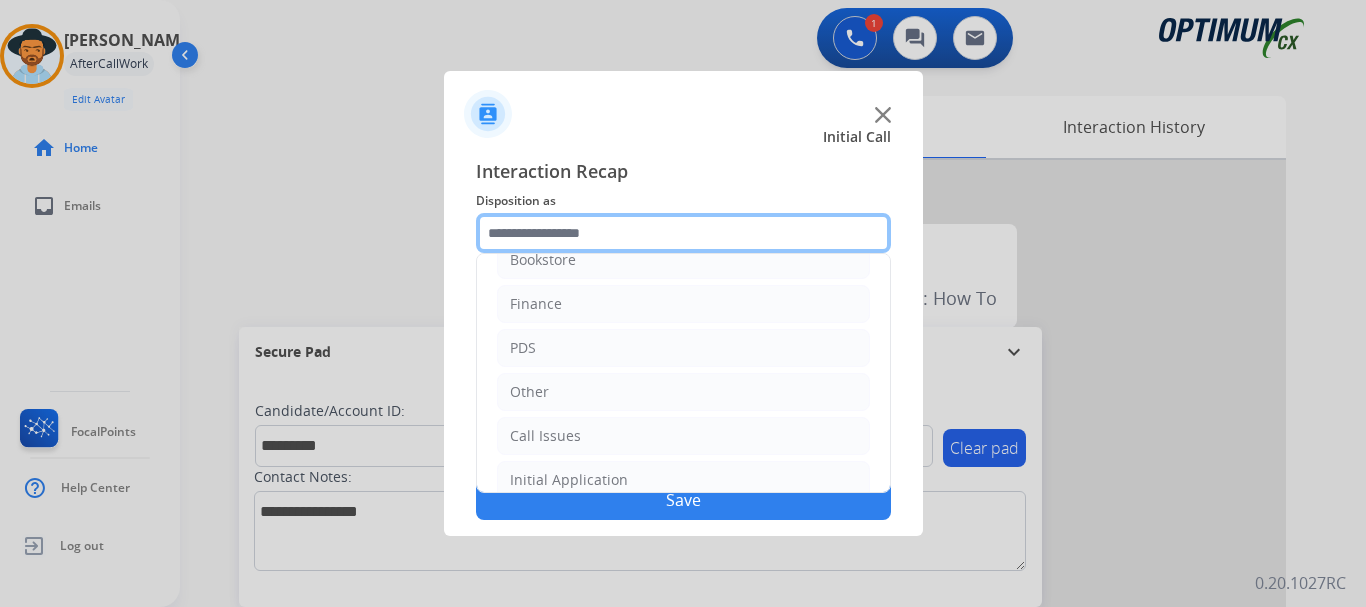 scroll, scrollTop: 12, scrollLeft: 0, axis: vertical 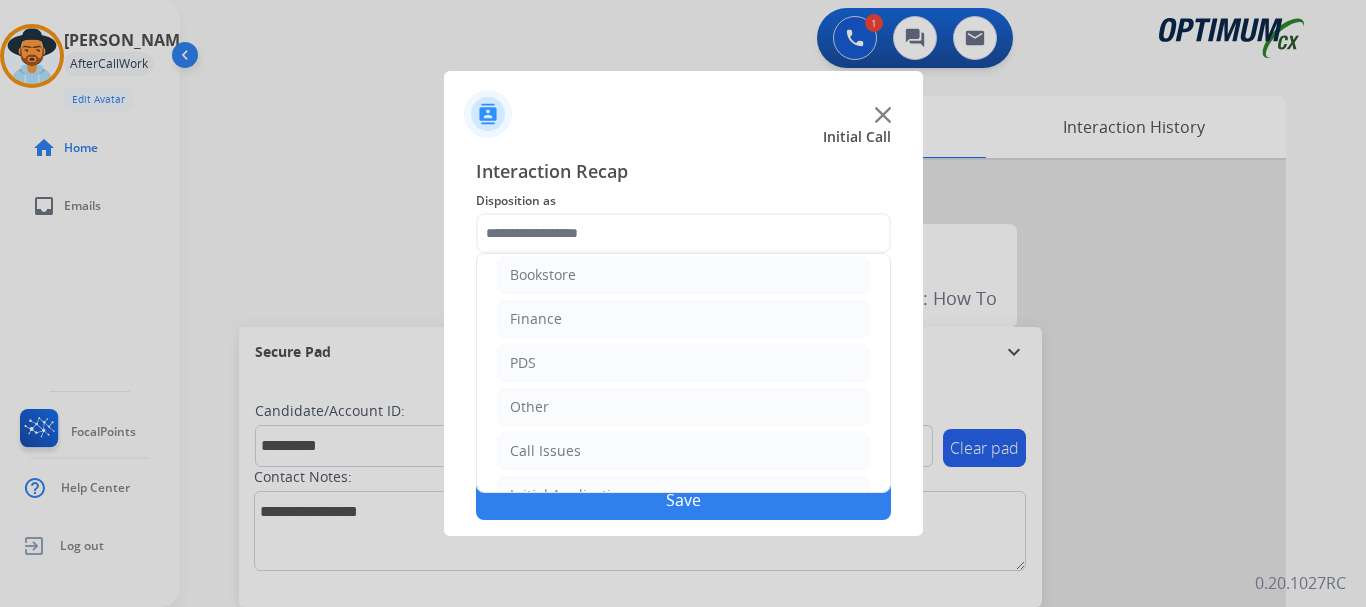 click on "PDS" 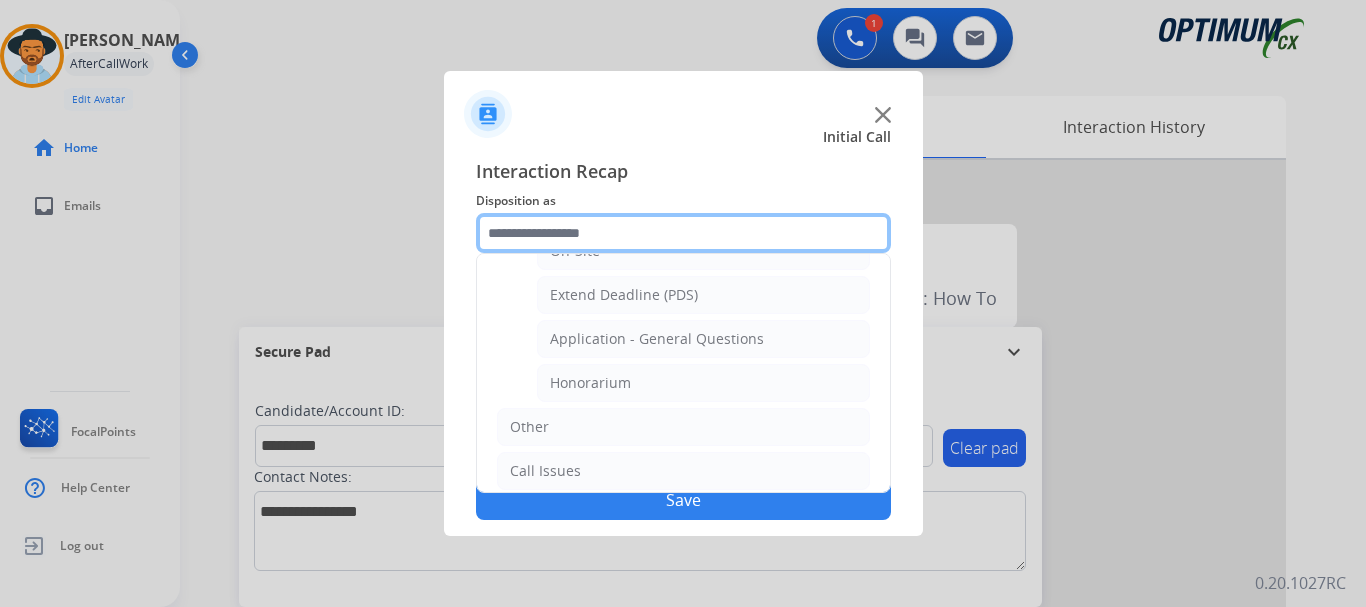 scroll, scrollTop: 570, scrollLeft: 0, axis: vertical 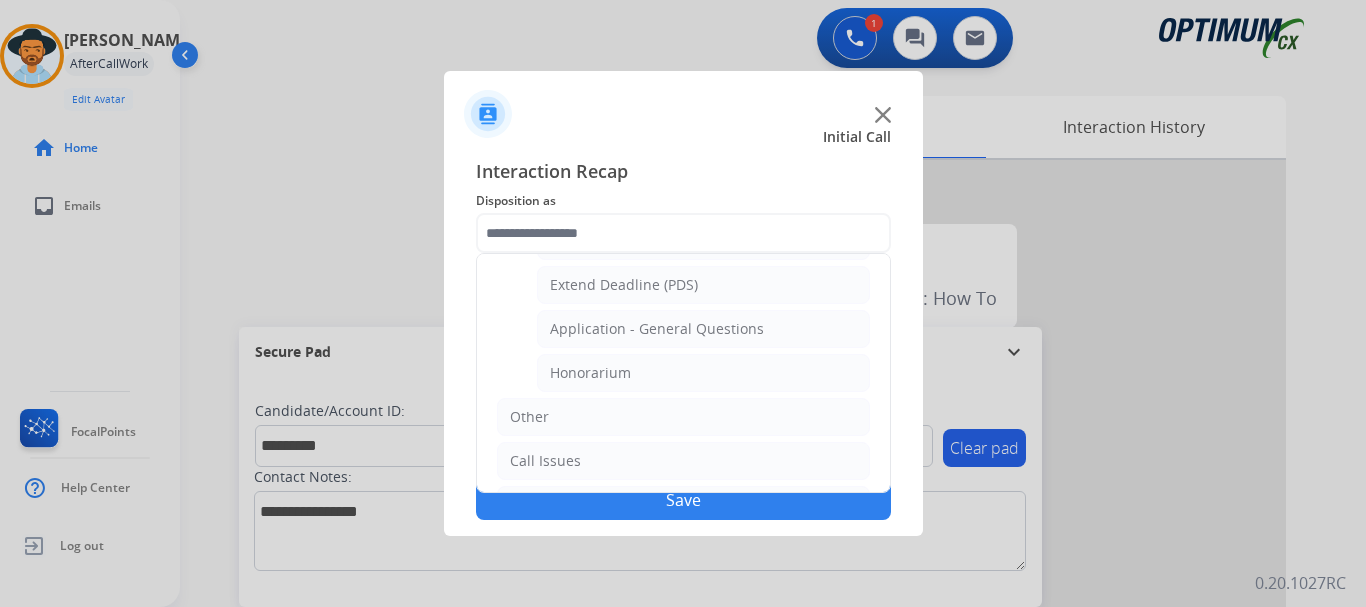 click on "Honorarium" 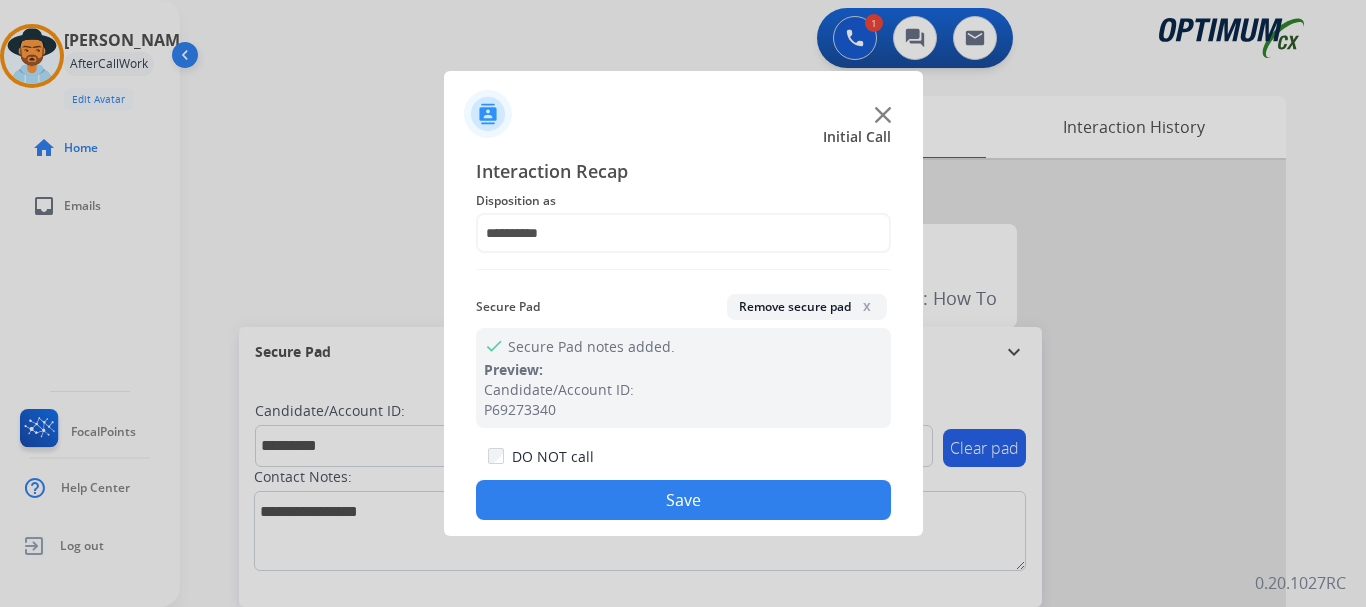 click on "Save" 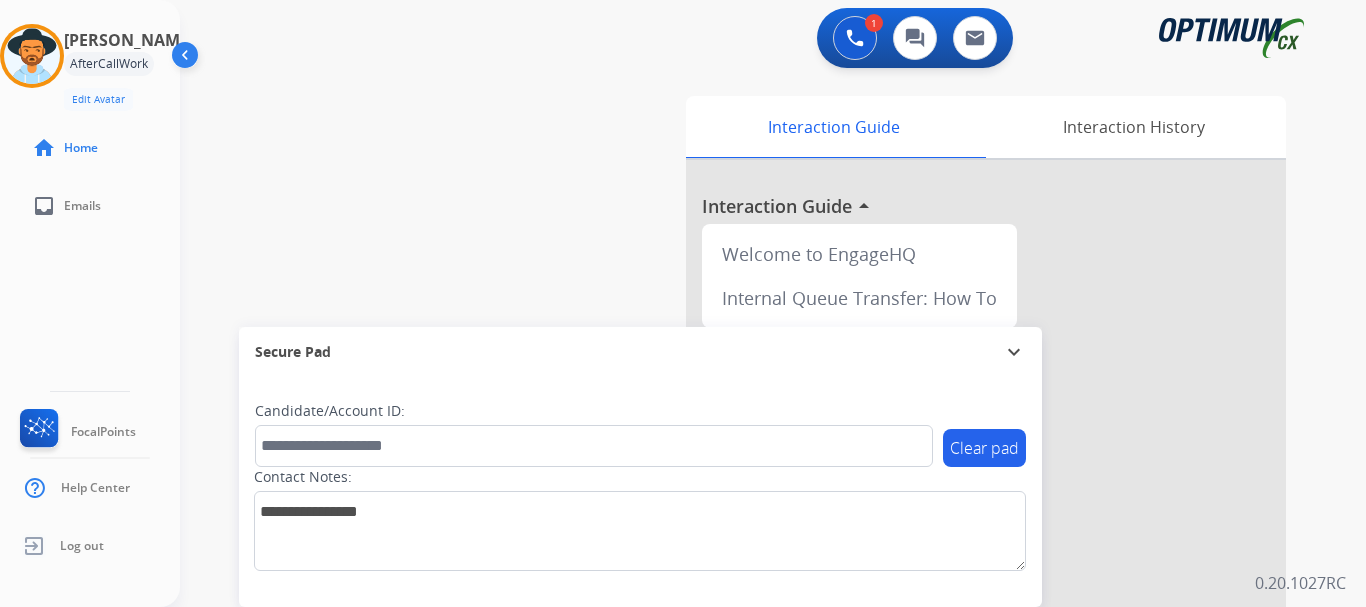 click on "swap_horiz Break voice bridge close_fullscreen Connect 3-Way Call merge_type Separate 3-Way Call  Interaction Guide   Interaction History  Interaction Guide arrow_drop_up  Welcome to EngageHQ   Internal Queue Transfer: How To  Secure Pad expand_more Clear pad Candidate/Account ID: Contact Notes:" at bounding box center [749, 489] 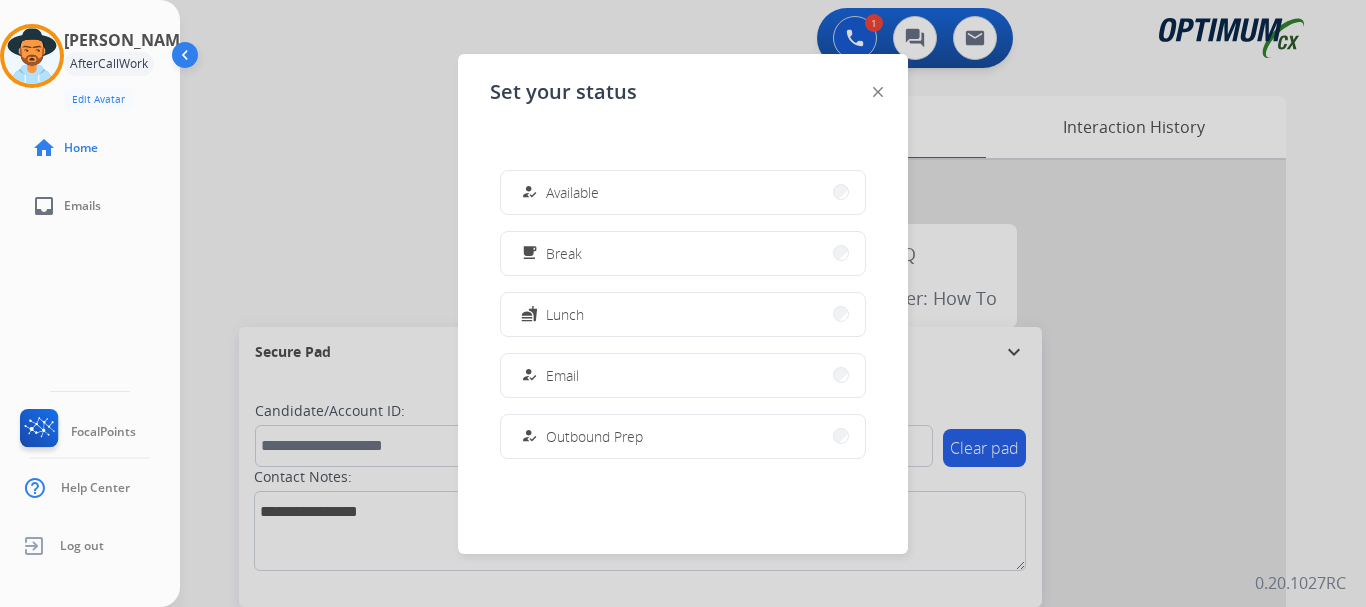 click on "Email" at bounding box center [562, 375] 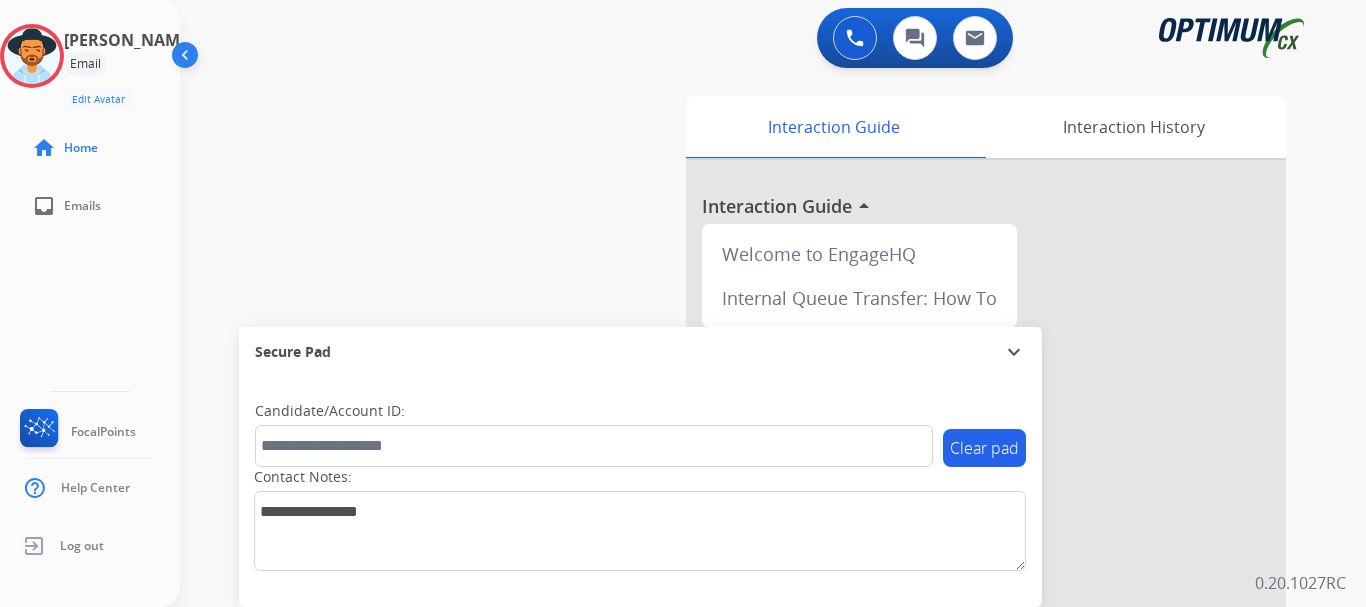 click on "swap_horiz Break voice bridge close_fullscreen Connect 3-Way Call merge_type Separate 3-Way Call  Interaction Guide   Interaction History  Interaction Guide arrow_drop_up  Welcome to EngageHQ   Internal Queue Transfer: How To  Secure Pad expand_more Clear pad Candidate/Account ID: Contact Notes:" at bounding box center [749, 489] 